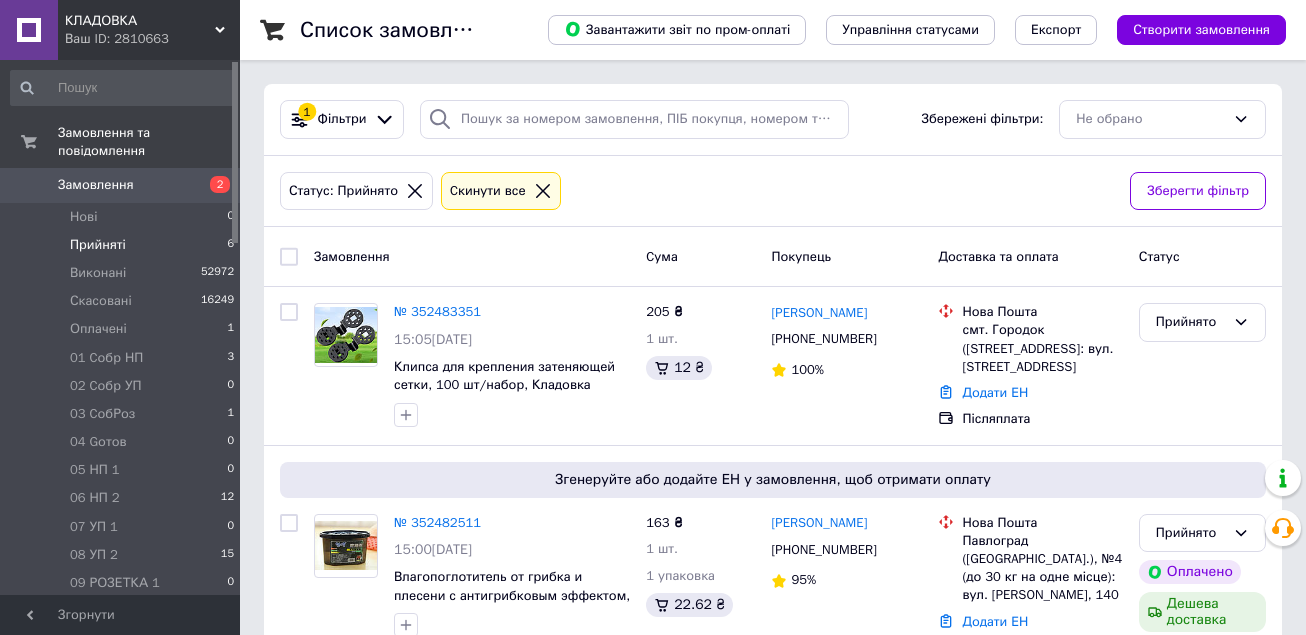 scroll, scrollTop: 0, scrollLeft: 0, axis: both 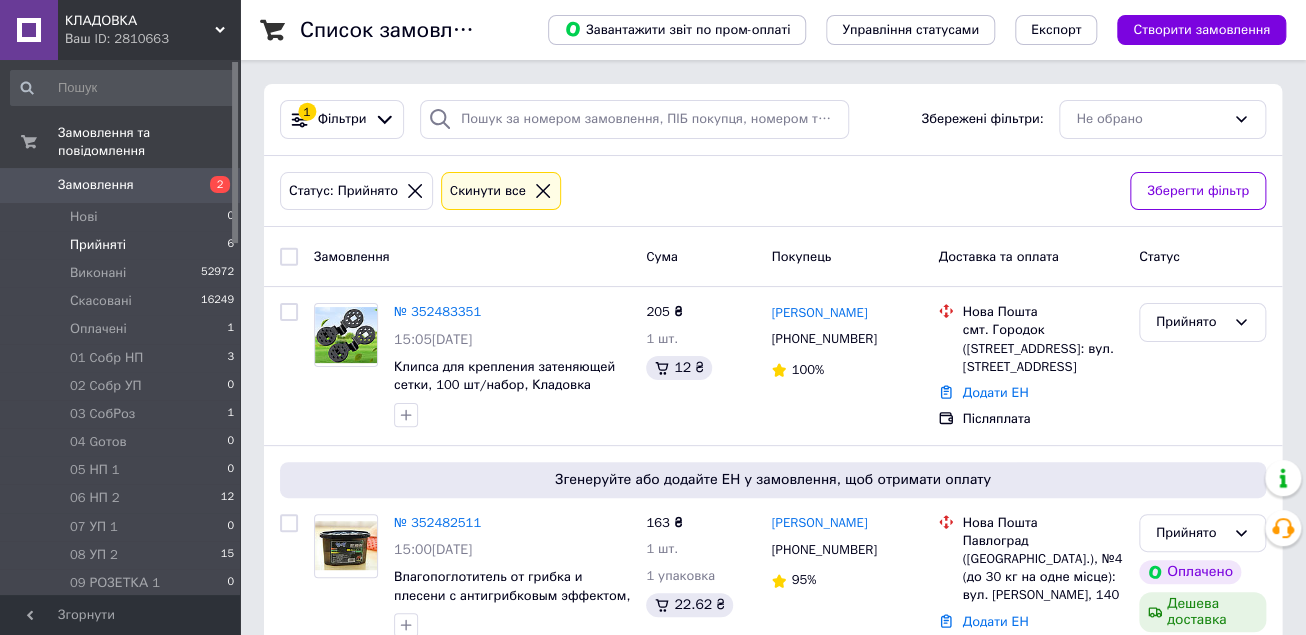 click 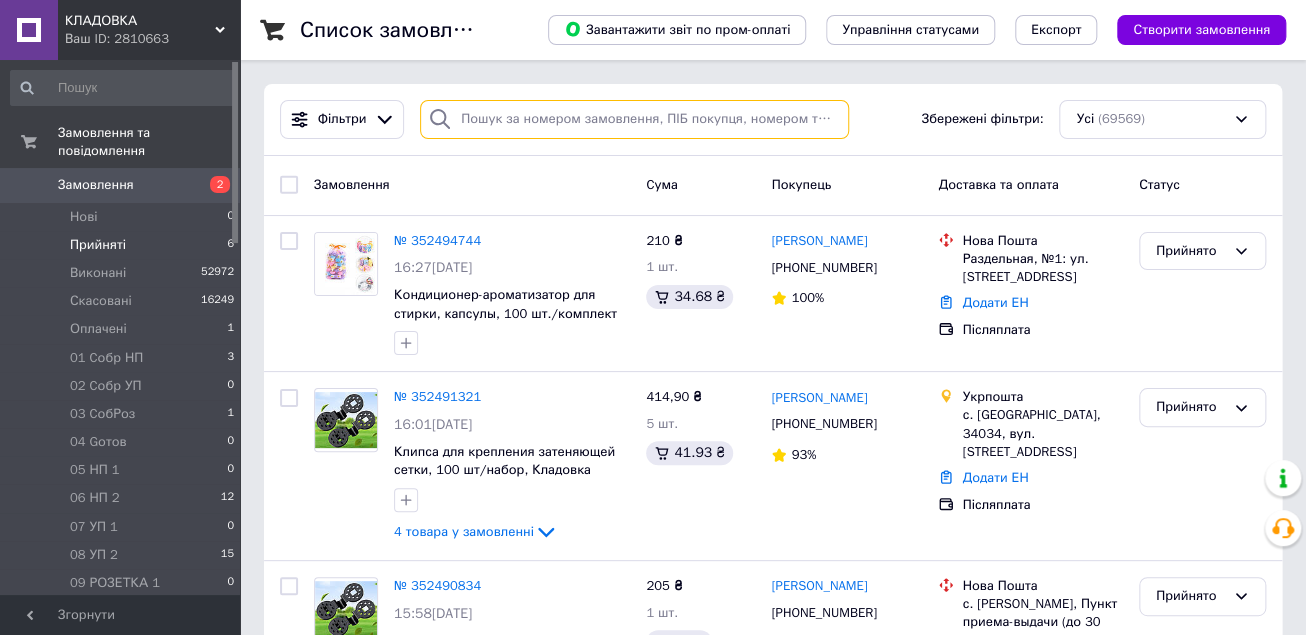paste on "352434192" 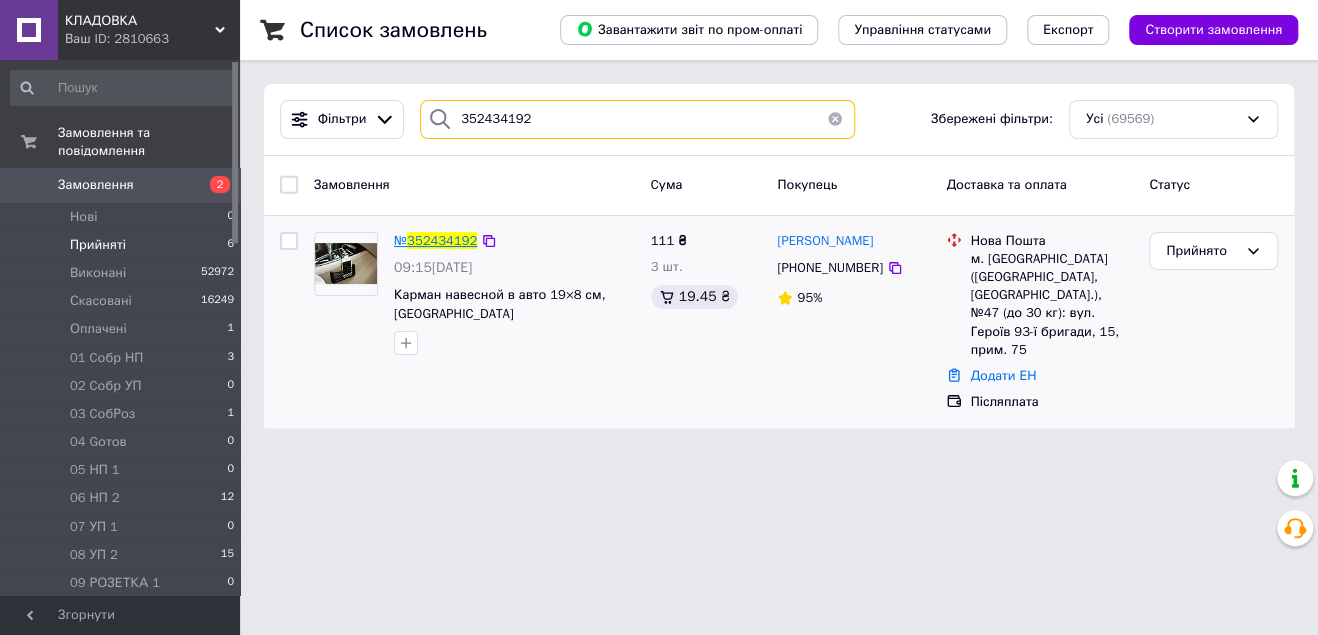 type on "352434192" 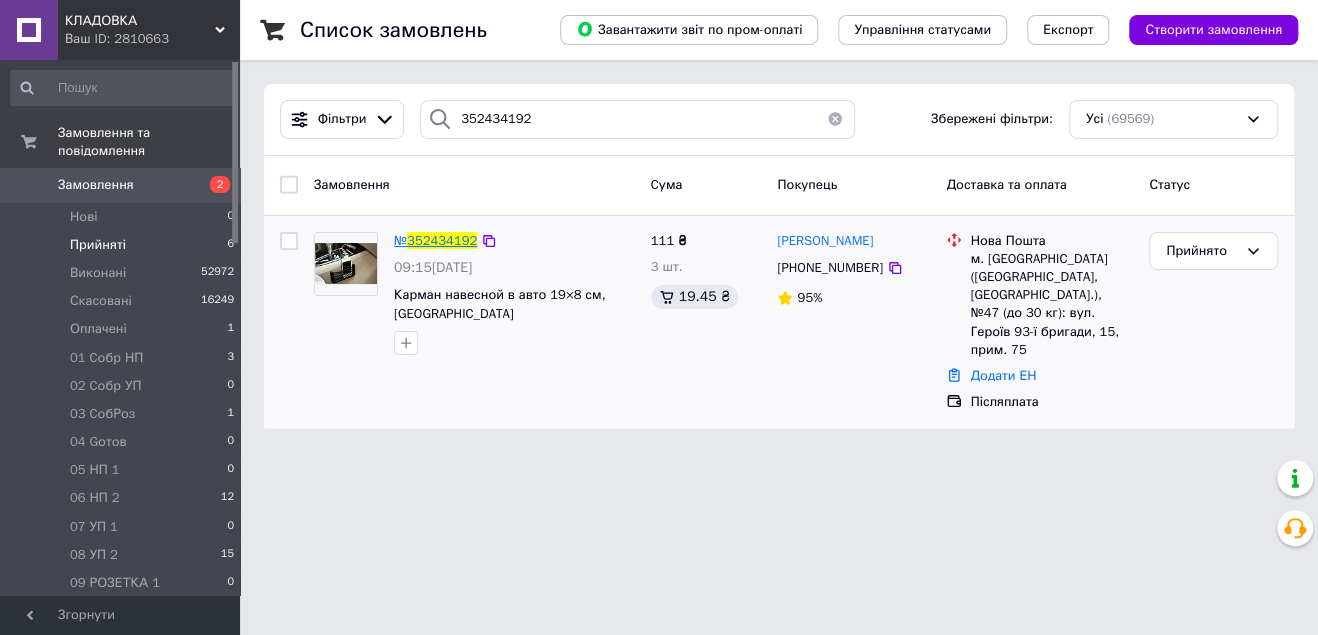 click on "352434192" at bounding box center [442, 240] 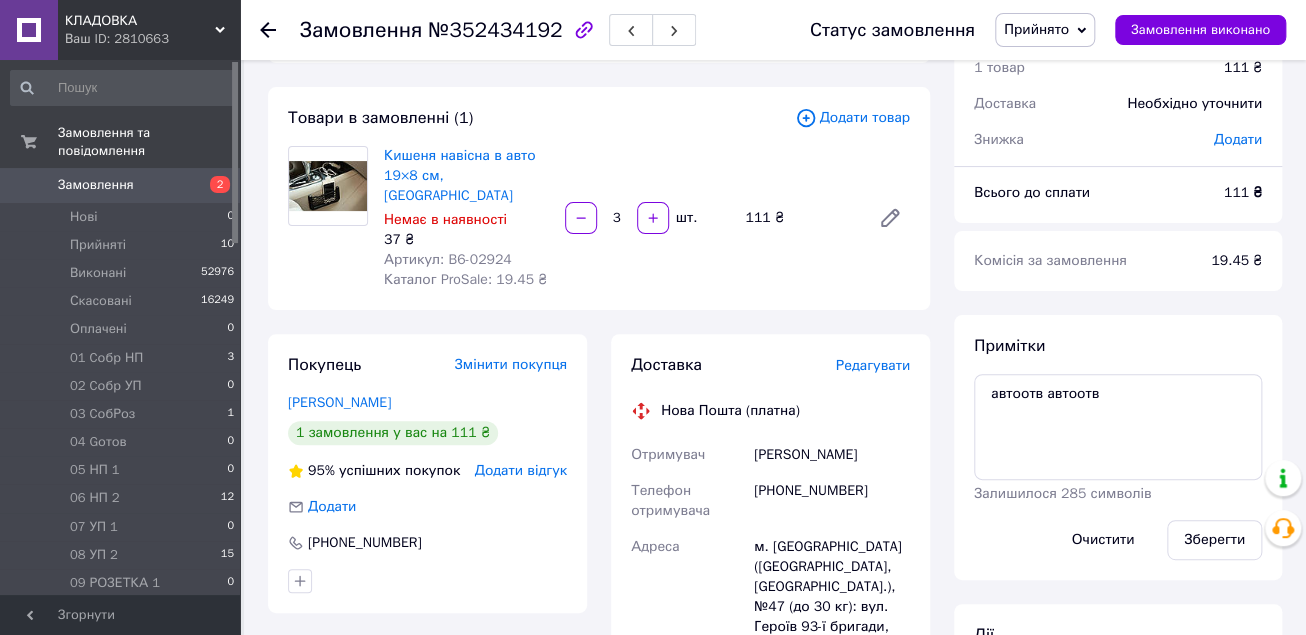scroll, scrollTop: 80, scrollLeft: 0, axis: vertical 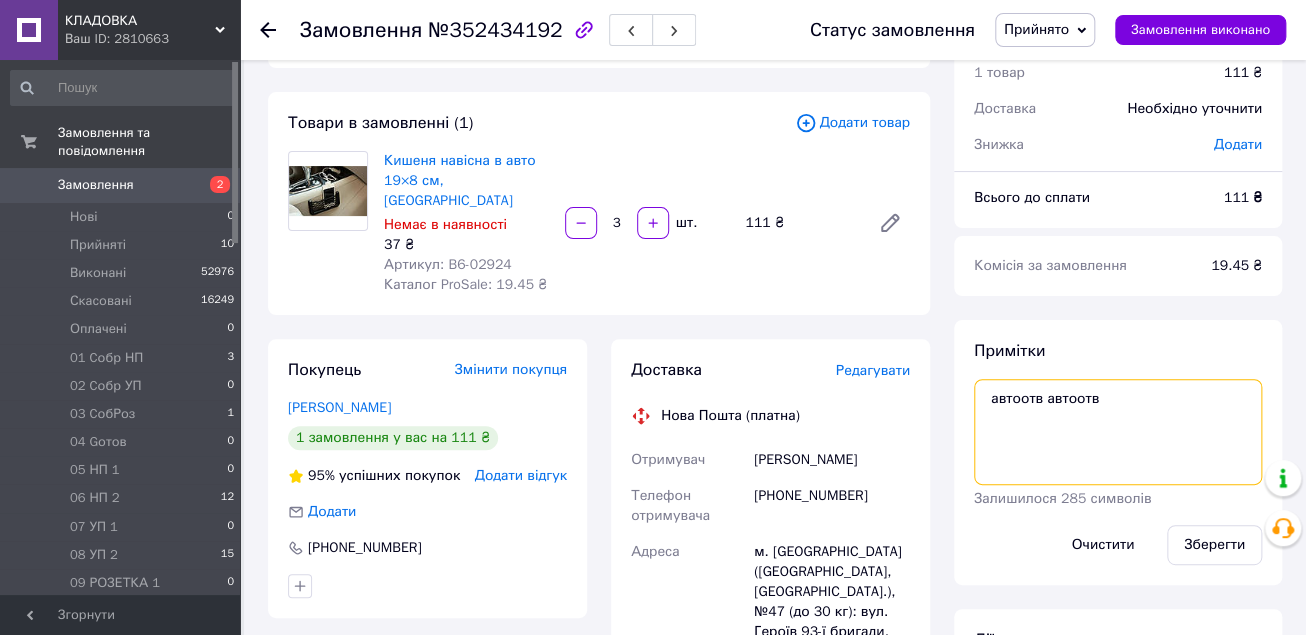 click on "автоотв автоотв" at bounding box center (1118, 432) 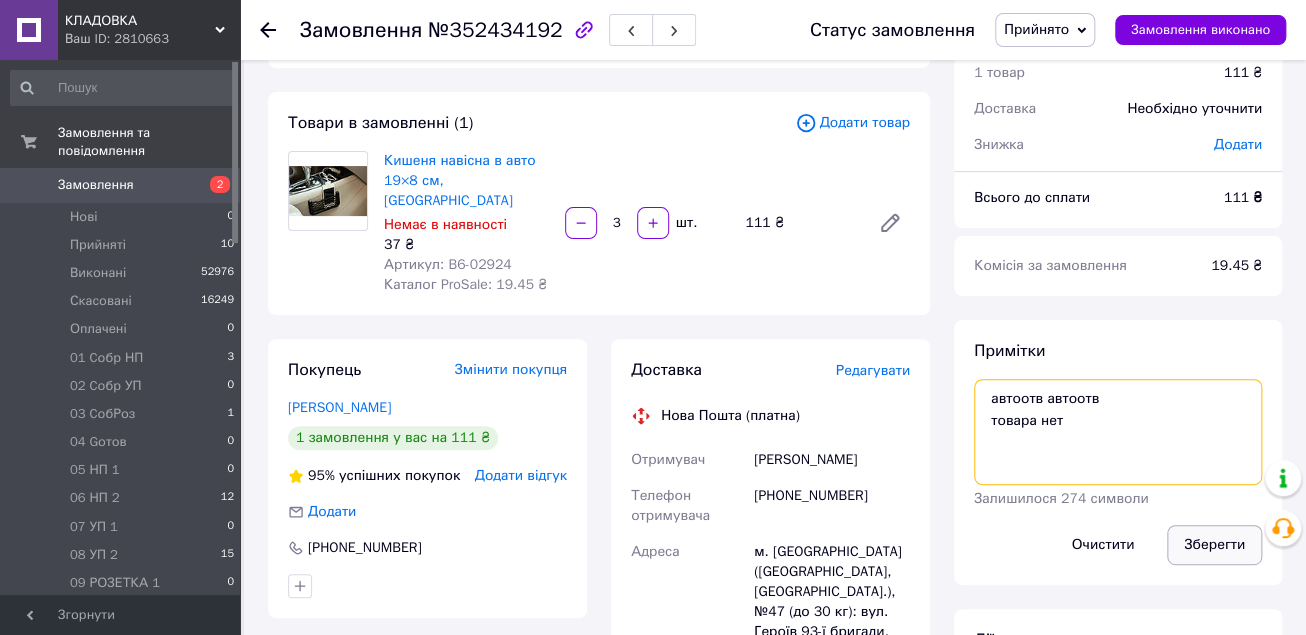 type on "автоотв автоотв
товара нет" 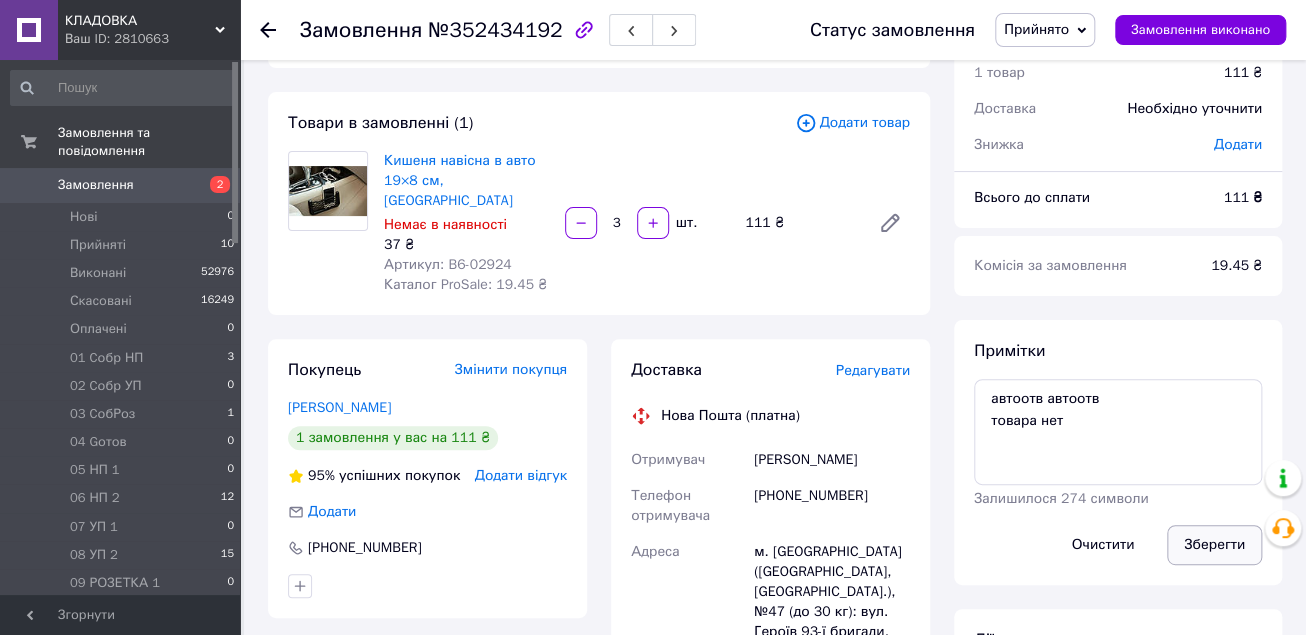 click on "Зберегти" at bounding box center (1214, 545) 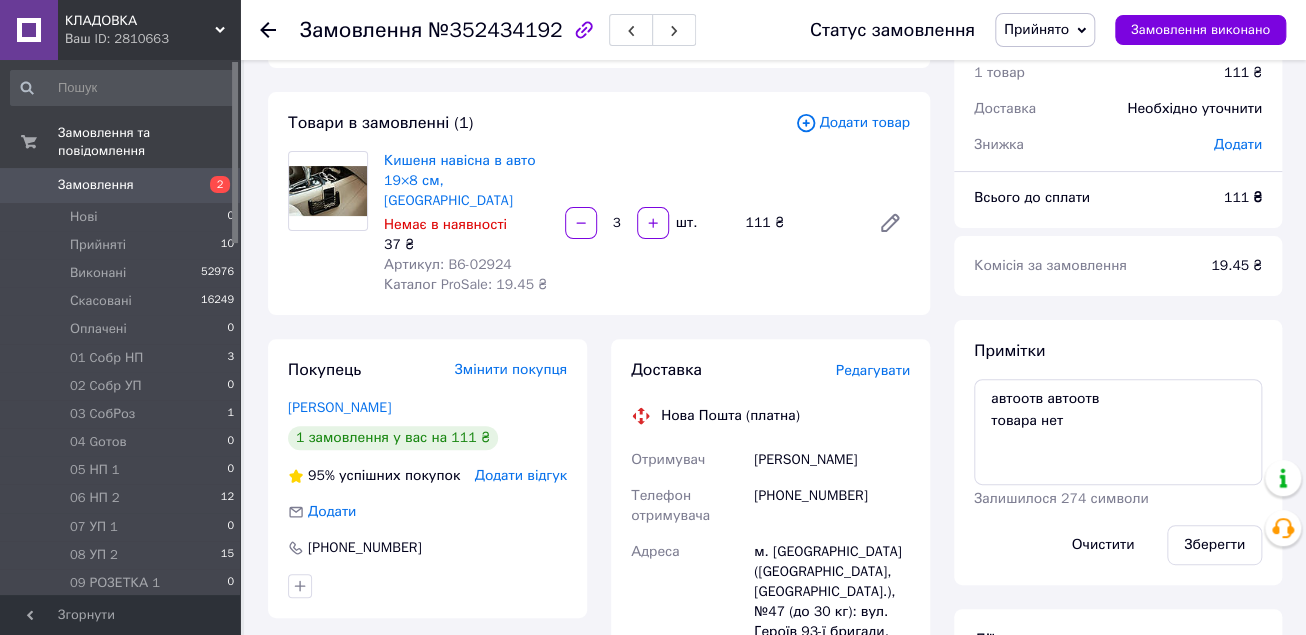 click 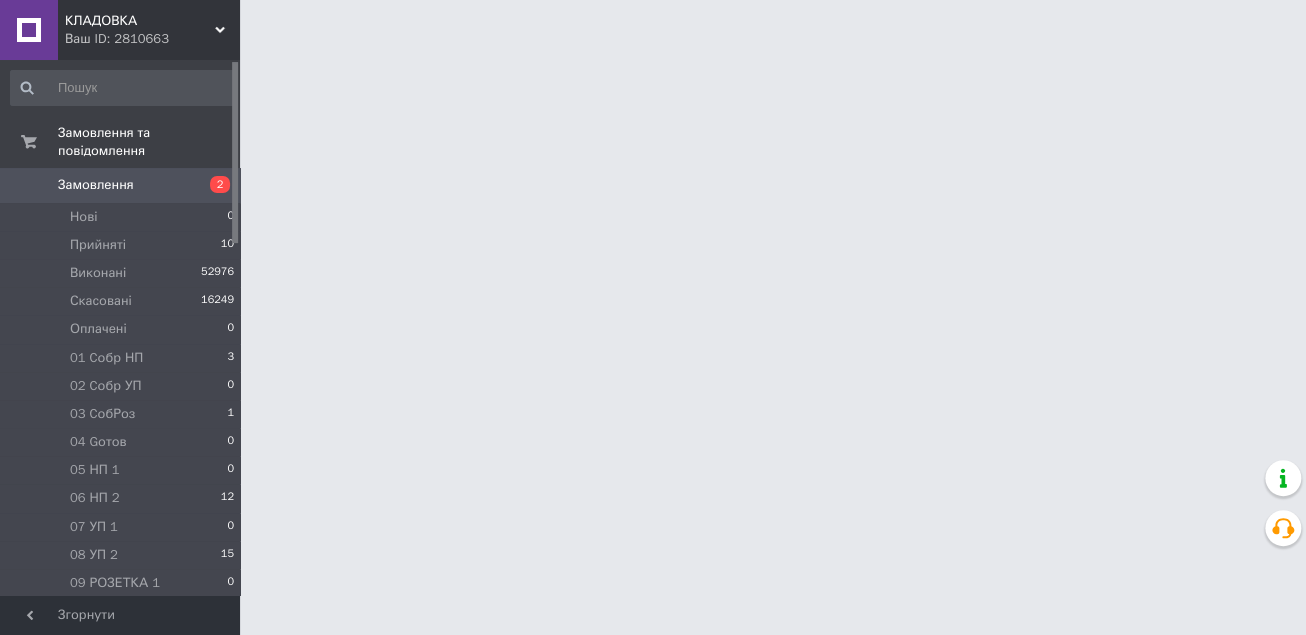 scroll, scrollTop: 0, scrollLeft: 0, axis: both 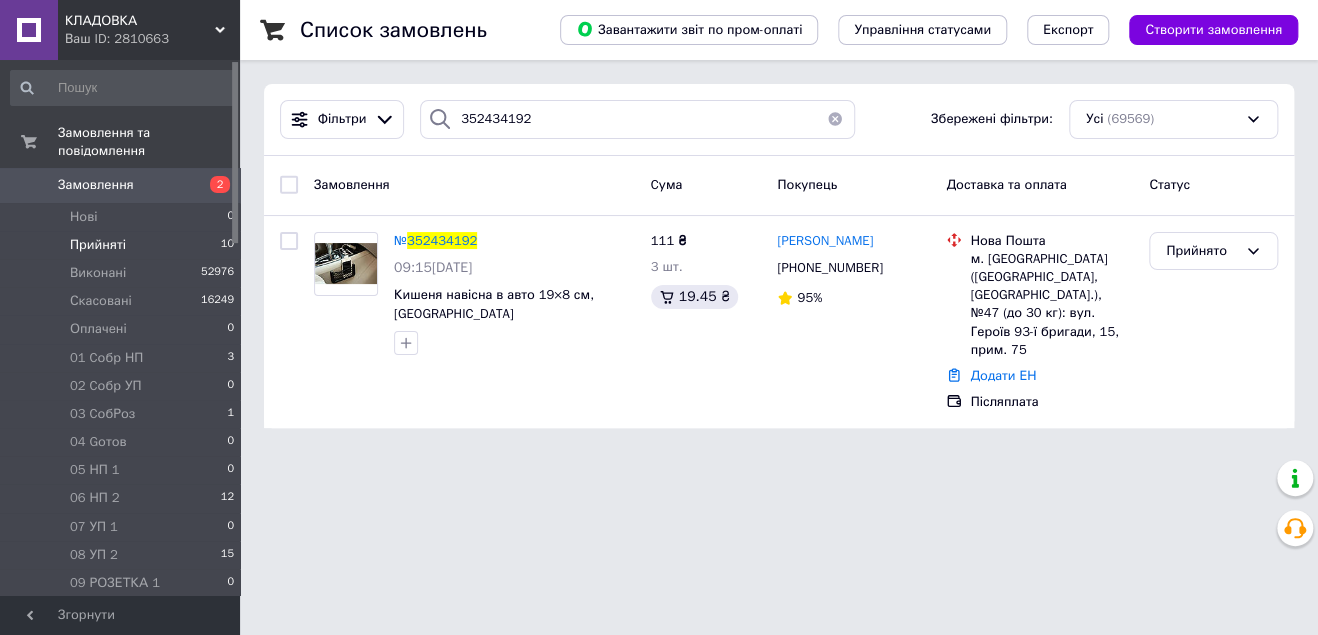 click on "Прийняті" at bounding box center [98, 245] 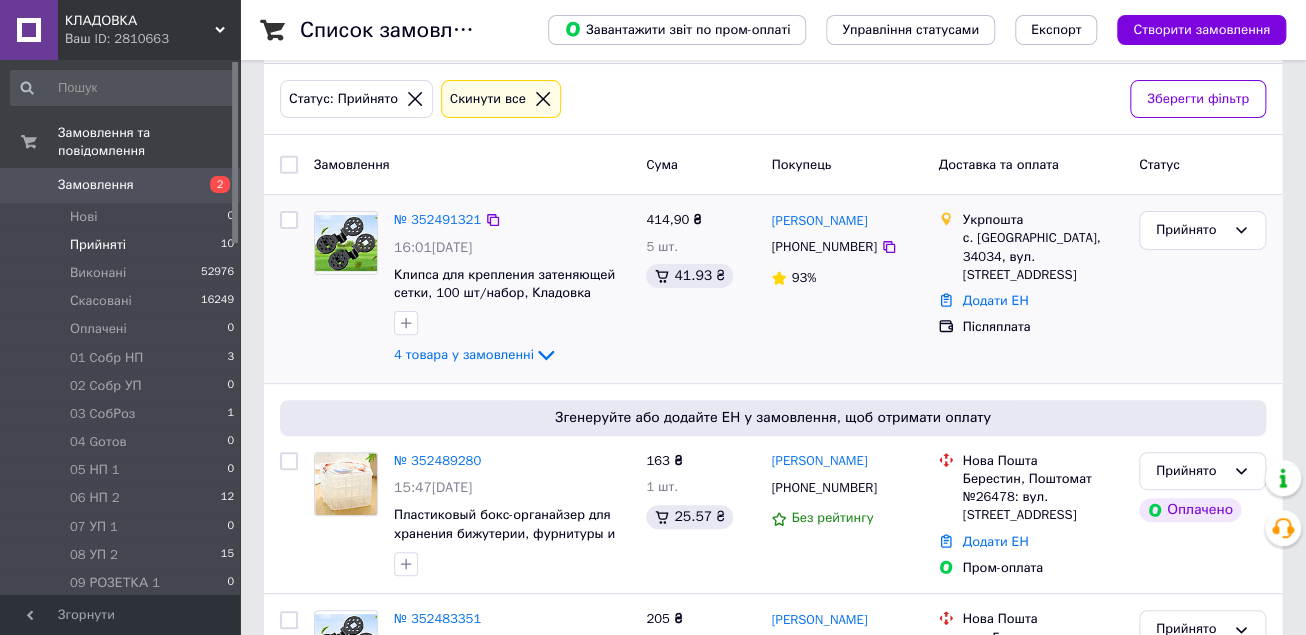 scroll, scrollTop: 240, scrollLeft: 0, axis: vertical 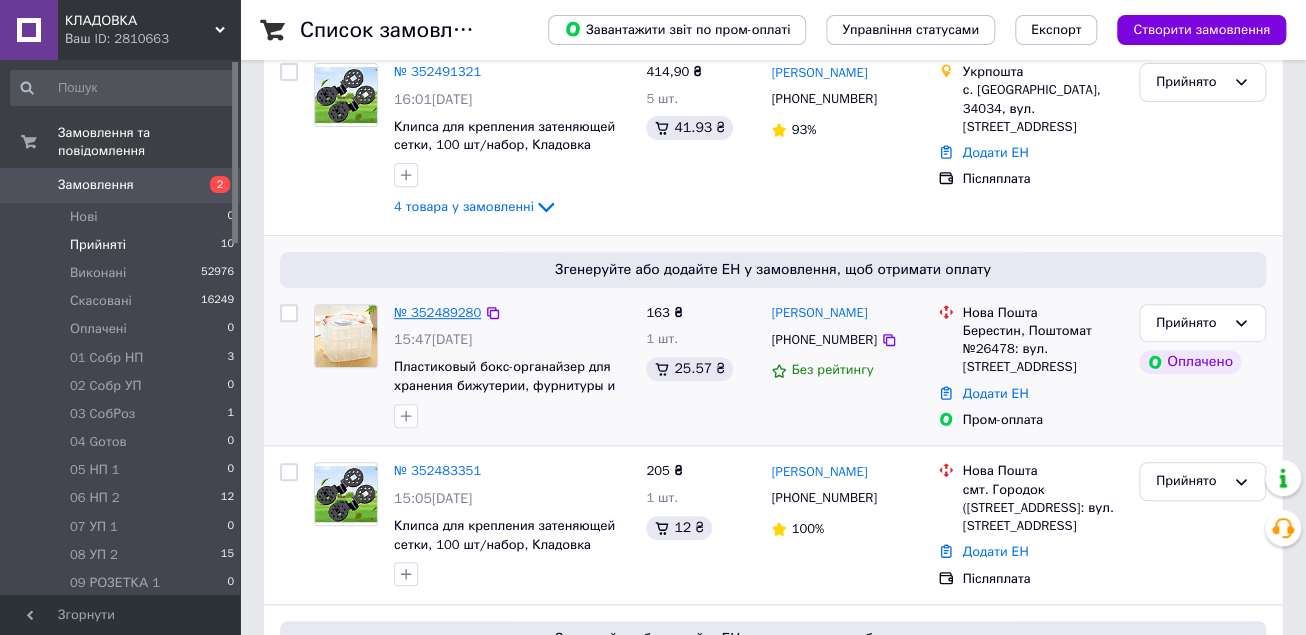 click on "№ 352489280" at bounding box center (437, 312) 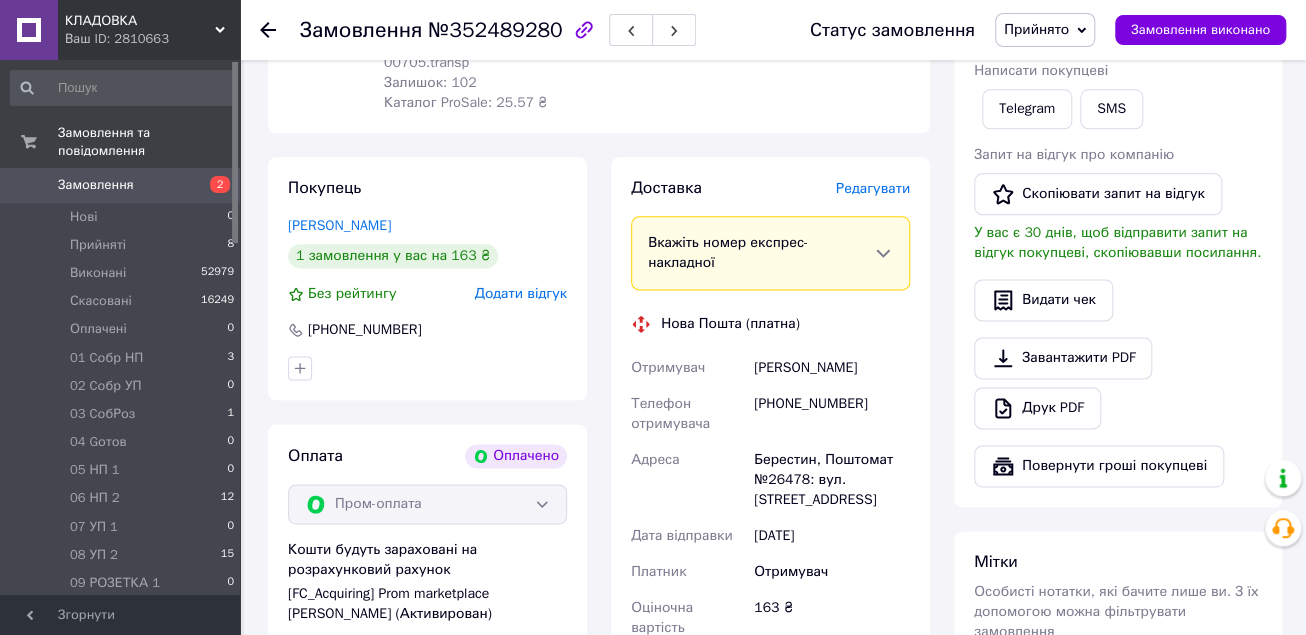 scroll, scrollTop: 1040, scrollLeft: 0, axis: vertical 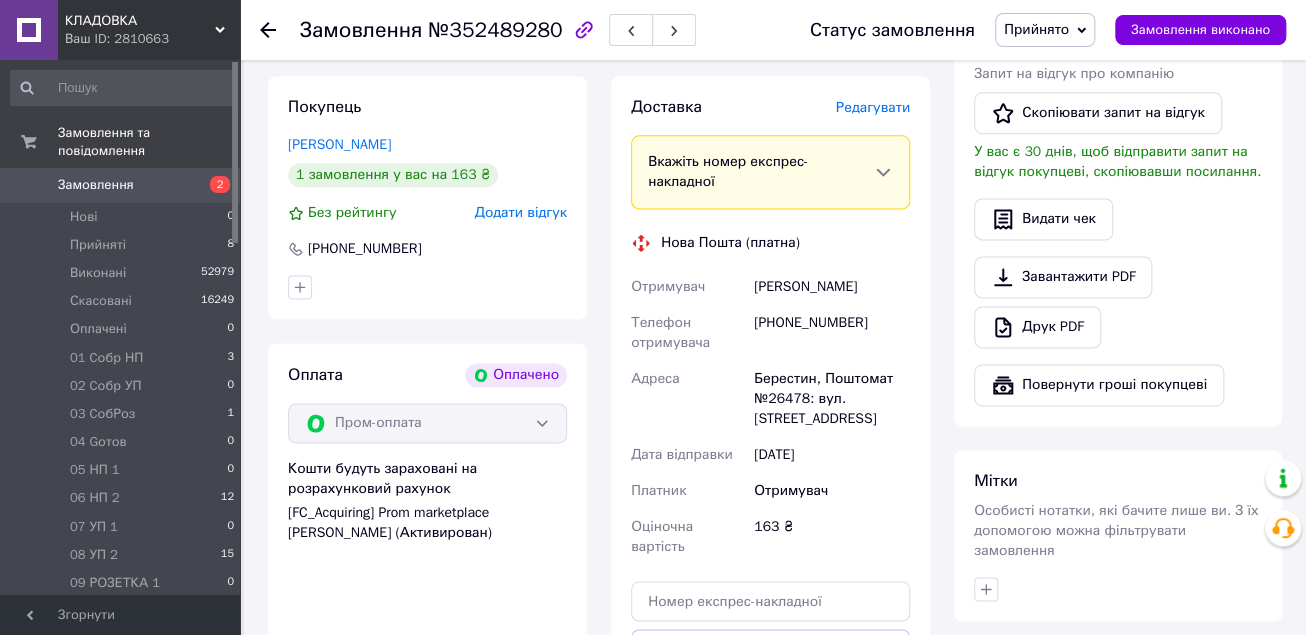 click 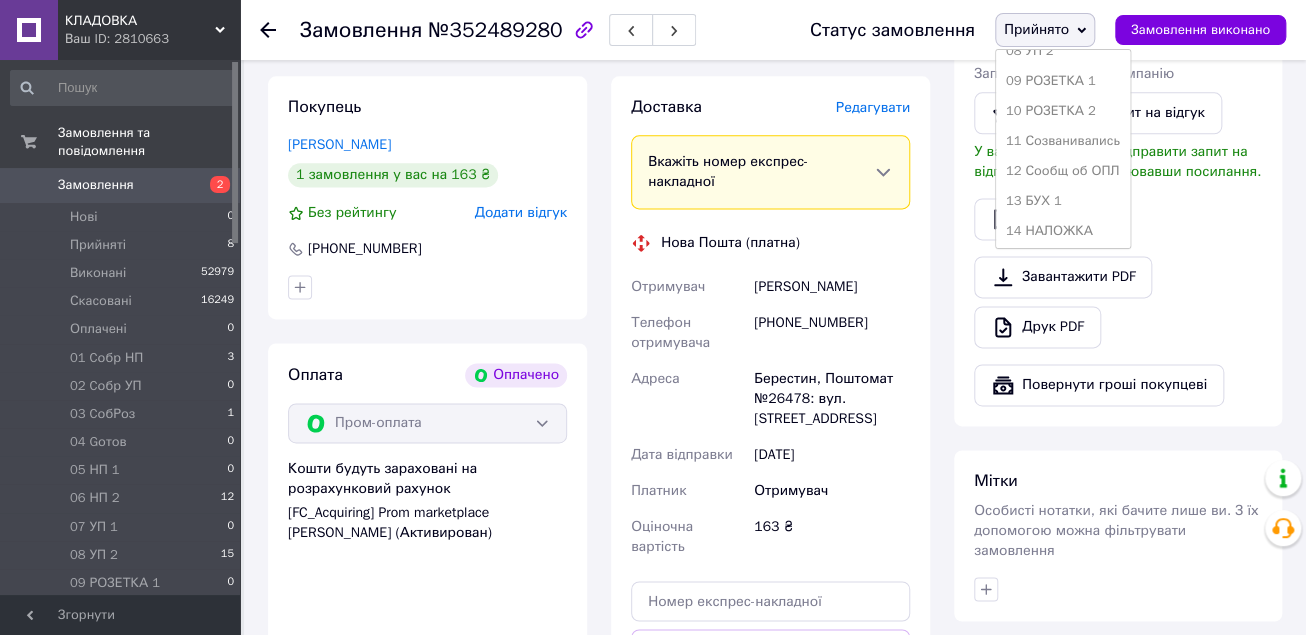 scroll, scrollTop: 320, scrollLeft: 0, axis: vertical 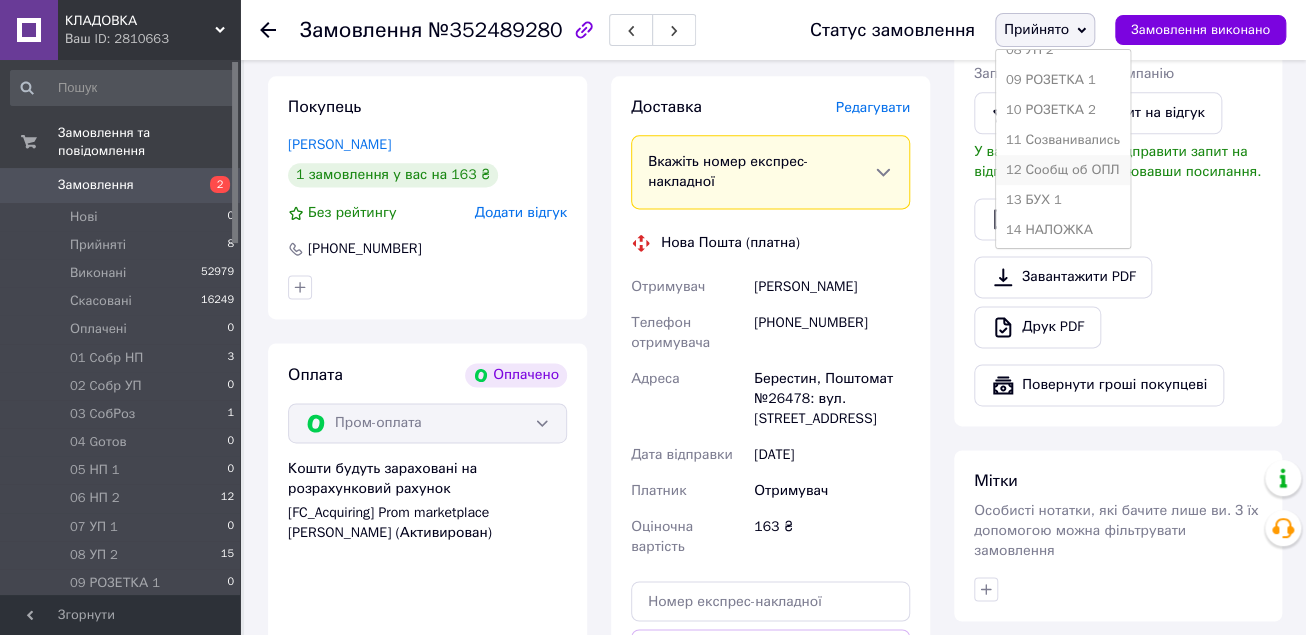 click on "12 Сообщ об ОПЛ" at bounding box center [1063, 170] 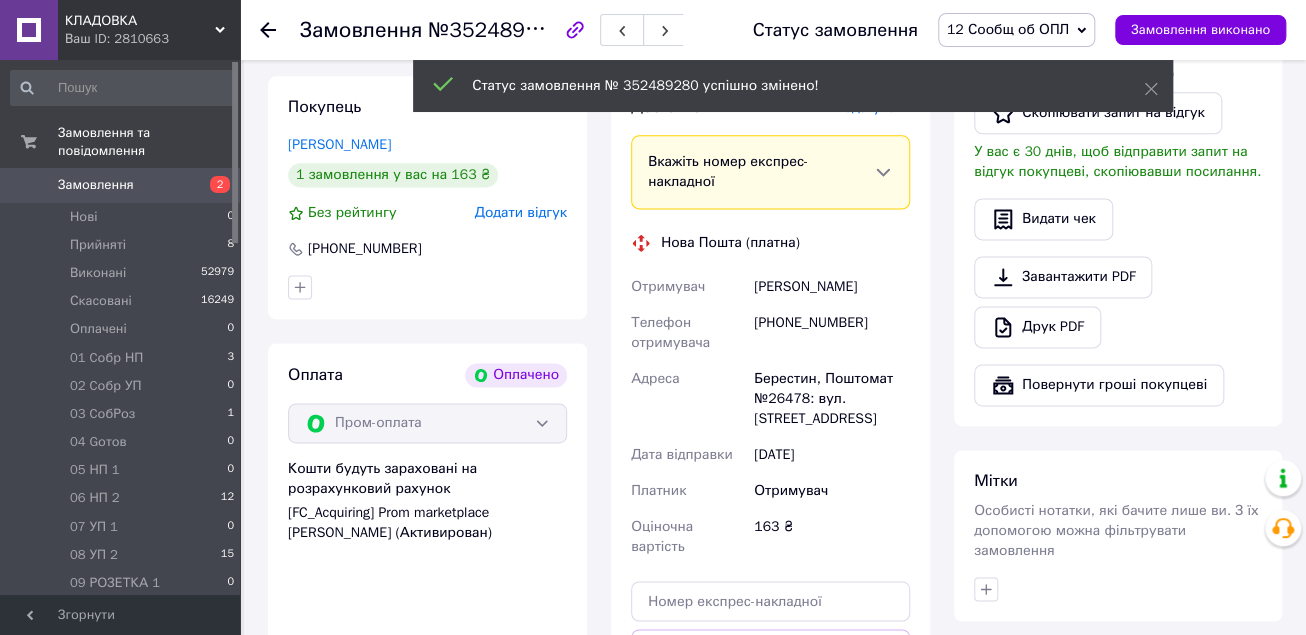 click 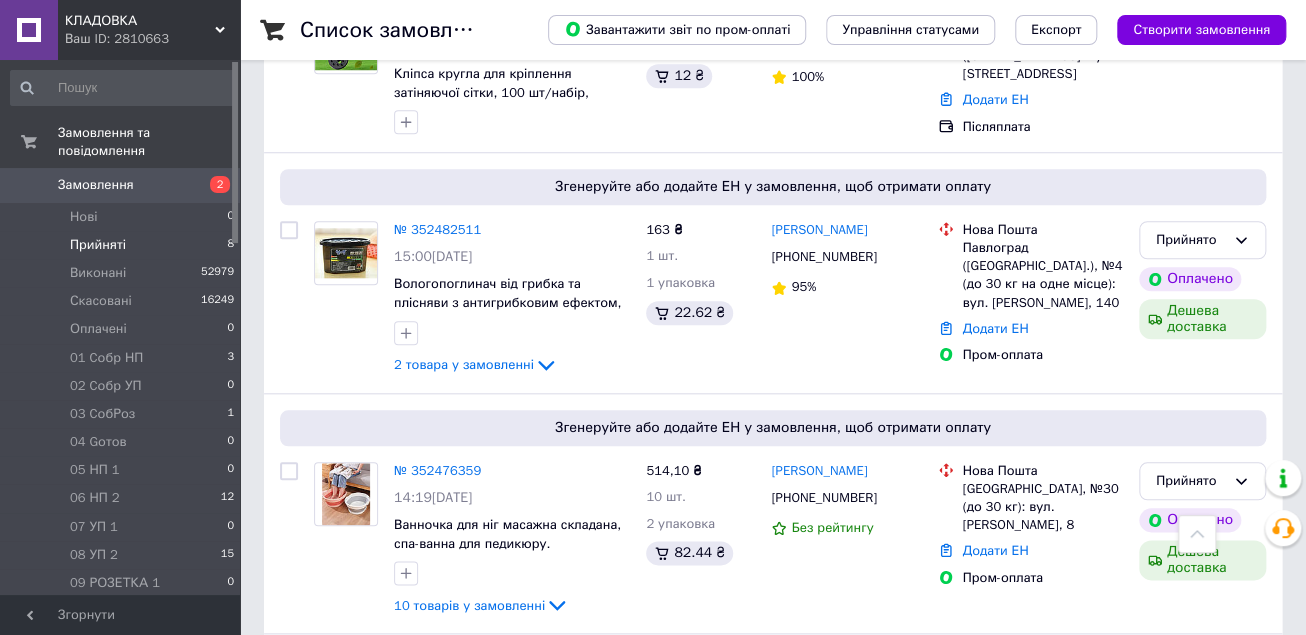 scroll, scrollTop: 800, scrollLeft: 0, axis: vertical 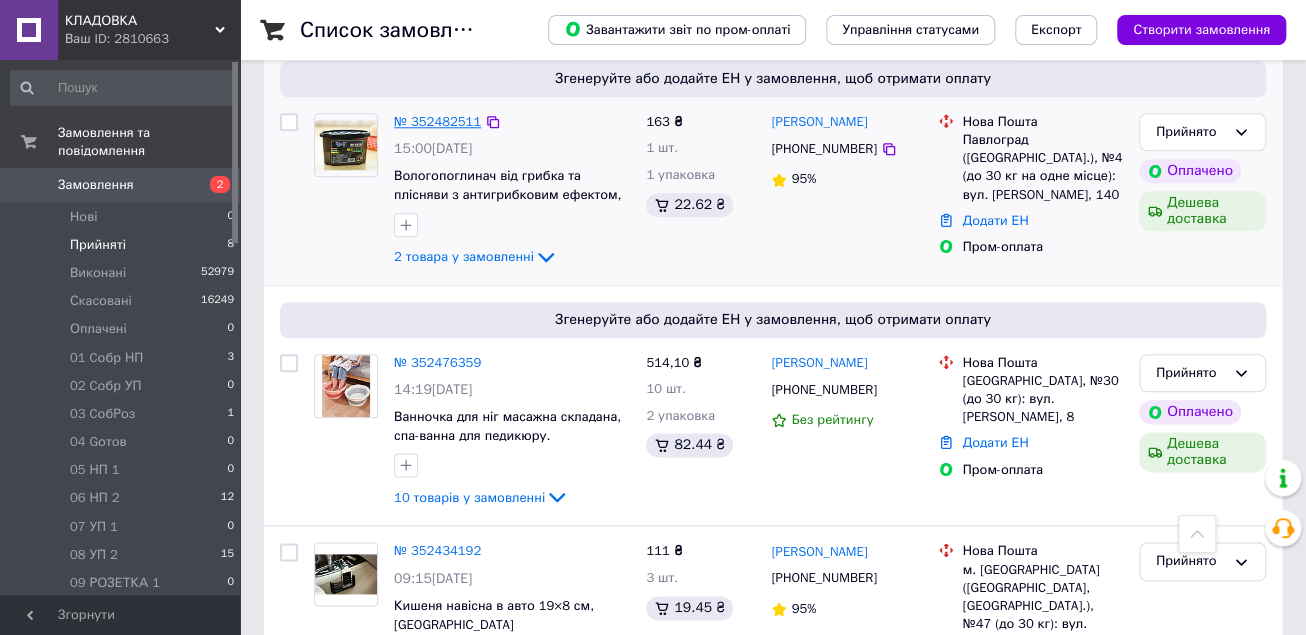 click on "№ 352482511" at bounding box center (437, 121) 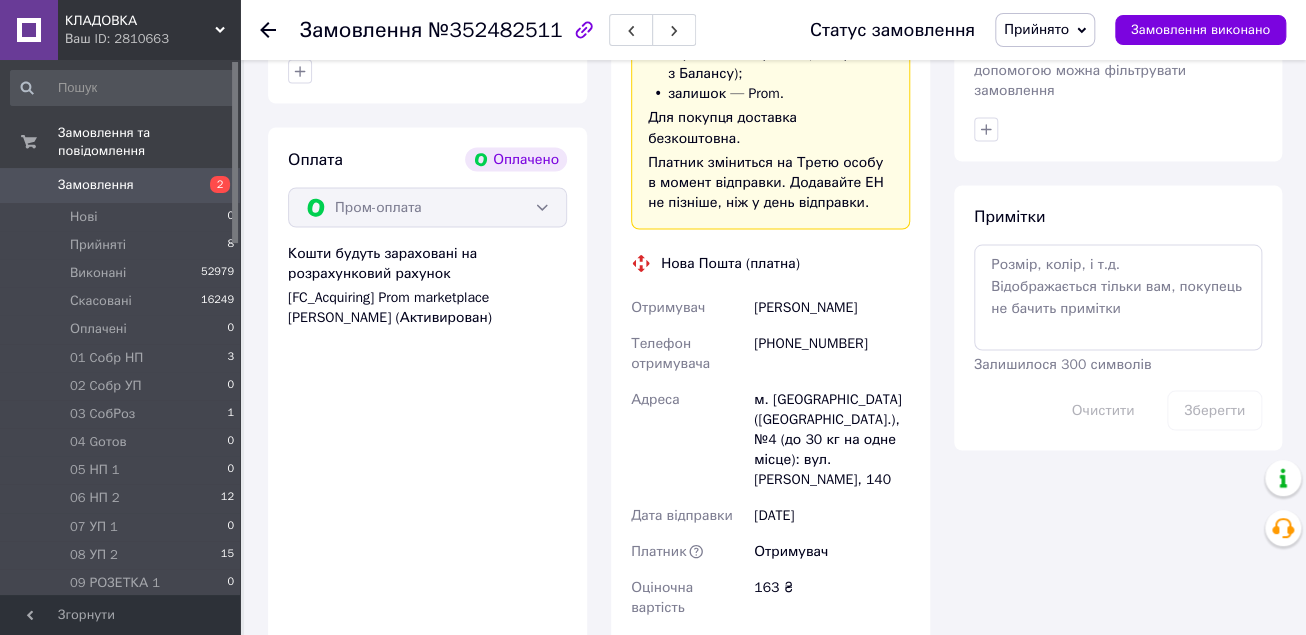 scroll, scrollTop: 1600, scrollLeft: 0, axis: vertical 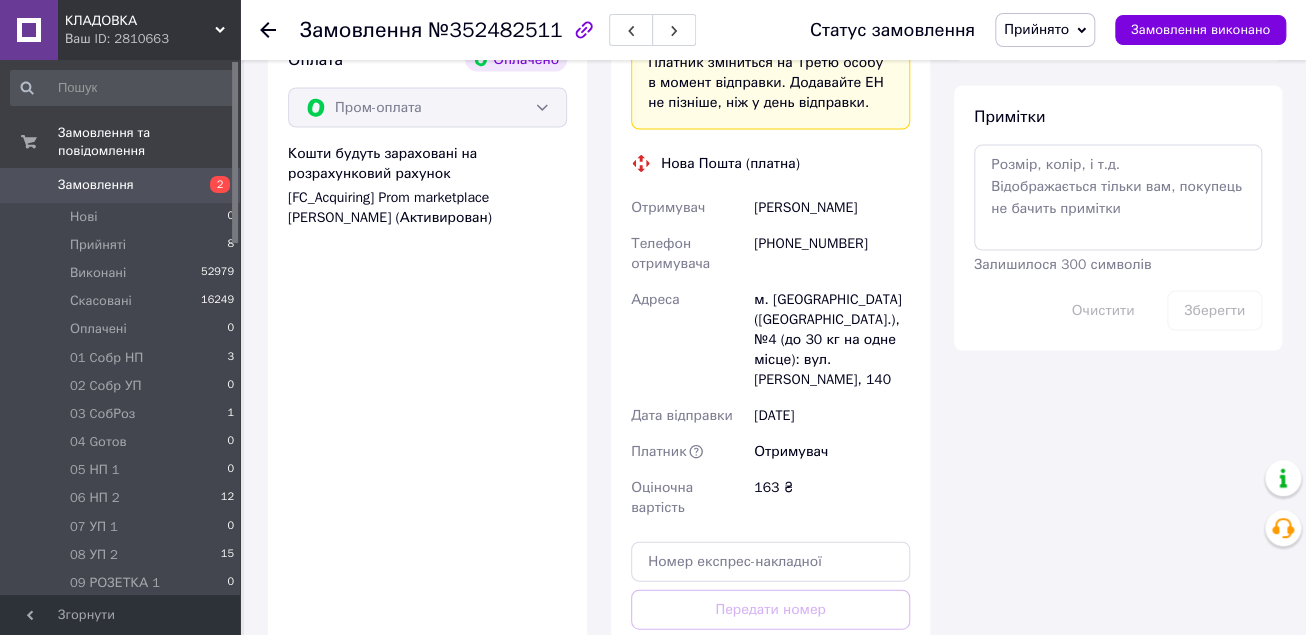 click 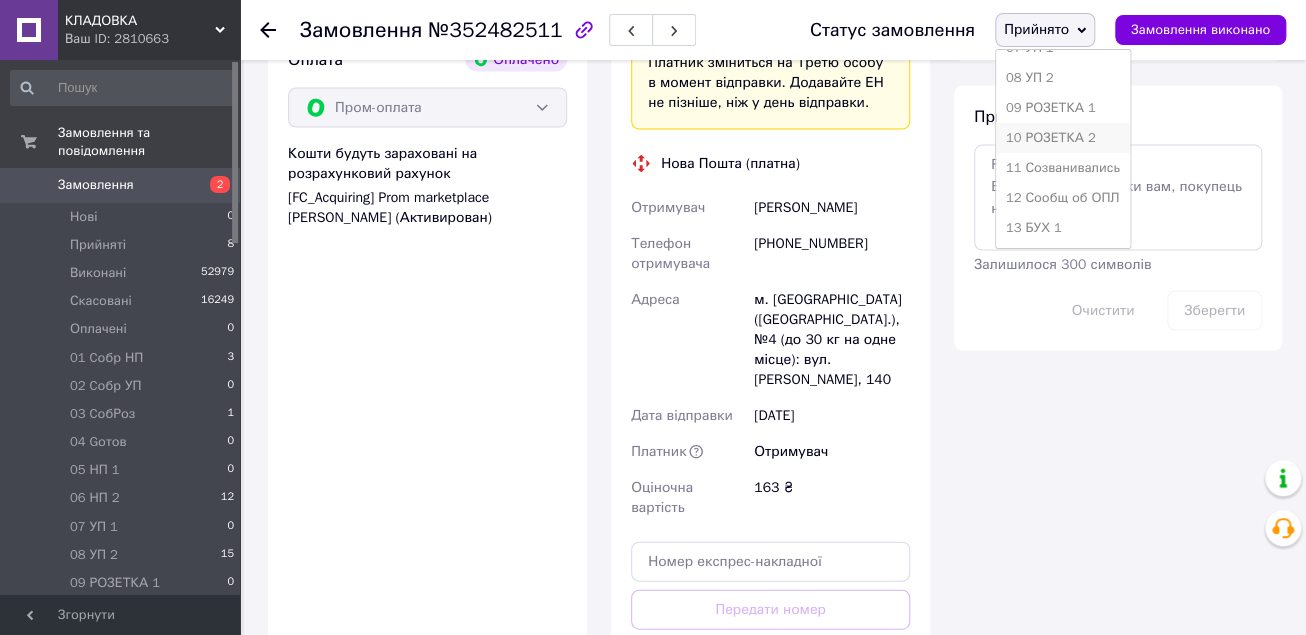 scroll, scrollTop: 400, scrollLeft: 0, axis: vertical 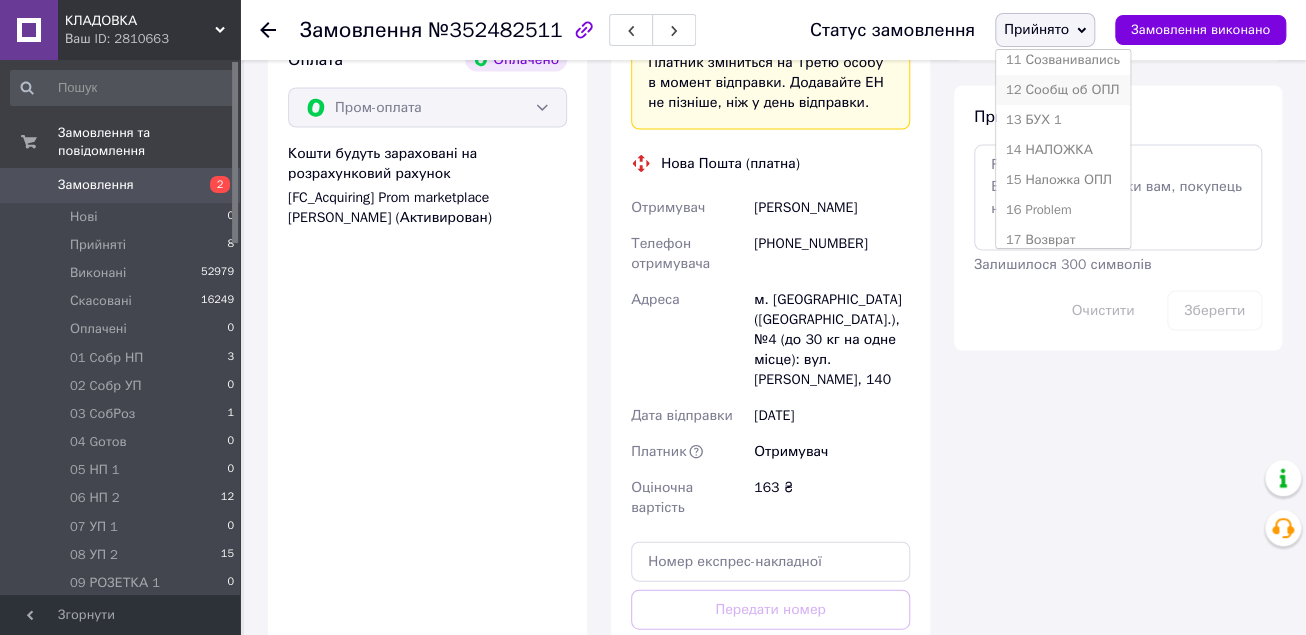 click on "12 Сообщ об ОПЛ" at bounding box center [1063, 90] 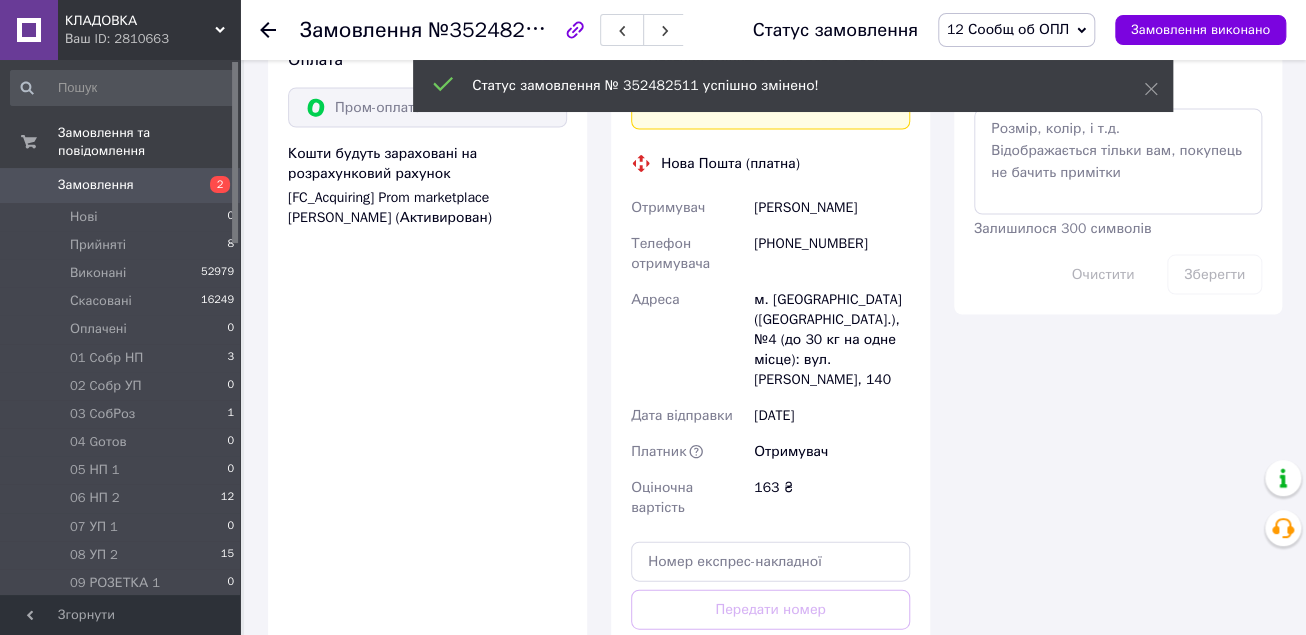 click 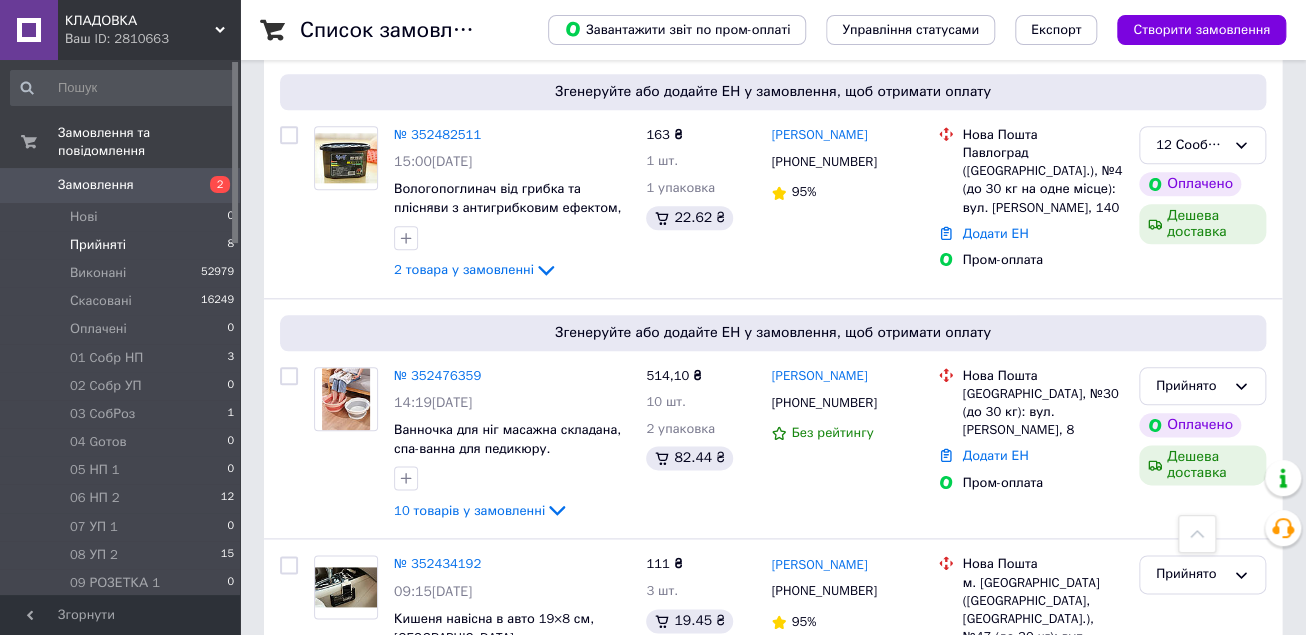 scroll, scrollTop: 880, scrollLeft: 0, axis: vertical 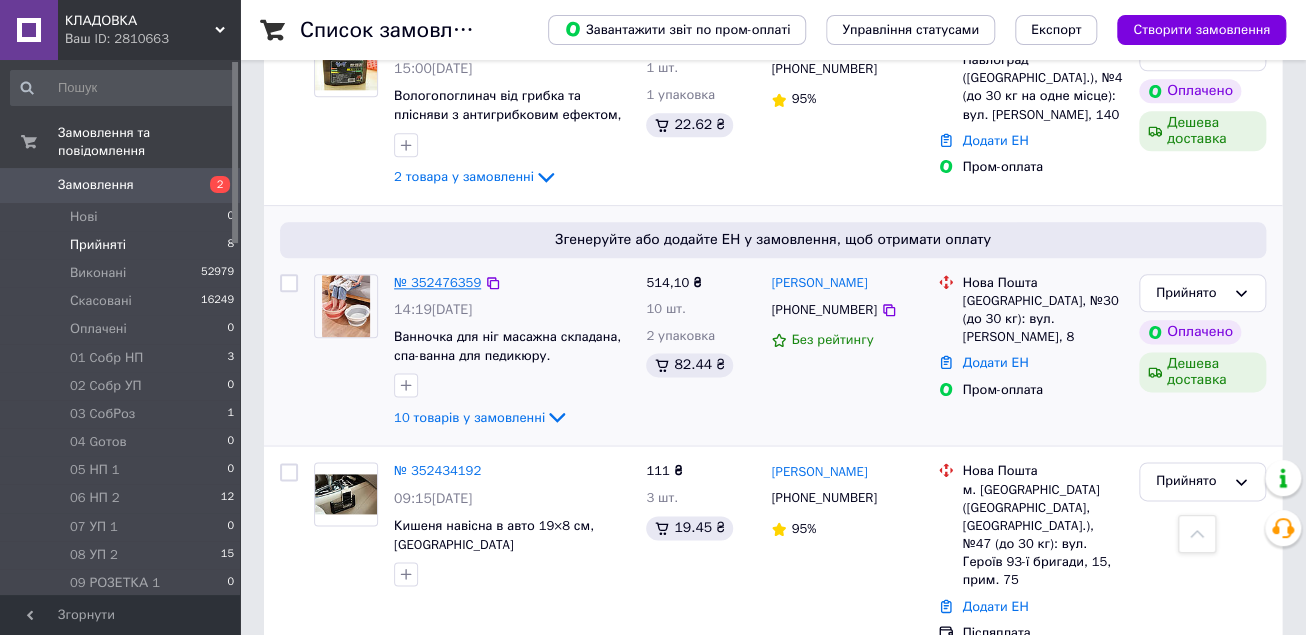 click on "№ 352476359" at bounding box center (437, 282) 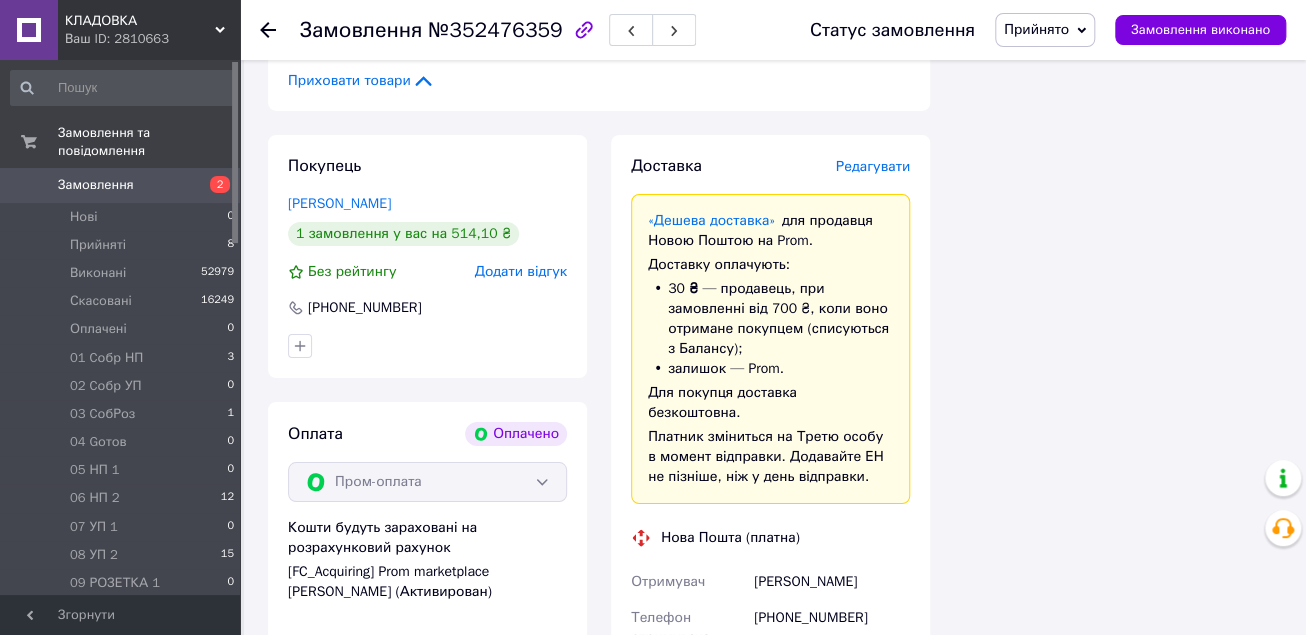scroll, scrollTop: 2960, scrollLeft: 0, axis: vertical 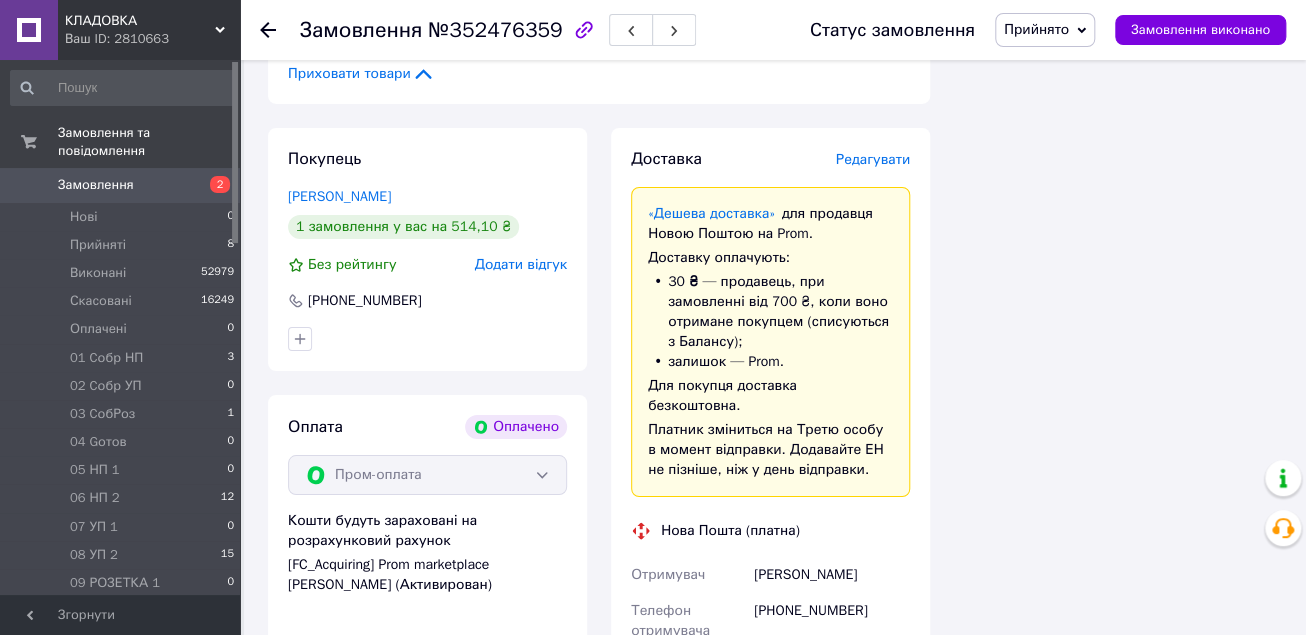 click 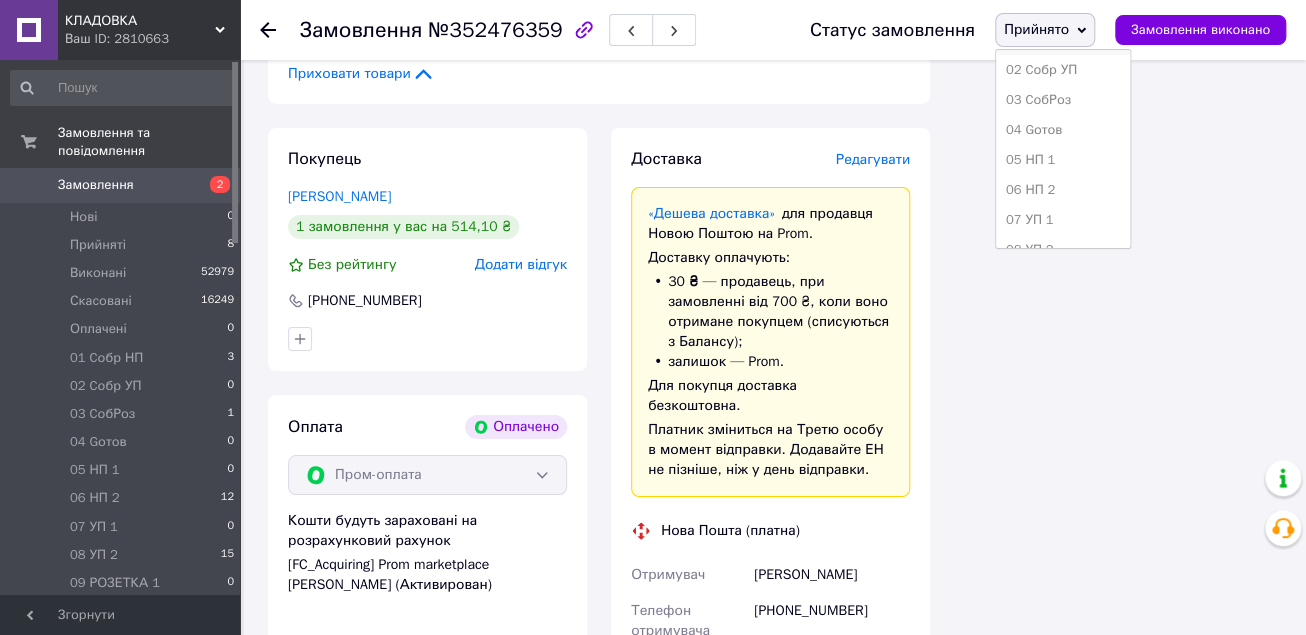 scroll, scrollTop: 400, scrollLeft: 0, axis: vertical 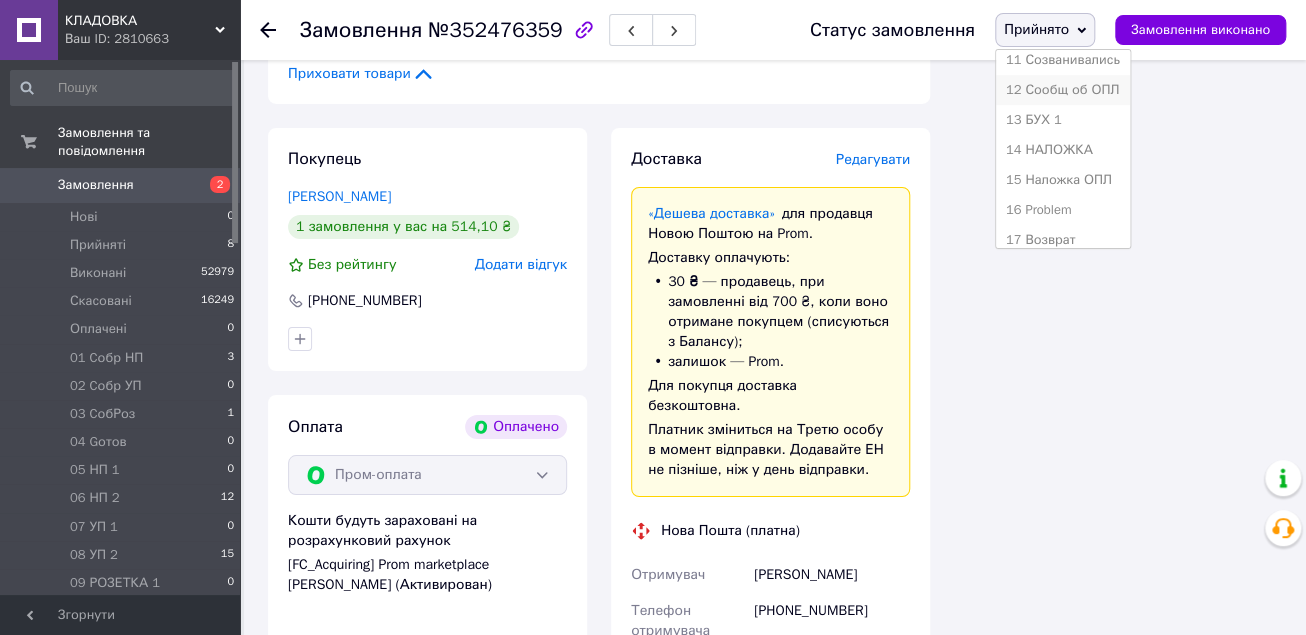 click on "12 Сообщ об ОПЛ" at bounding box center (1063, 90) 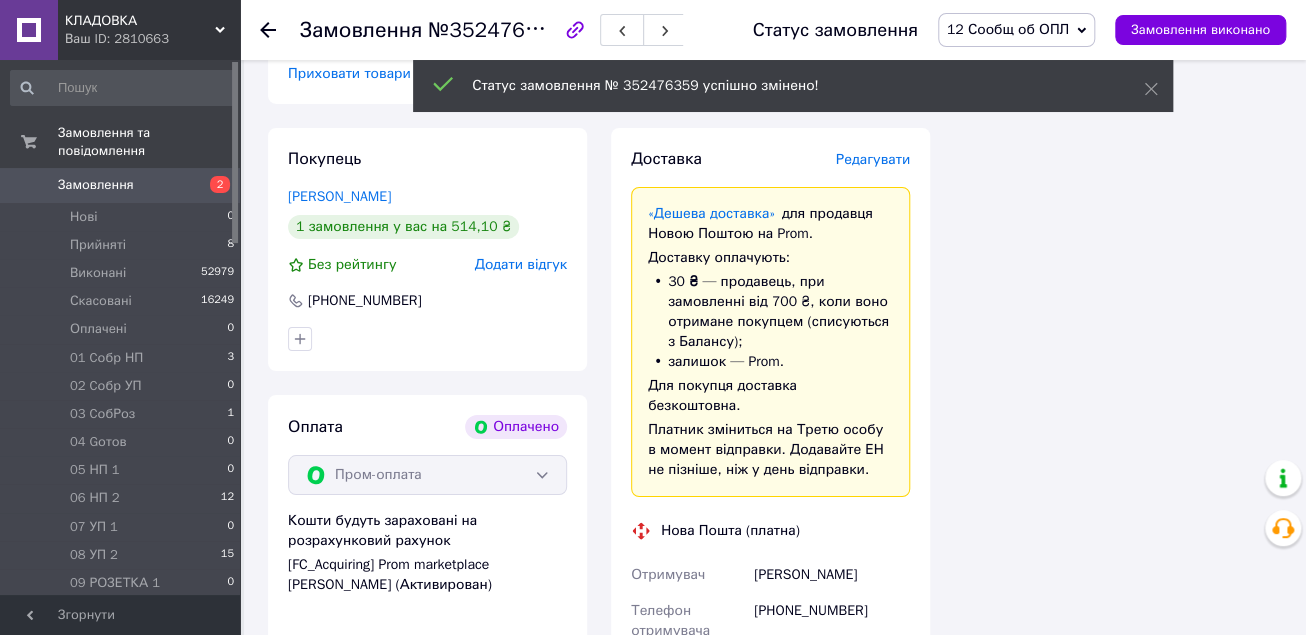 click 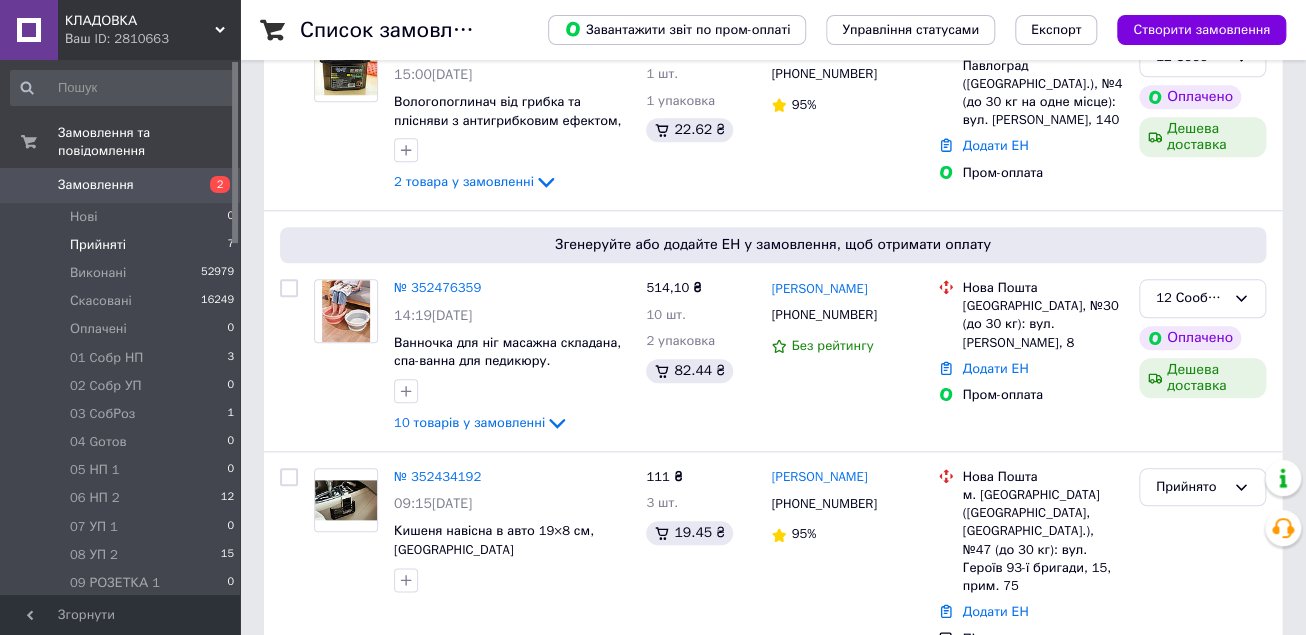 scroll, scrollTop: 1011, scrollLeft: 0, axis: vertical 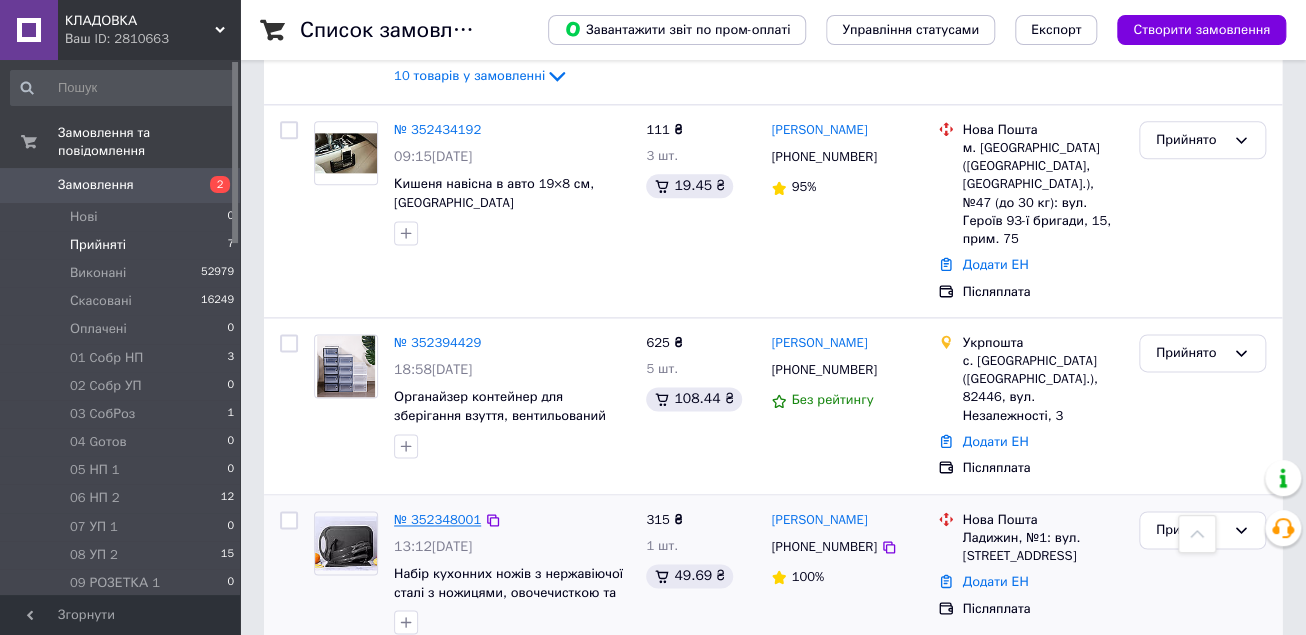 click on "№ 352348001" at bounding box center (437, 519) 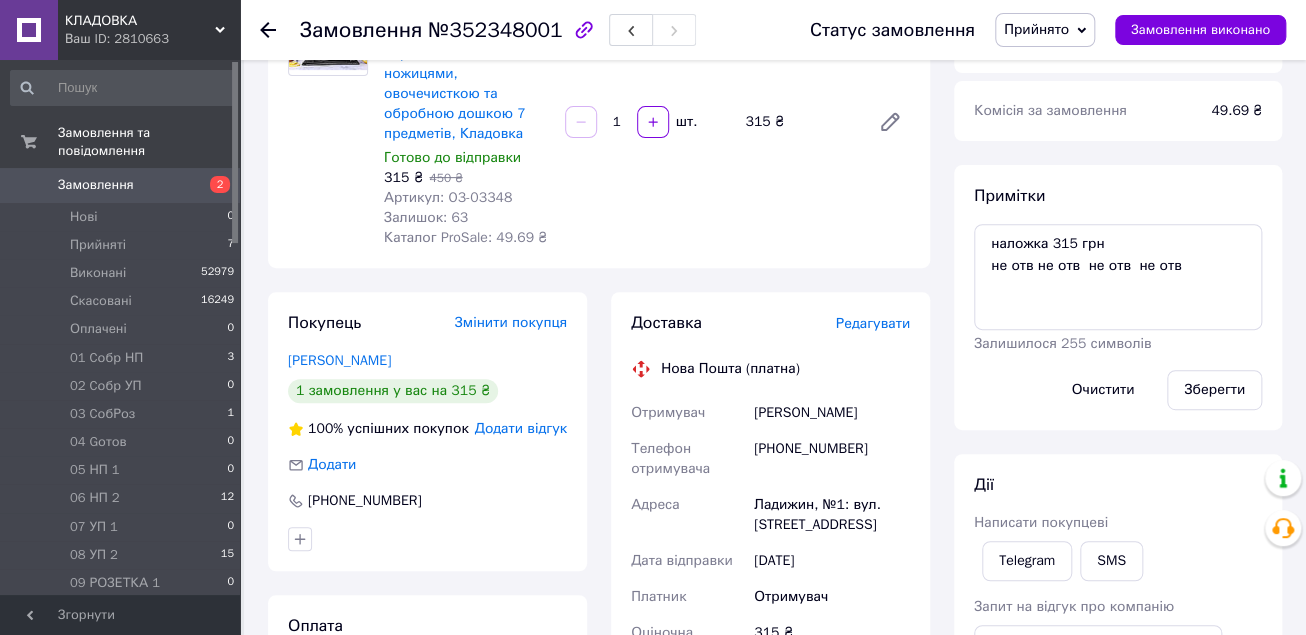 scroll, scrollTop: 211, scrollLeft: 0, axis: vertical 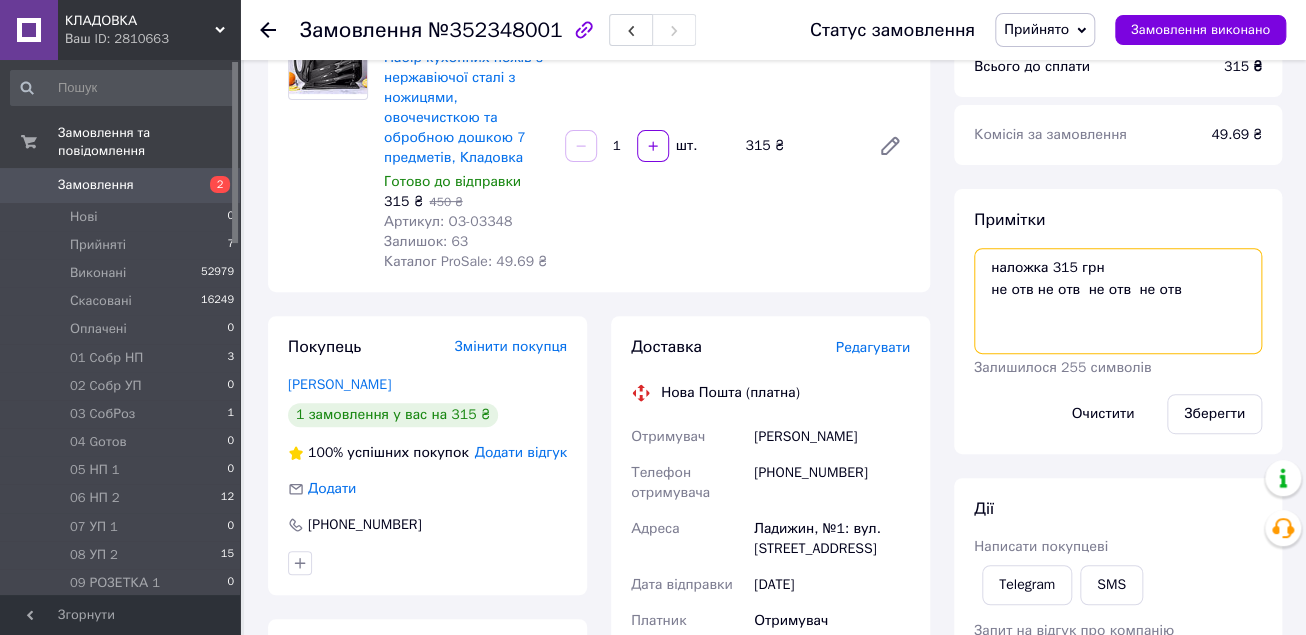 click on "наложка 315 грн
не отв не отв  не отв  не отв" at bounding box center [1118, 301] 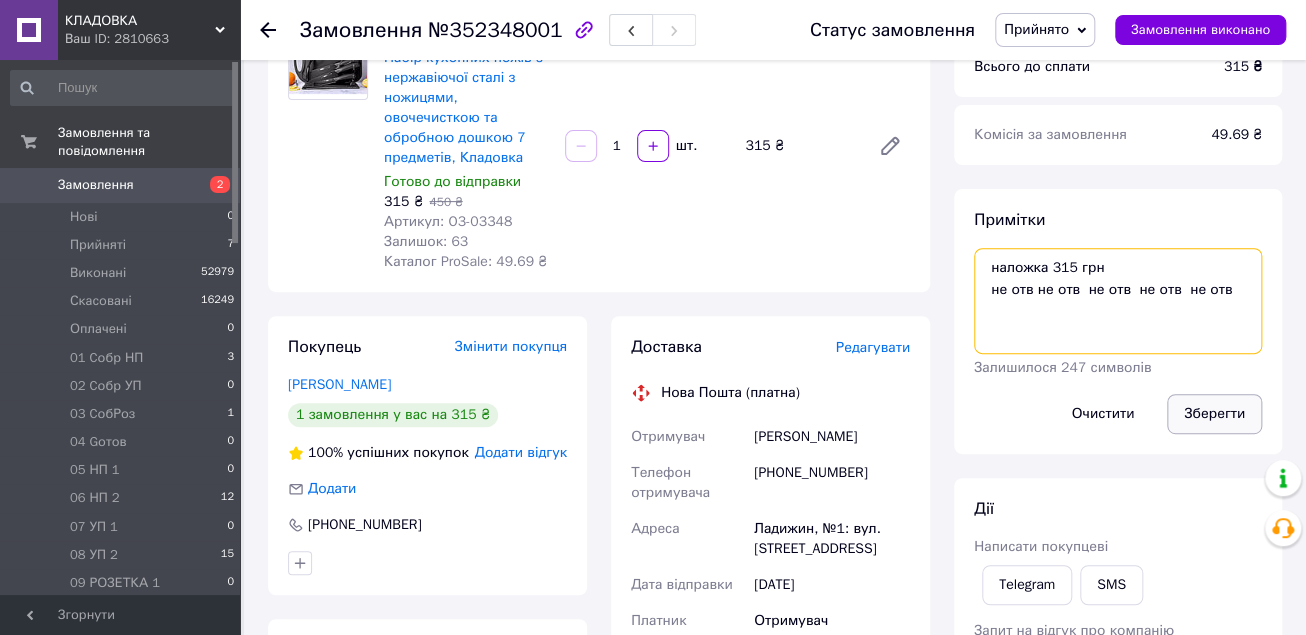 type on "наложка 315 грн
не отв не отв  не отв  не отв  не отв" 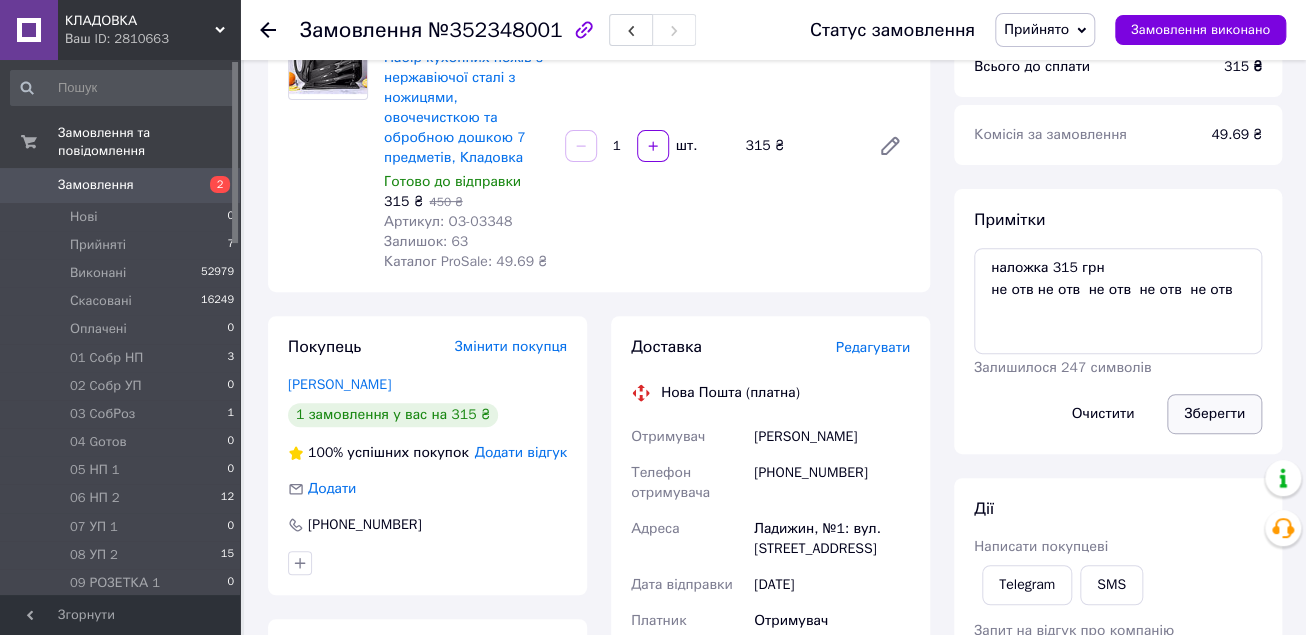 click on "Зберегти" at bounding box center (1214, 414) 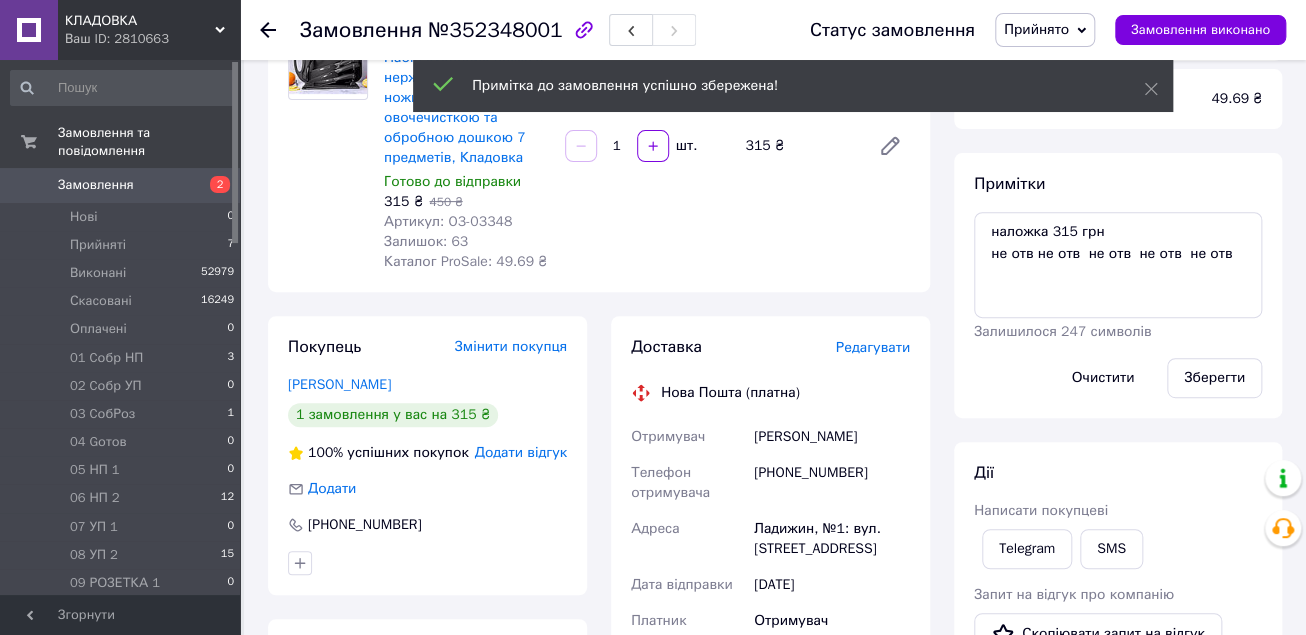 click 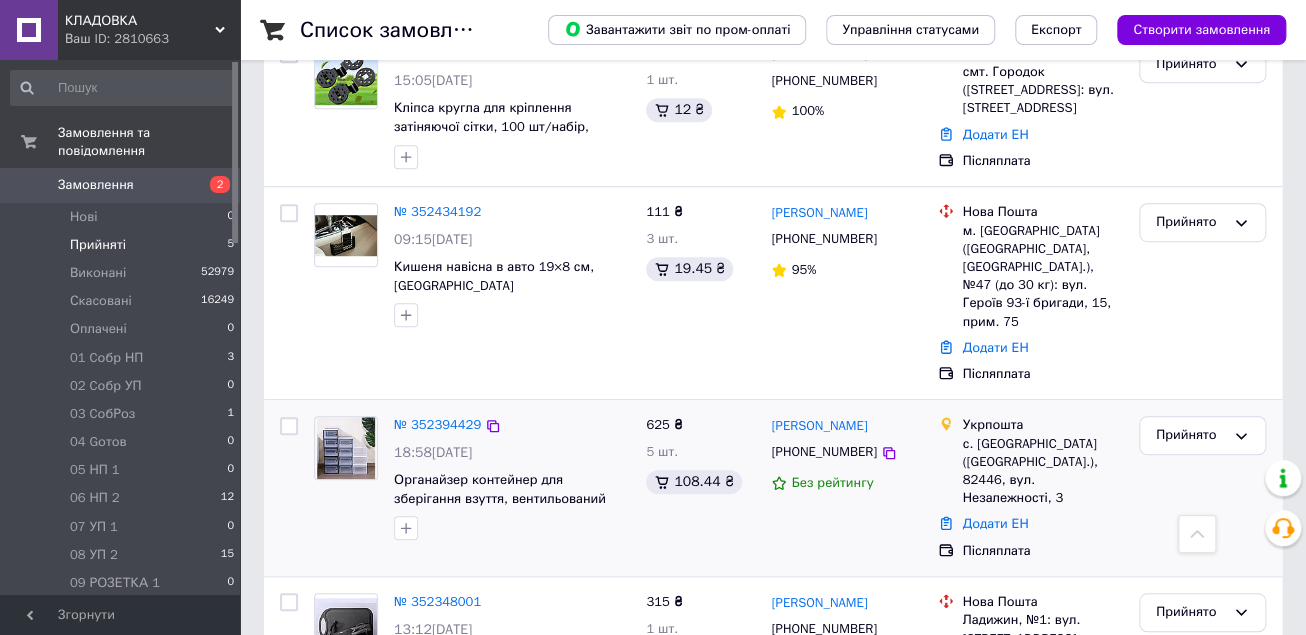scroll, scrollTop: 370, scrollLeft: 0, axis: vertical 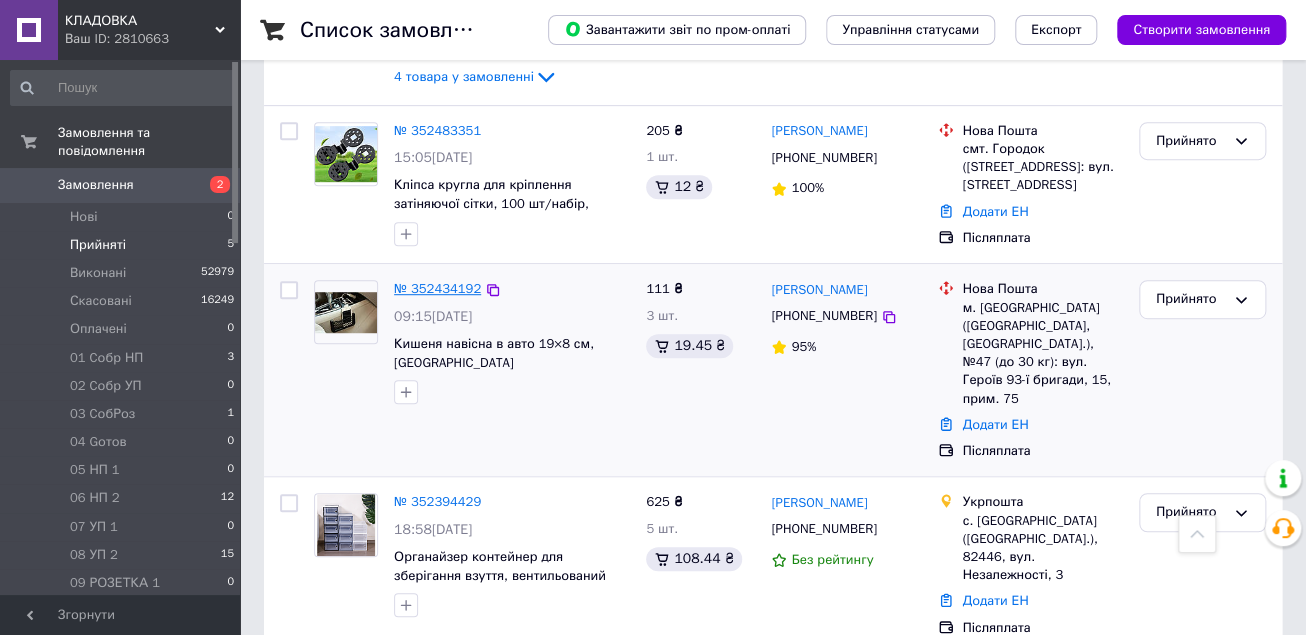 click on "№ 352434192" at bounding box center (437, 288) 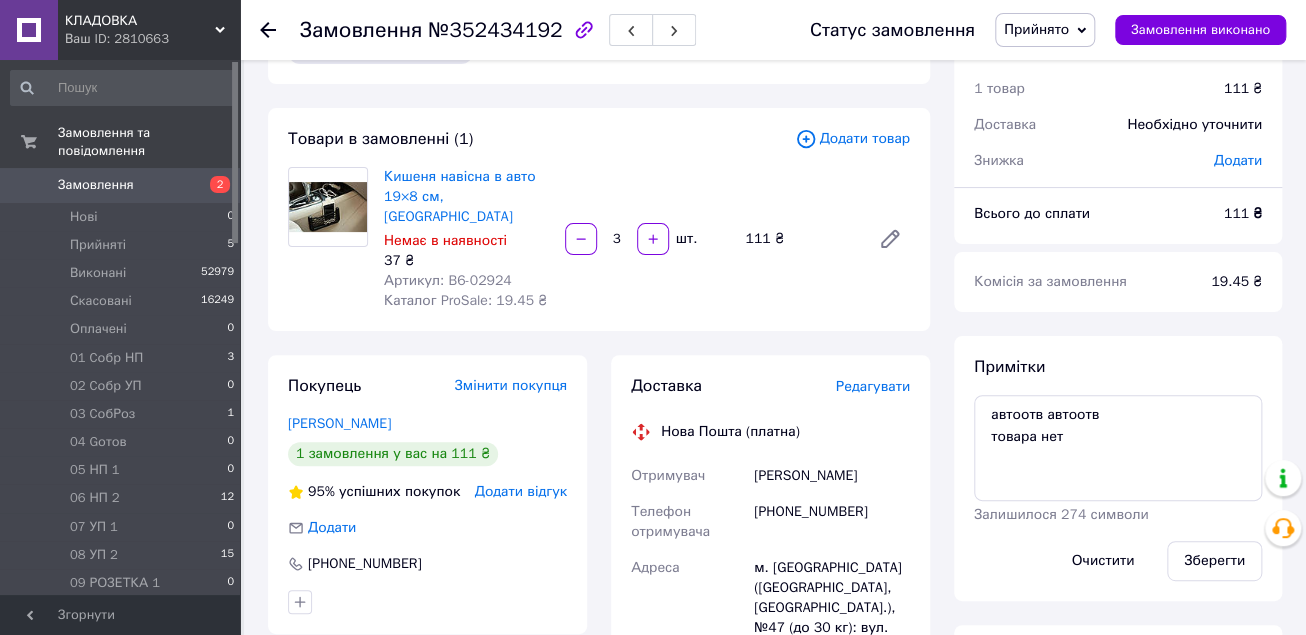 scroll, scrollTop: 0, scrollLeft: 0, axis: both 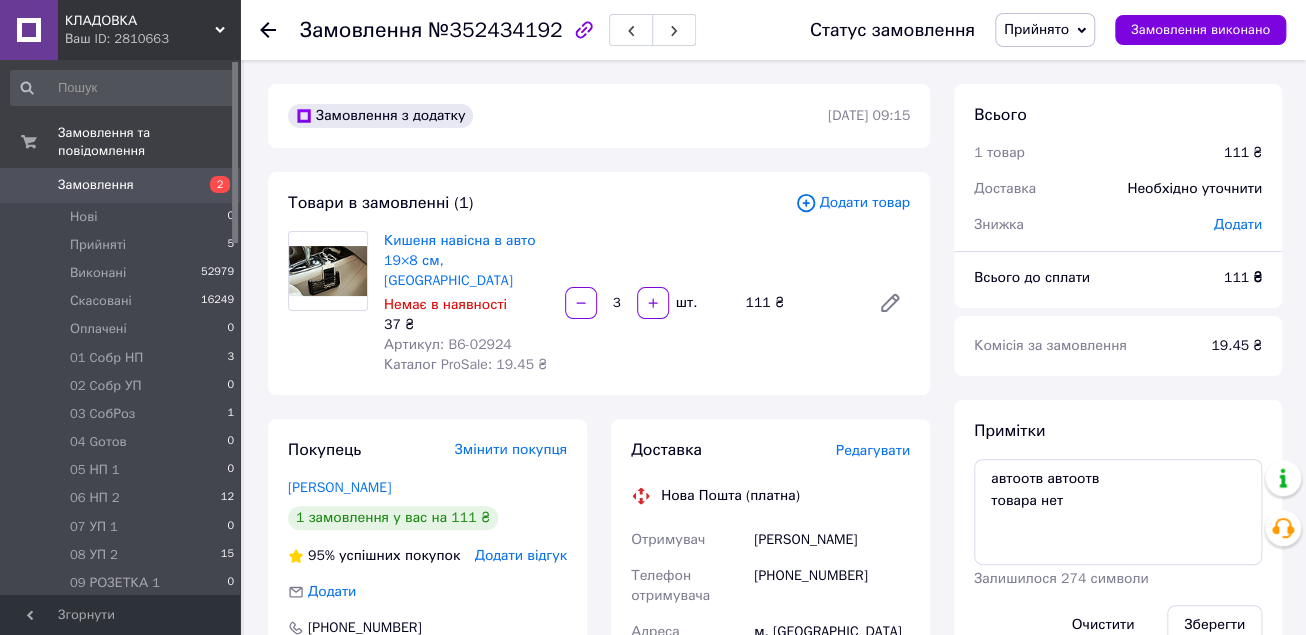 click 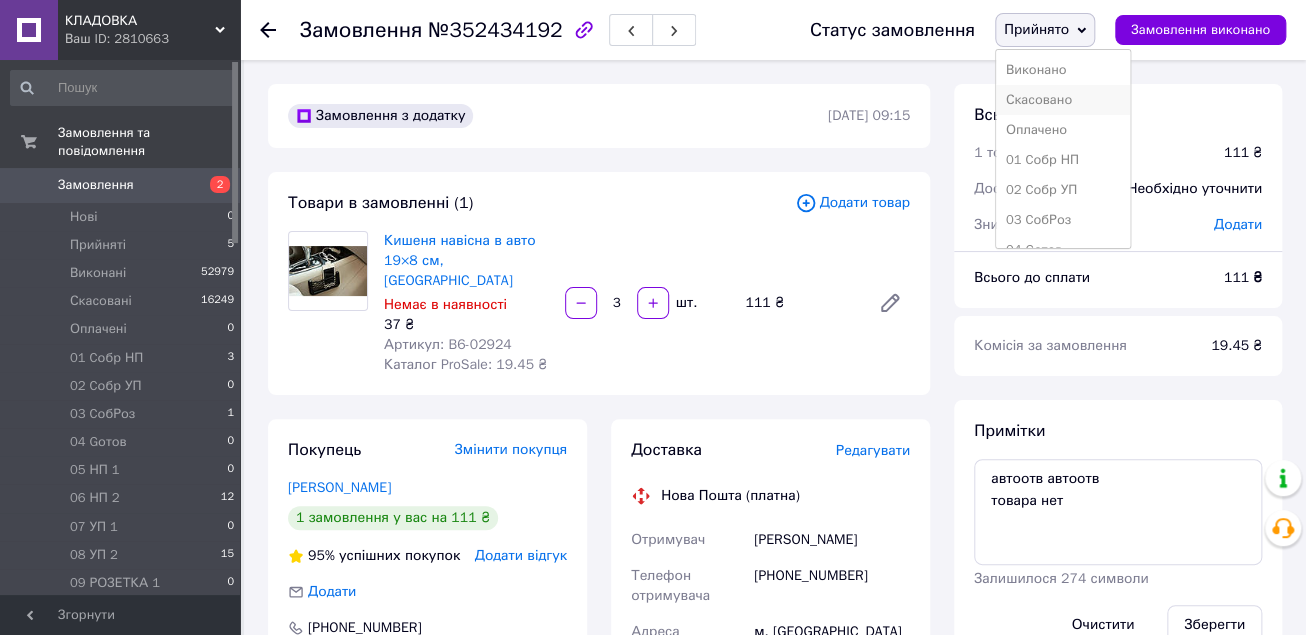 click on "Скасовано" at bounding box center [1063, 100] 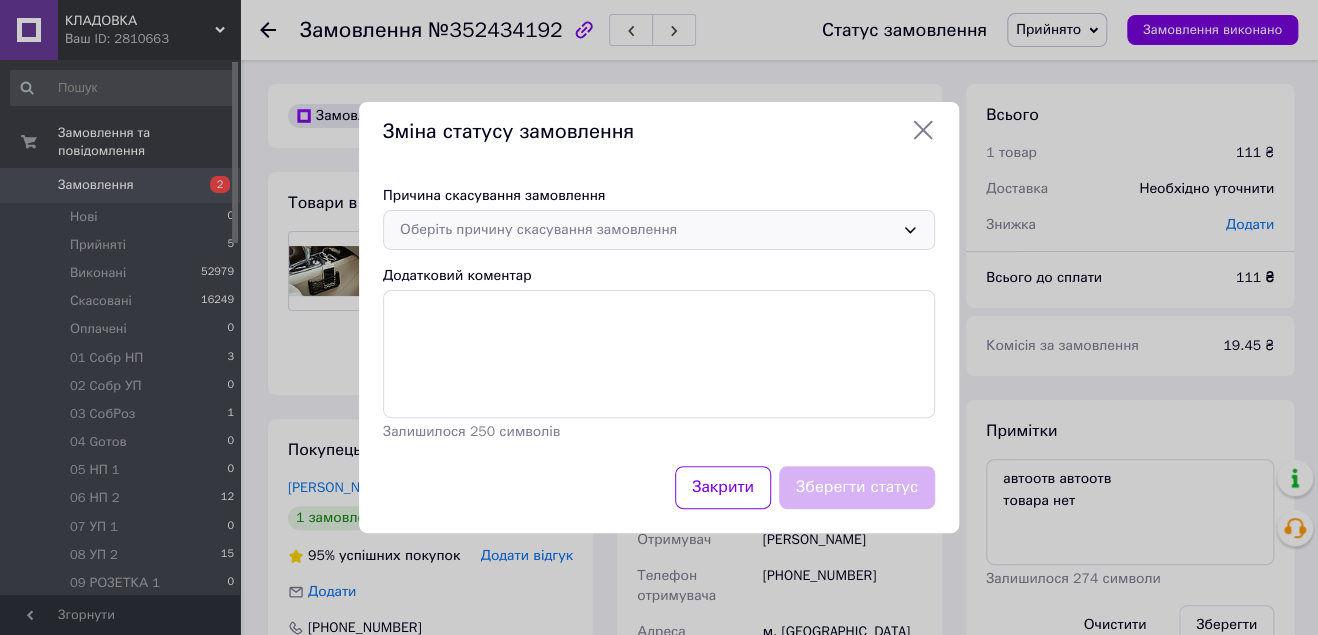 click 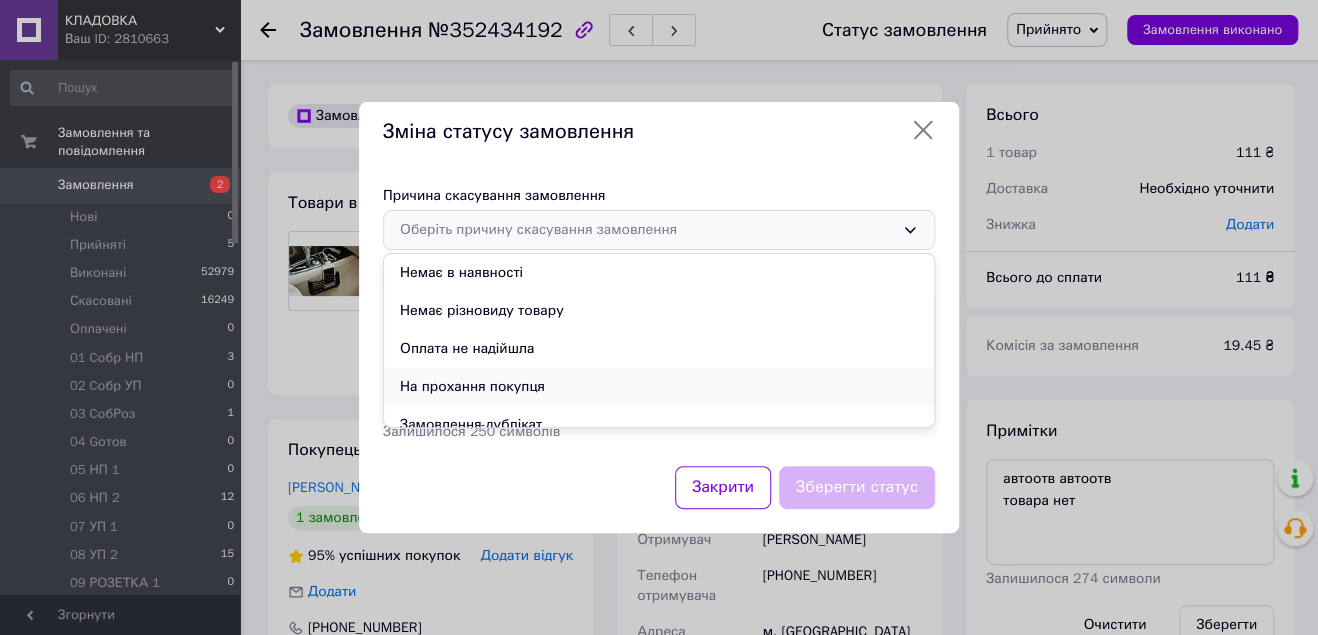 click on "На прохання покупця" at bounding box center [659, 387] 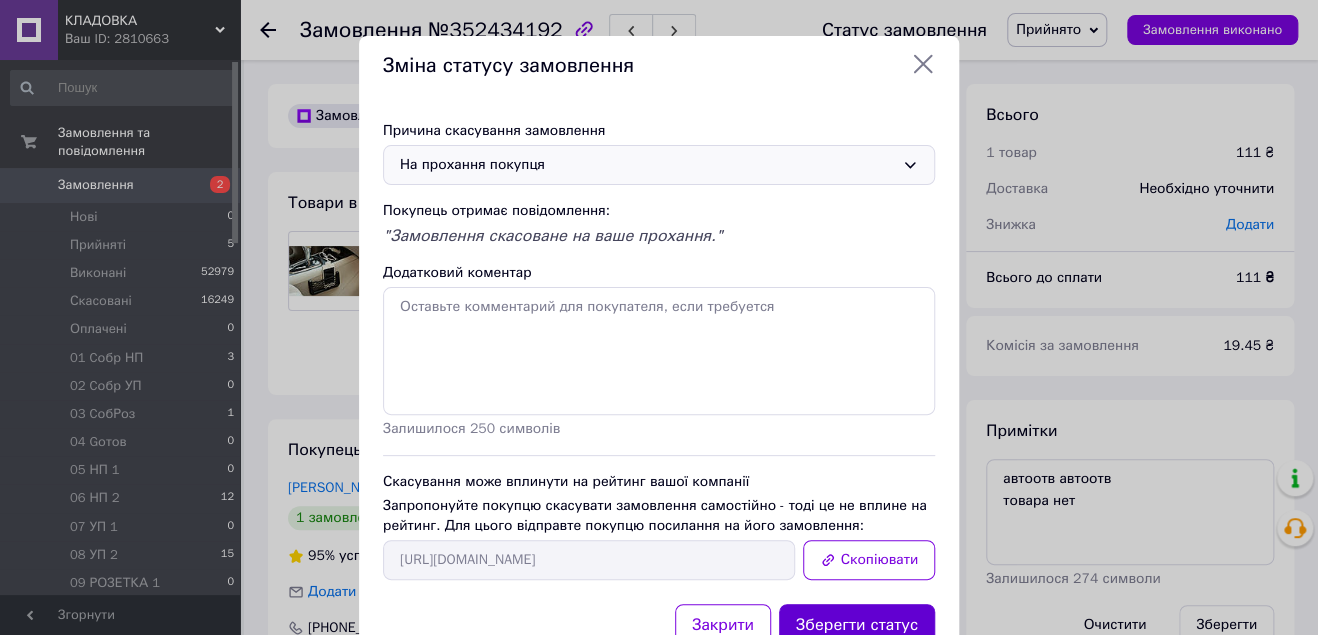 click on "Зберегти статус" at bounding box center [857, 625] 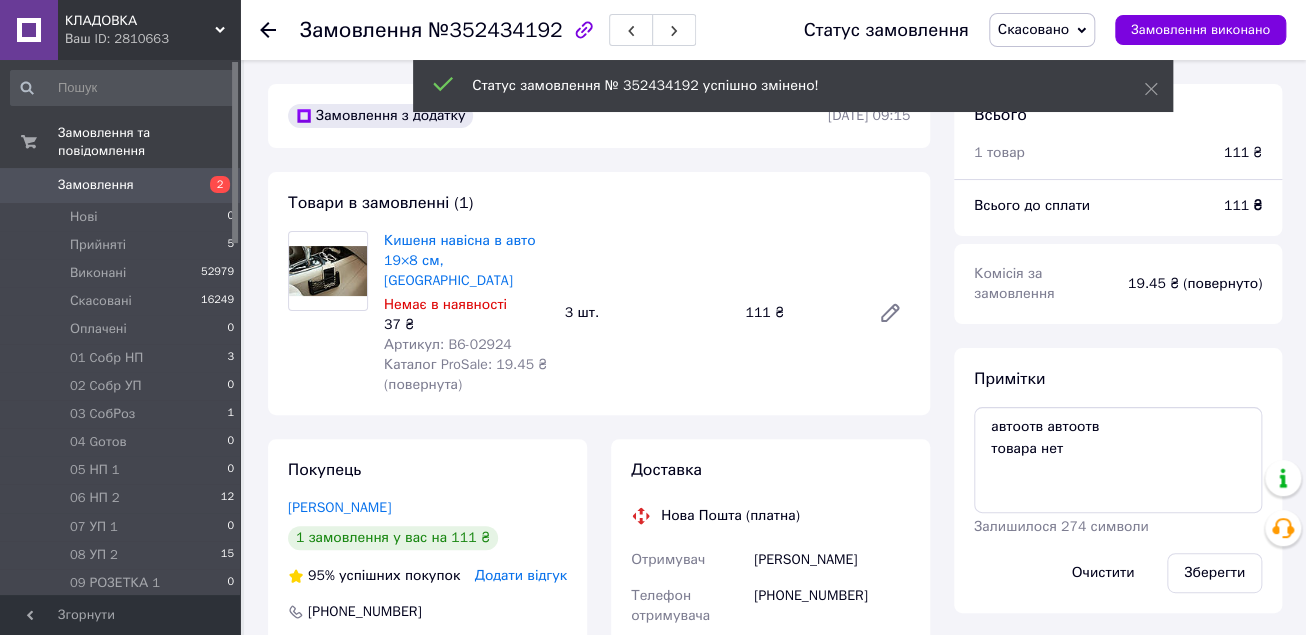 click 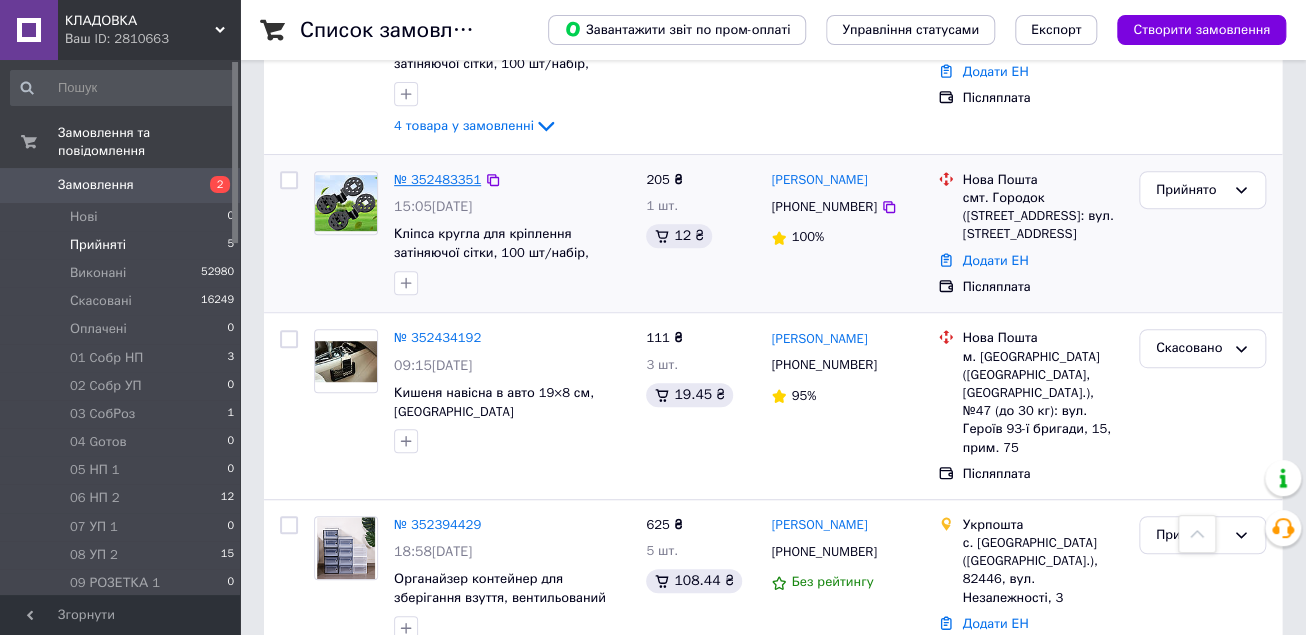 scroll, scrollTop: 320, scrollLeft: 0, axis: vertical 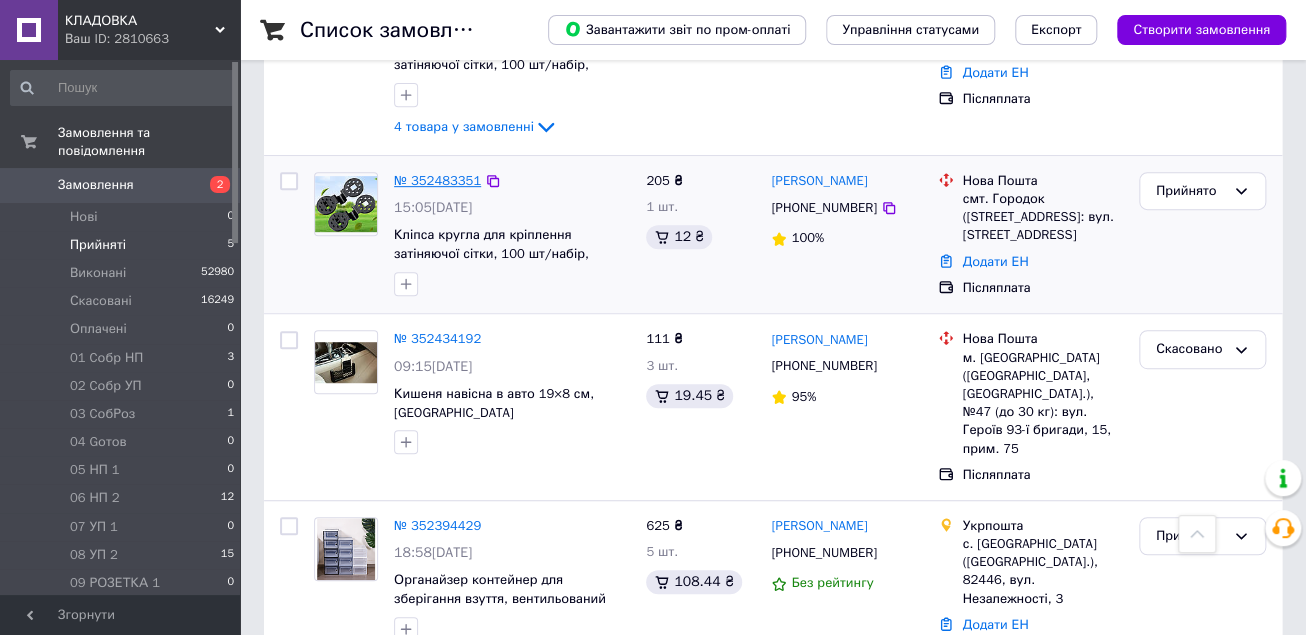 click on "№ 352483351" at bounding box center (437, 180) 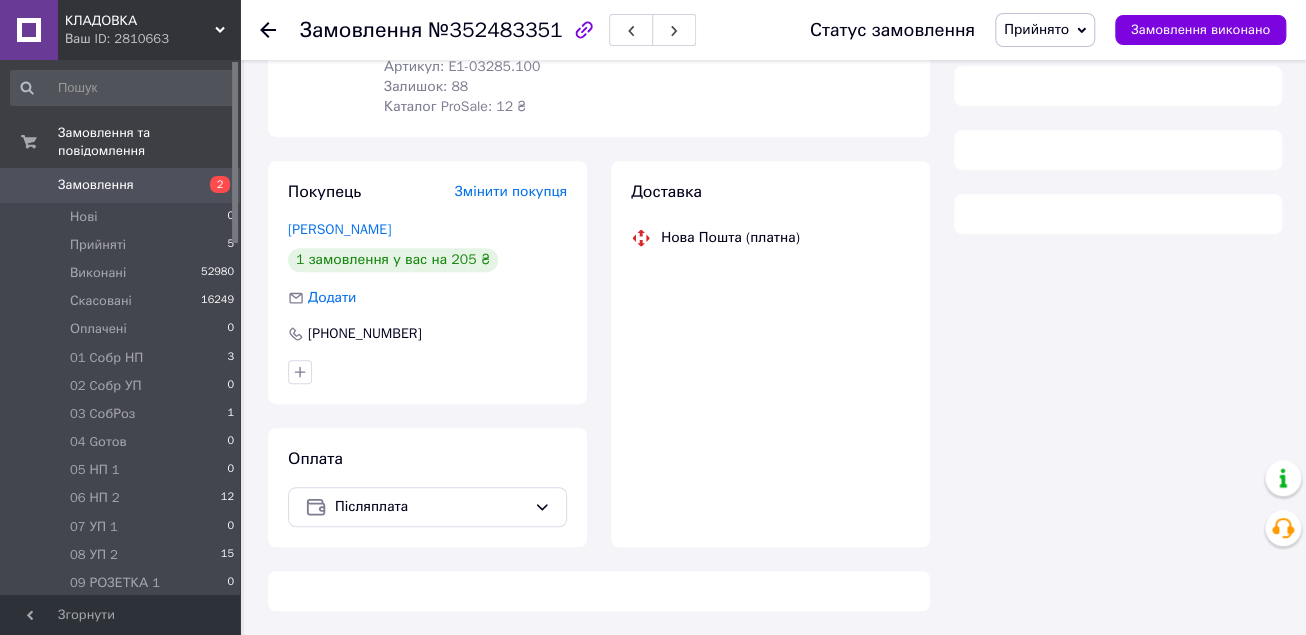 scroll, scrollTop: 320, scrollLeft: 0, axis: vertical 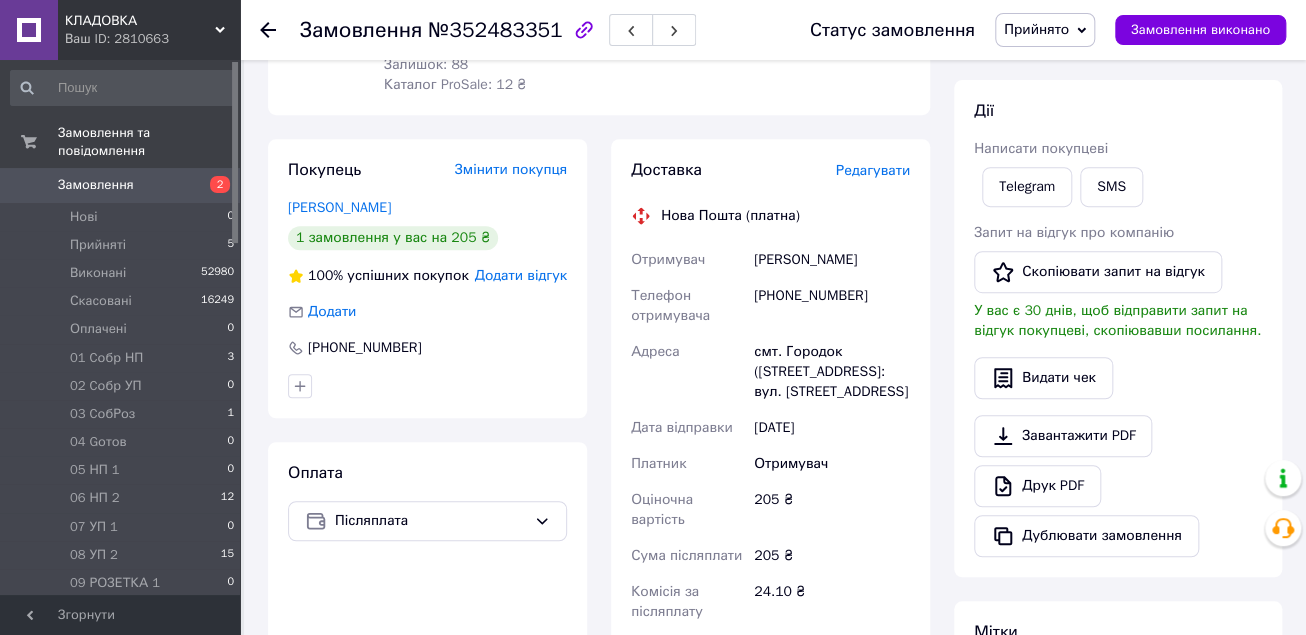 click on "Telegram SMS" at bounding box center [1118, 187] 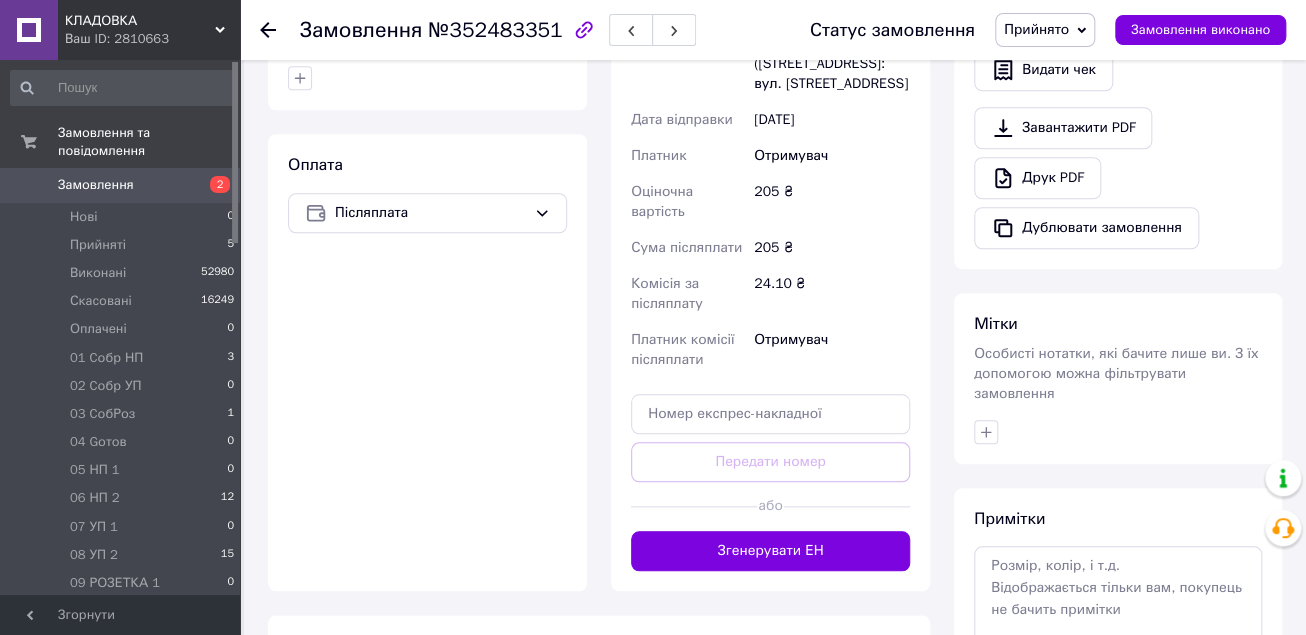 scroll, scrollTop: 640, scrollLeft: 0, axis: vertical 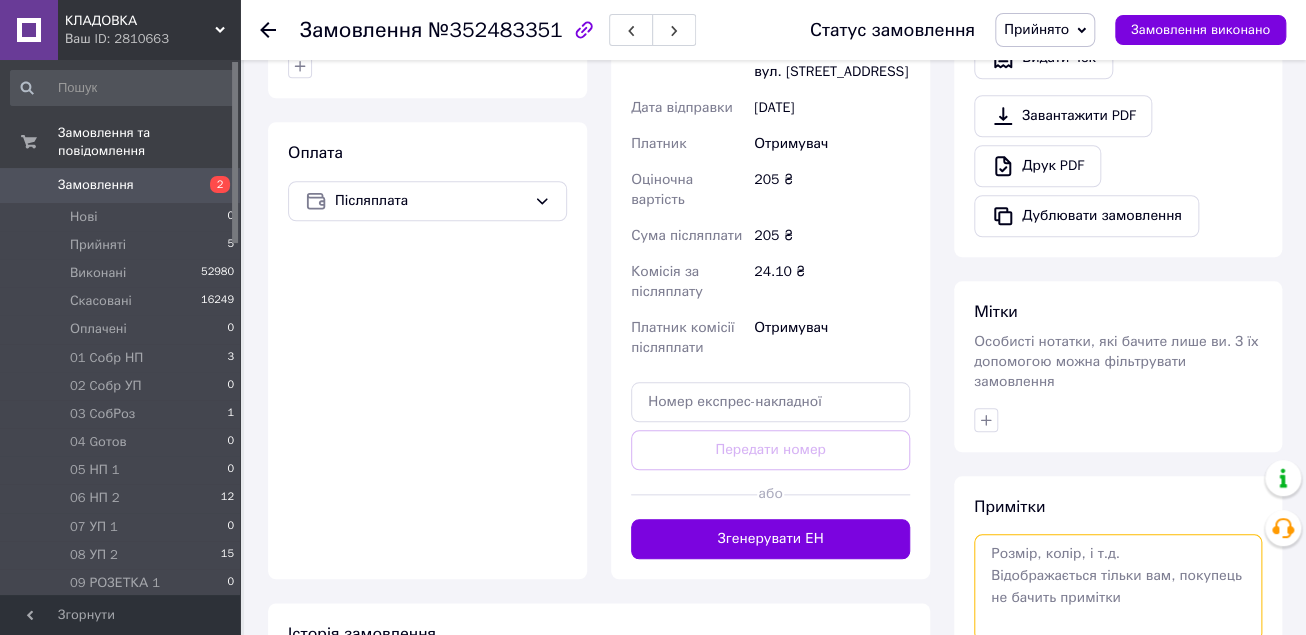 click at bounding box center (1118, 587) 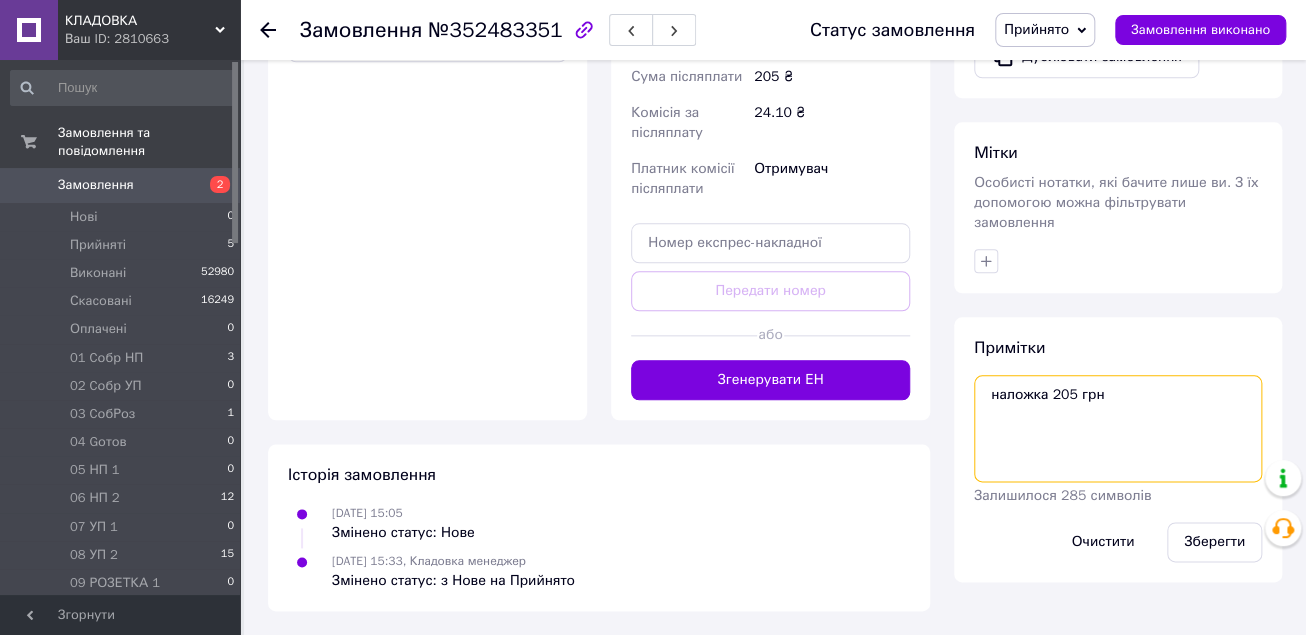 scroll, scrollTop: 818, scrollLeft: 0, axis: vertical 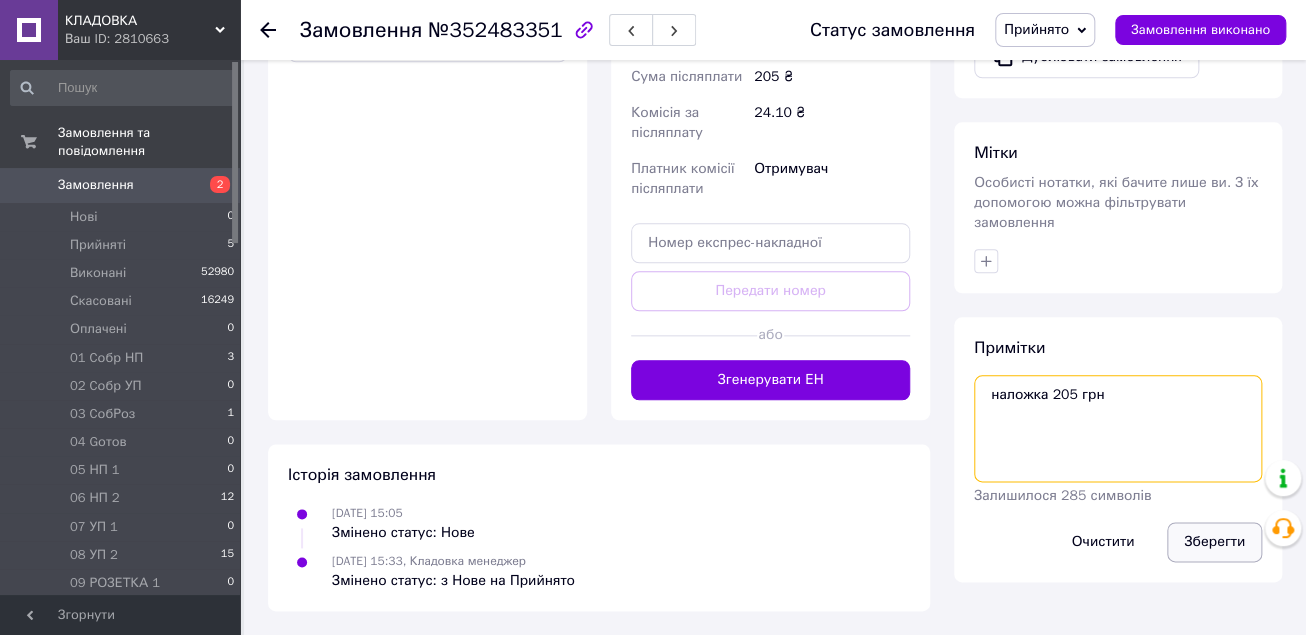 type on "наложка 205 грн" 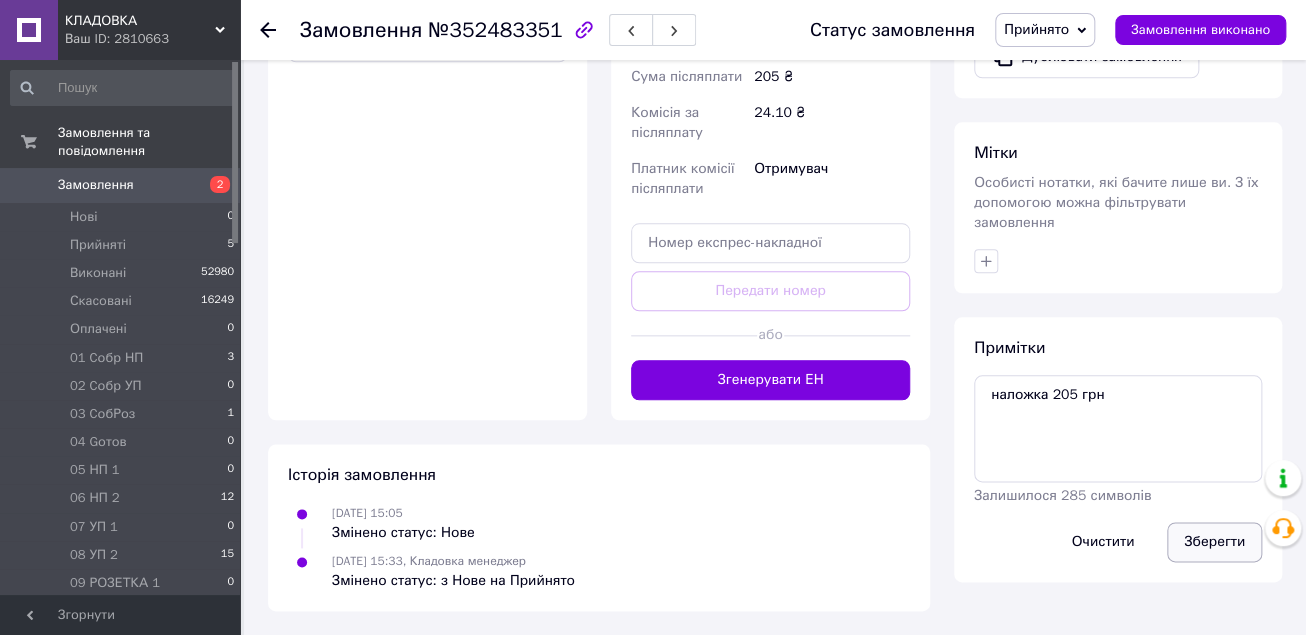 click on "Зберегти" at bounding box center [1214, 542] 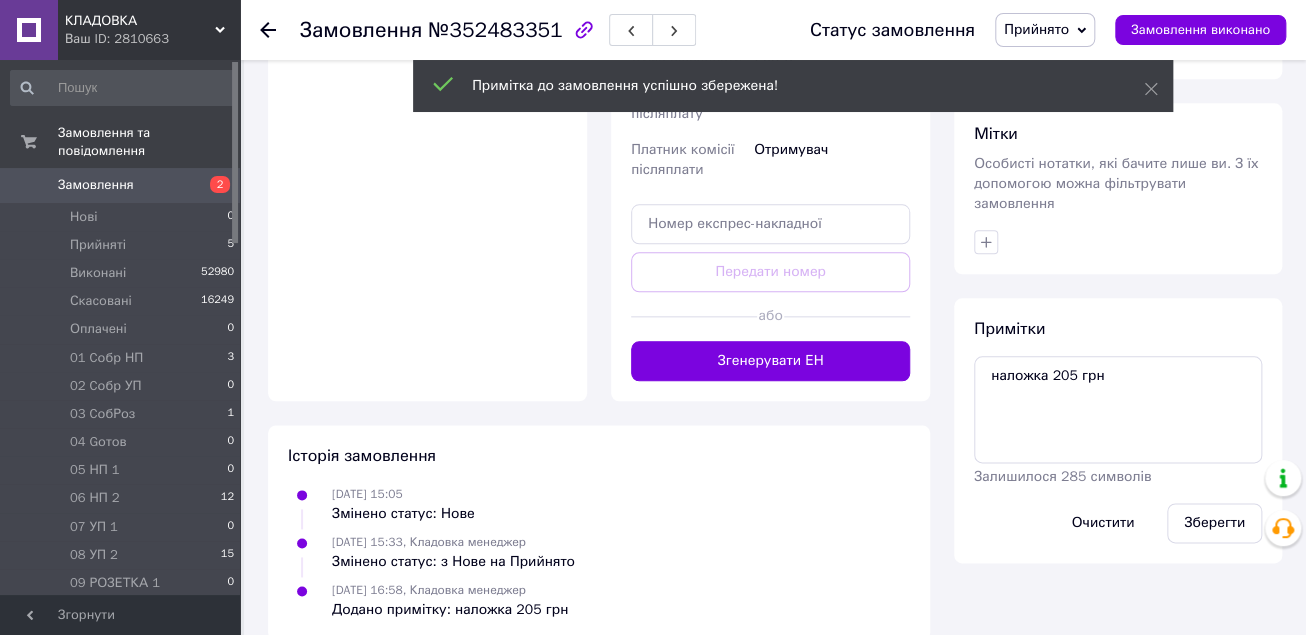 click 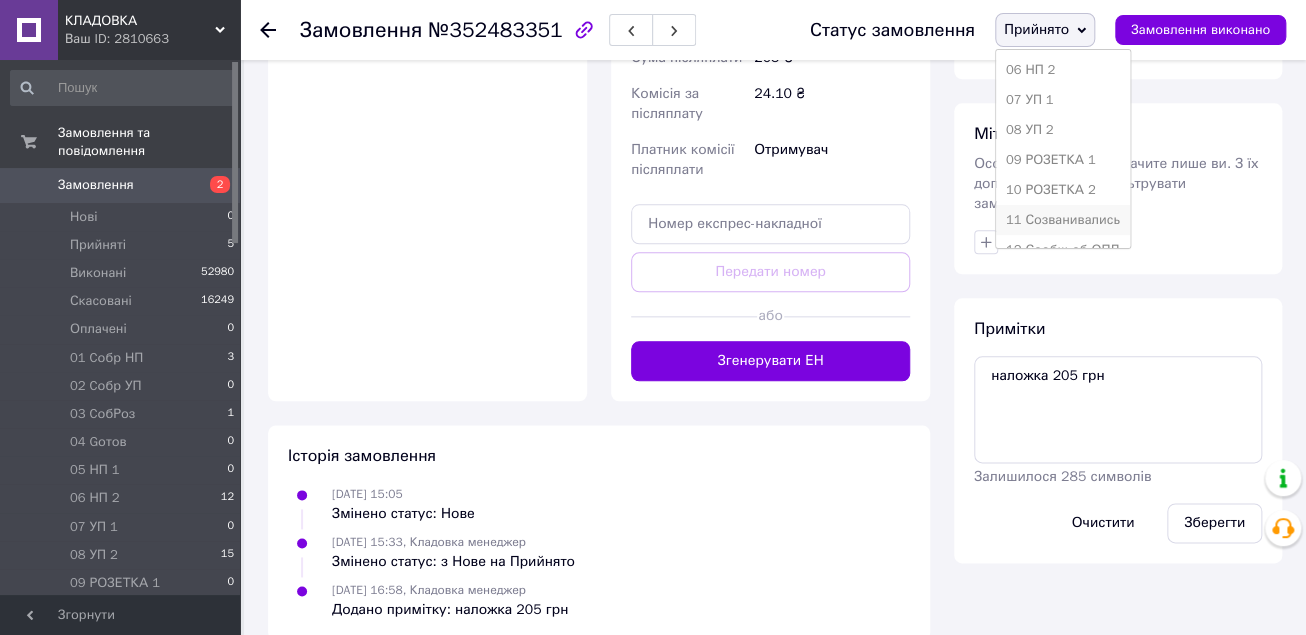 scroll, scrollTop: 320, scrollLeft: 0, axis: vertical 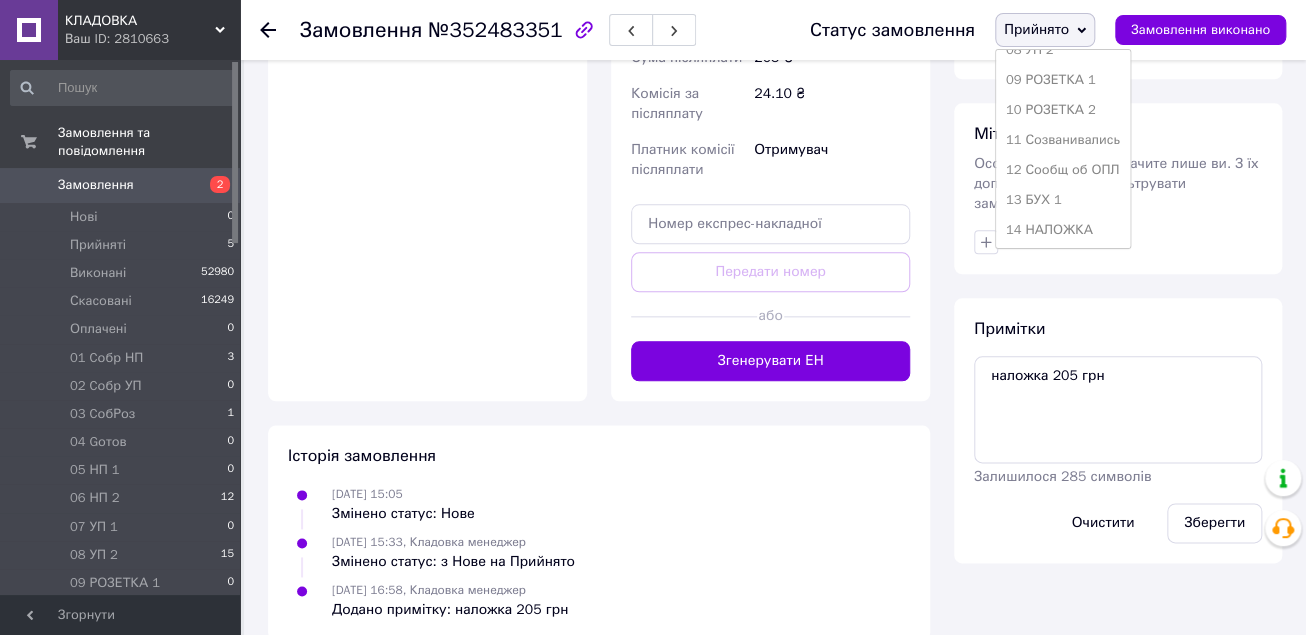 click on "12 Сообщ об ОПЛ" at bounding box center (1063, 170) 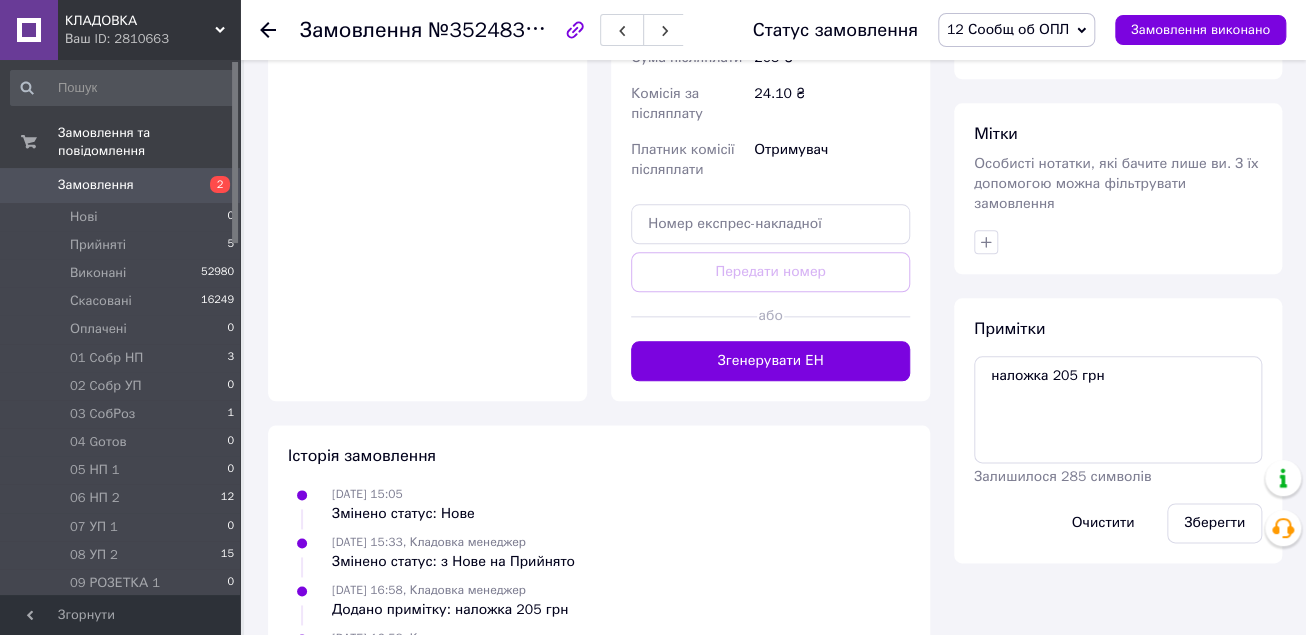 click 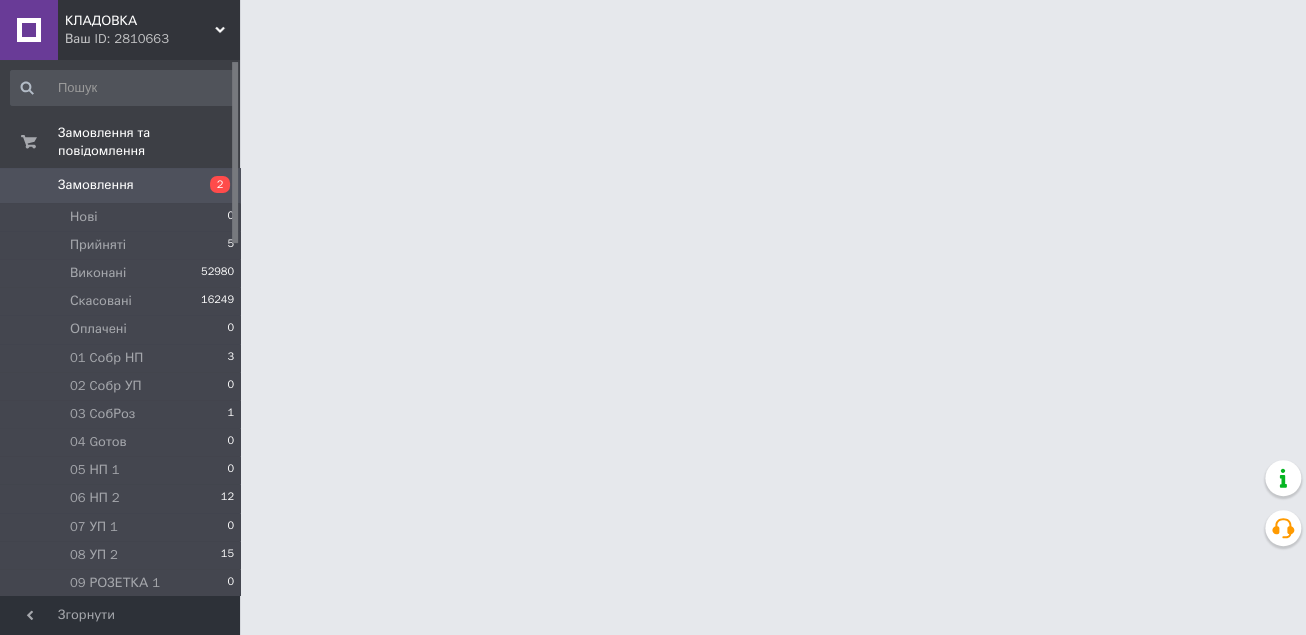 scroll, scrollTop: 0, scrollLeft: 0, axis: both 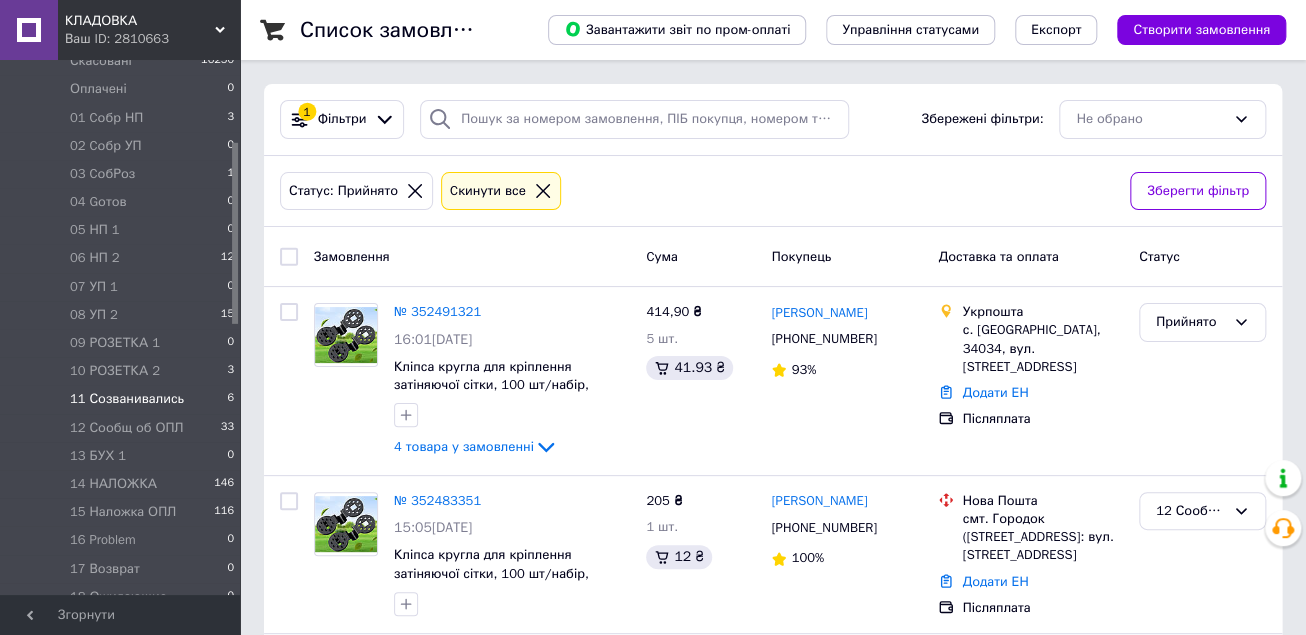 click on "11 Созванивались" at bounding box center (127, 399) 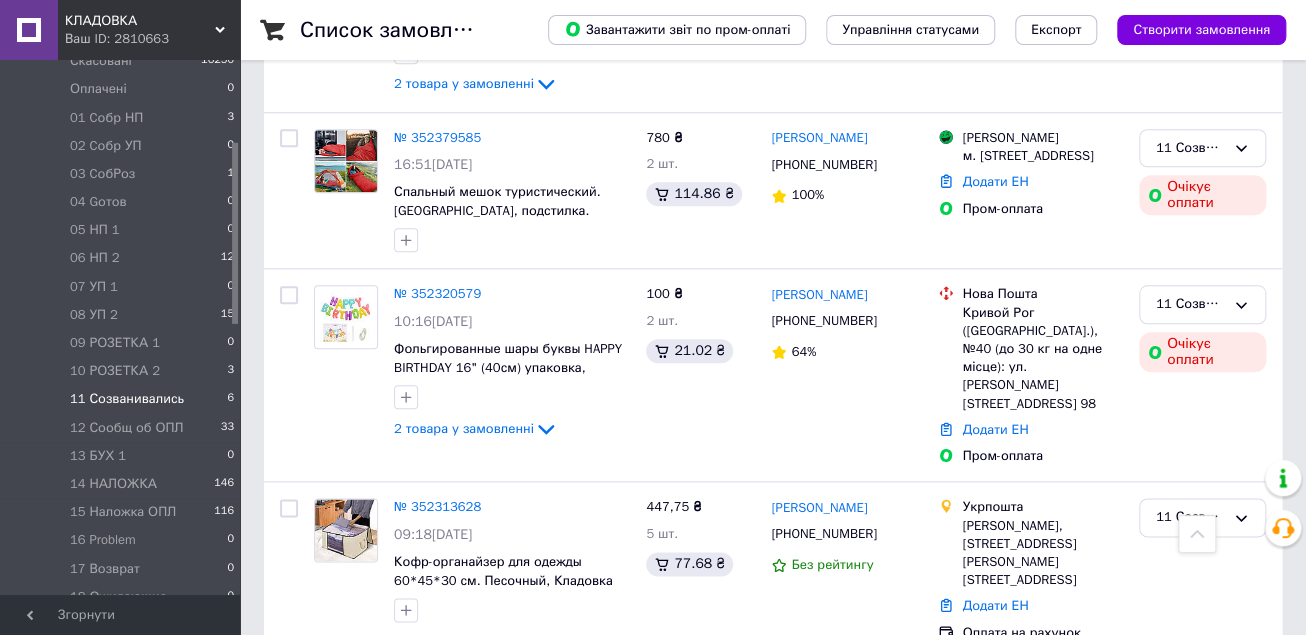 scroll, scrollTop: 772, scrollLeft: 0, axis: vertical 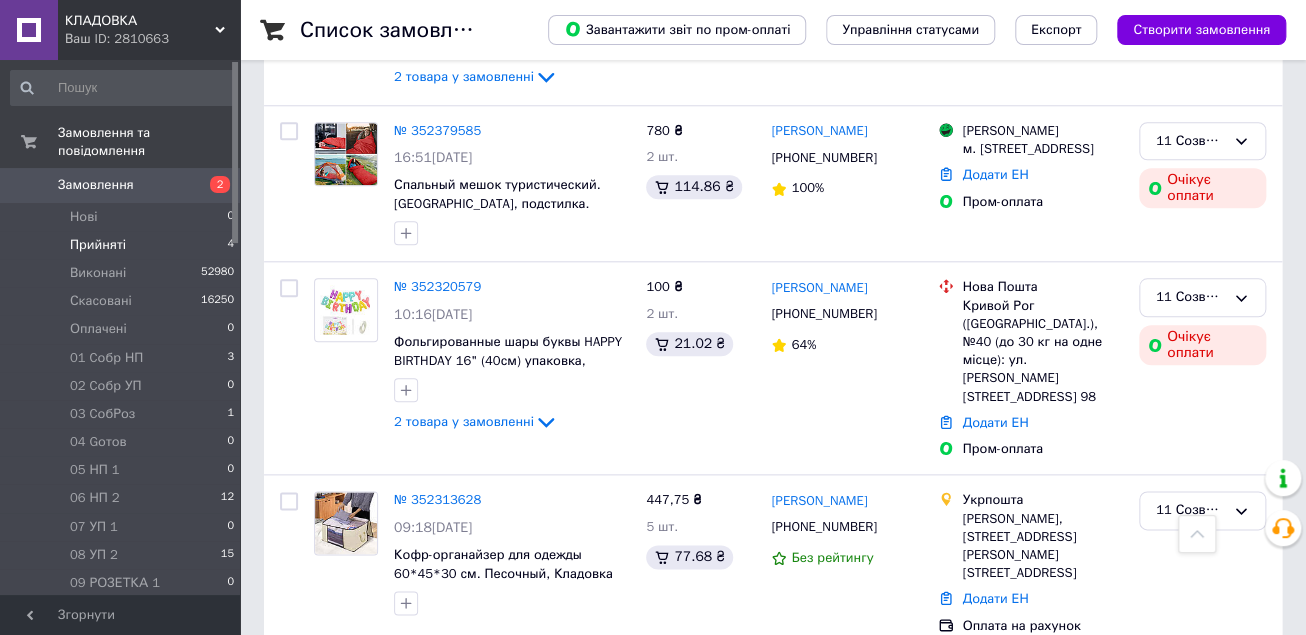 click on "Прийняті" at bounding box center [98, 245] 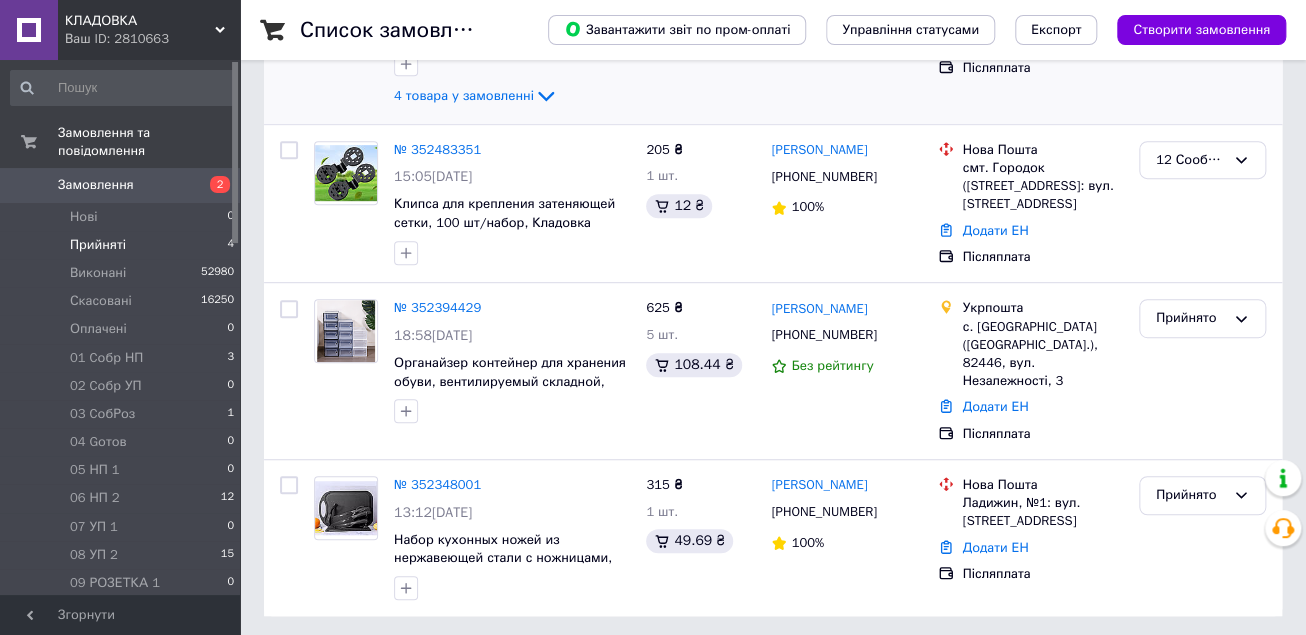 scroll, scrollTop: 353, scrollLeft: 0, axis: vertical 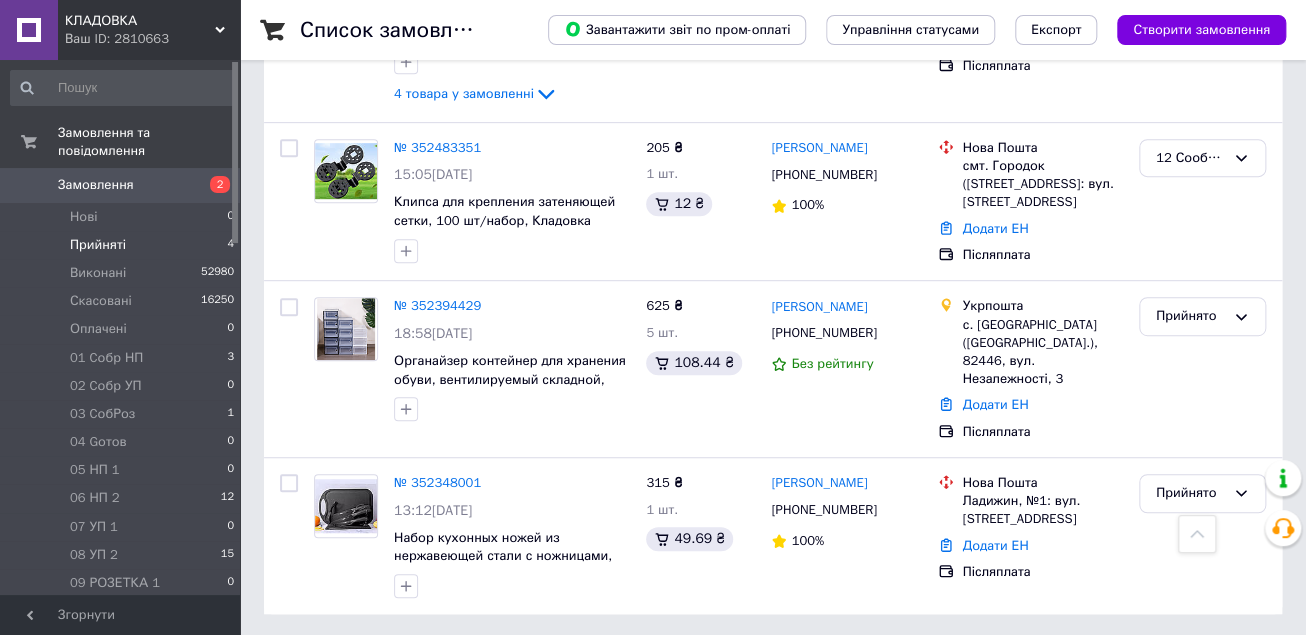 click on "Прийняті" at bounding box center [98, 245] 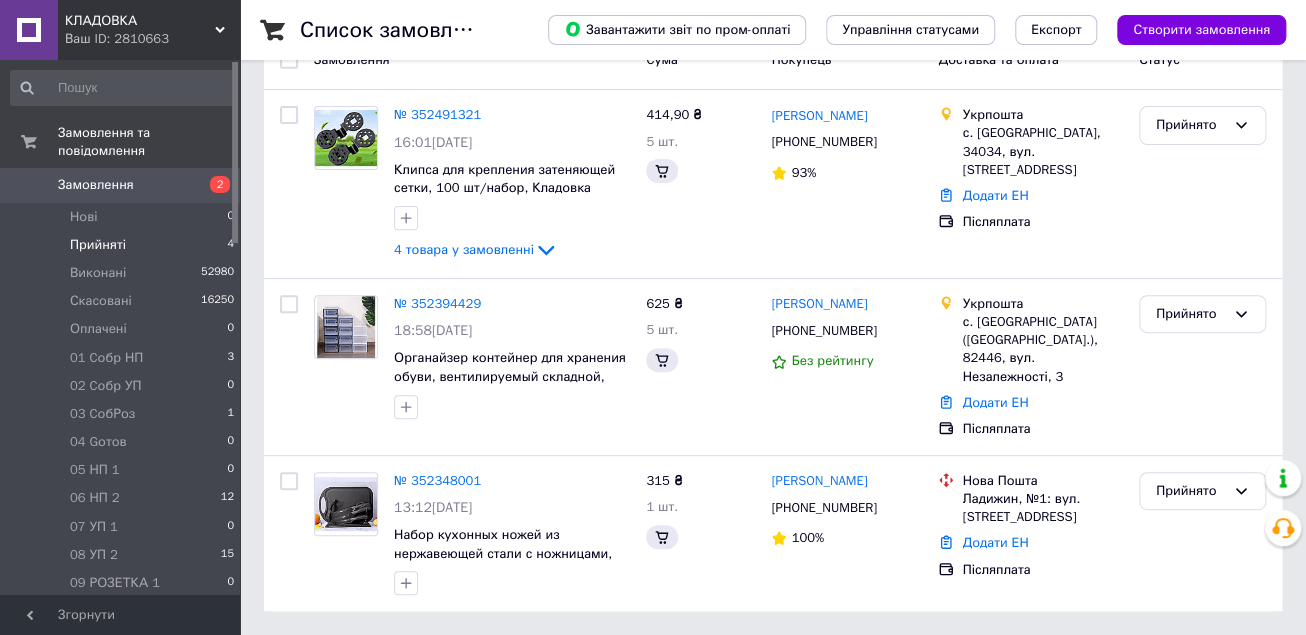 scroll, scrollTop: 0, scrollLeft: 0, axis: both 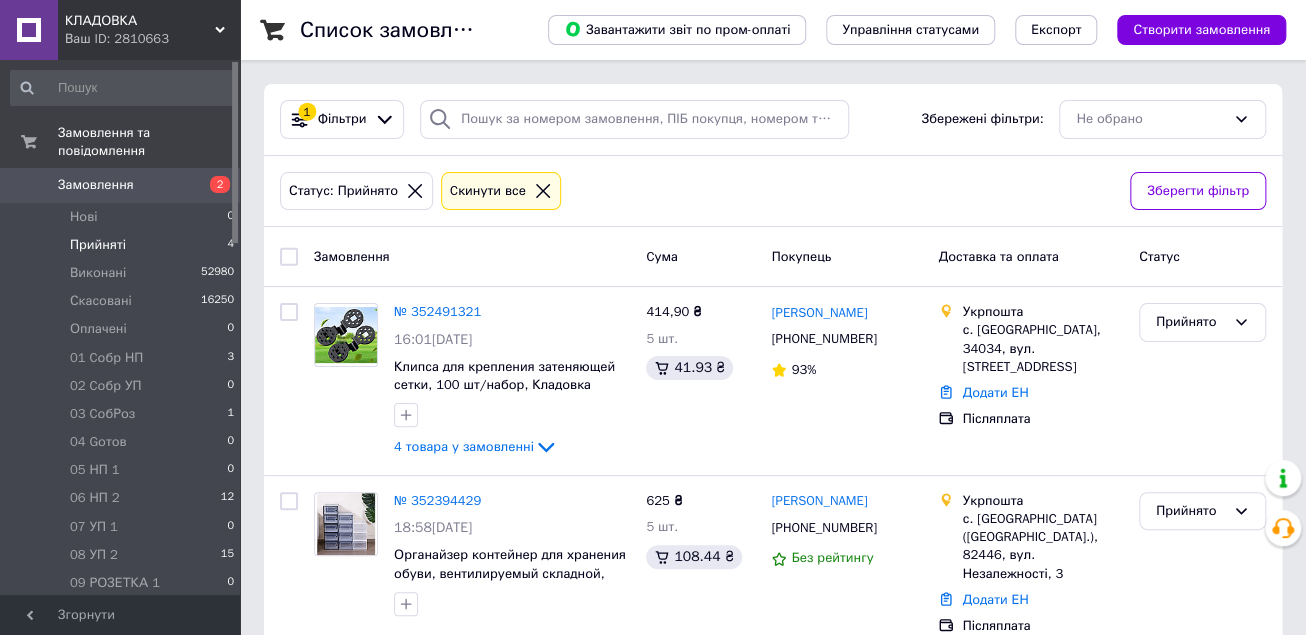 click on "Прийняті" at bounding box center [98, 245] 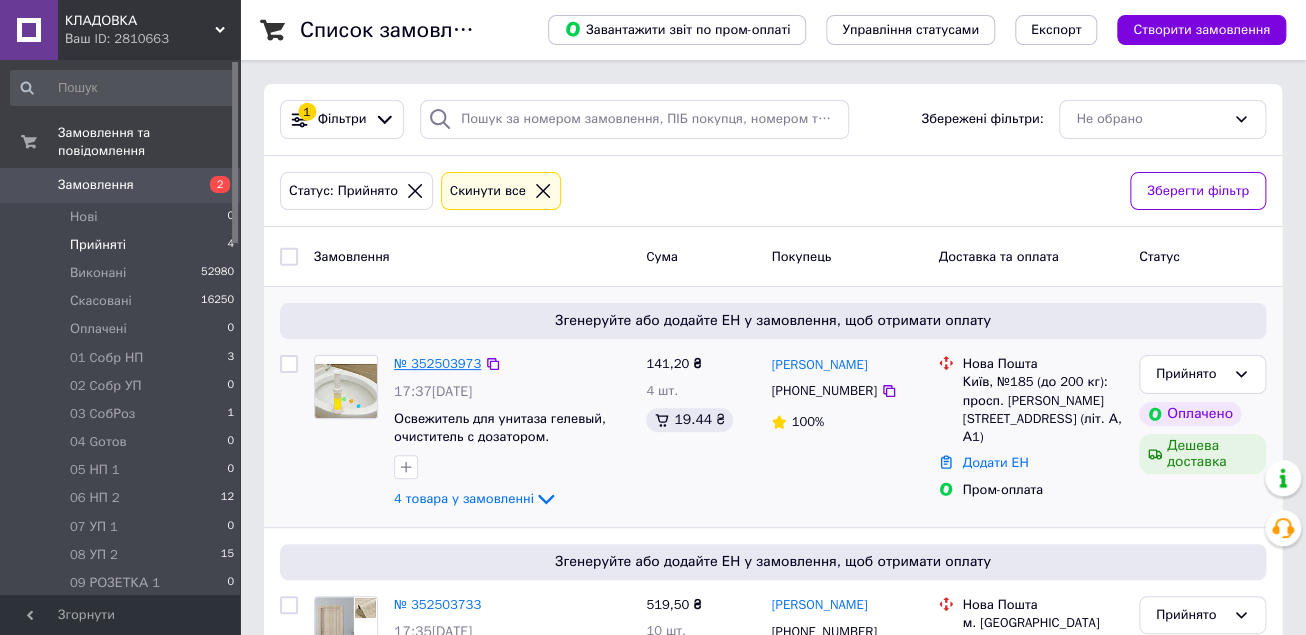 click on "№ 352503973" at bounding box center [437, 363] 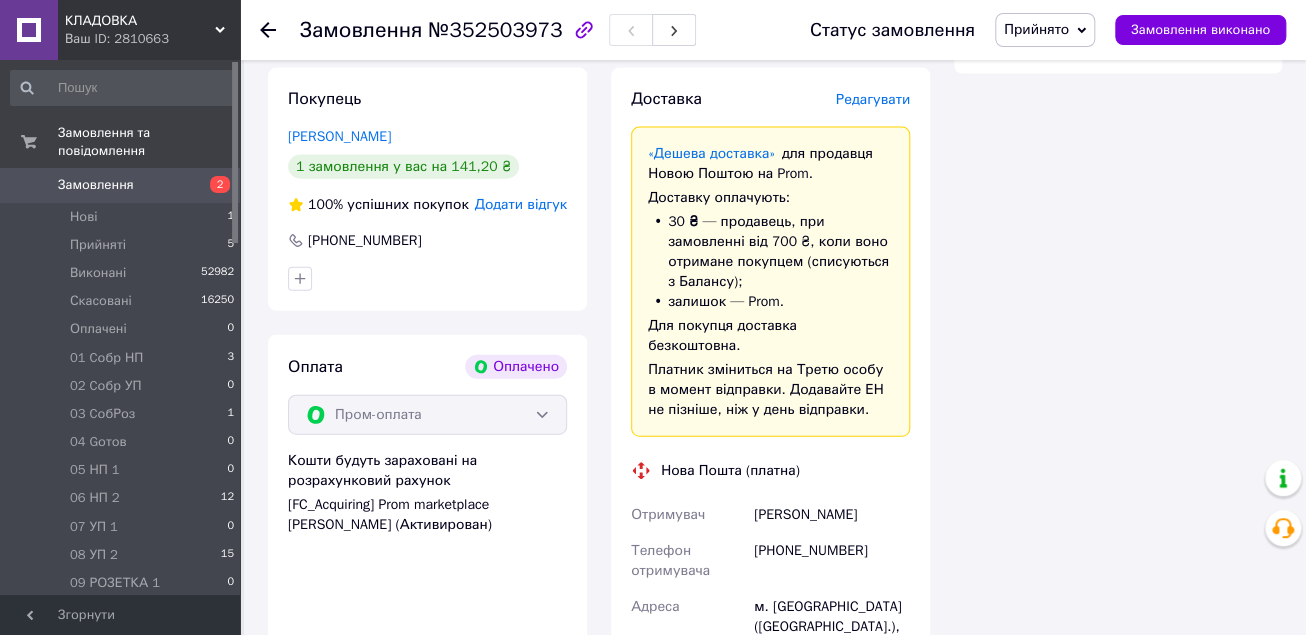 scroll, scrollTop: 1920, scrollLeft: 0, axis: vertical 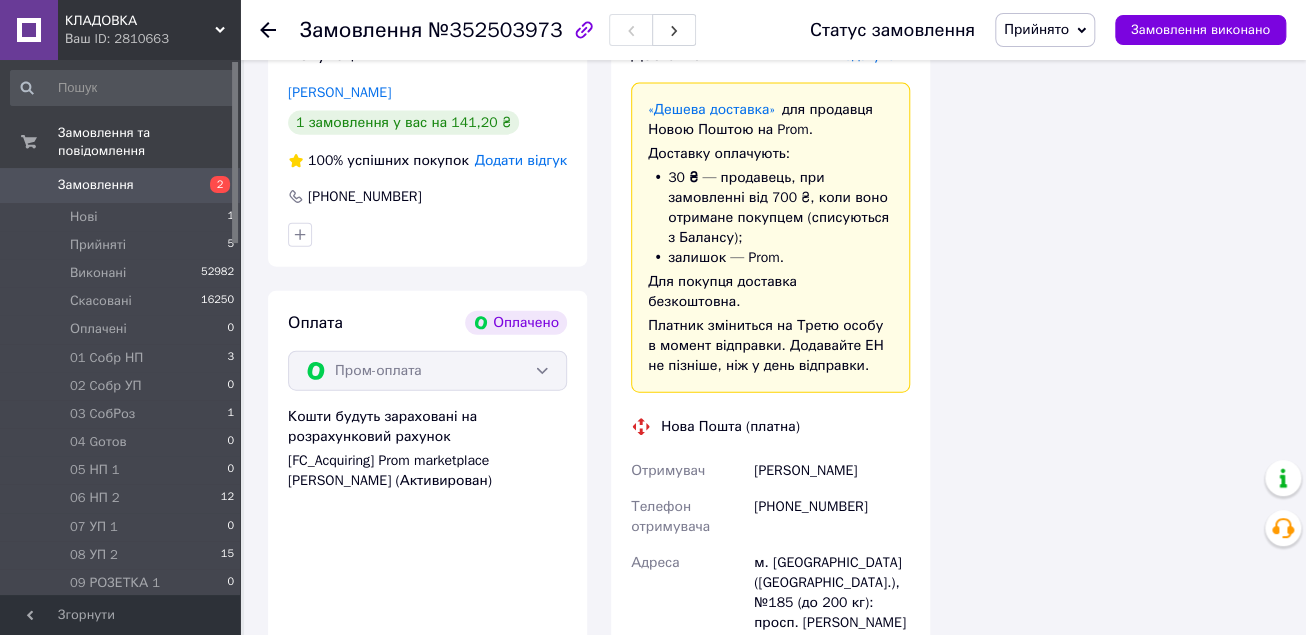 click on "Прийнято" at bounding box center (1045, 30) 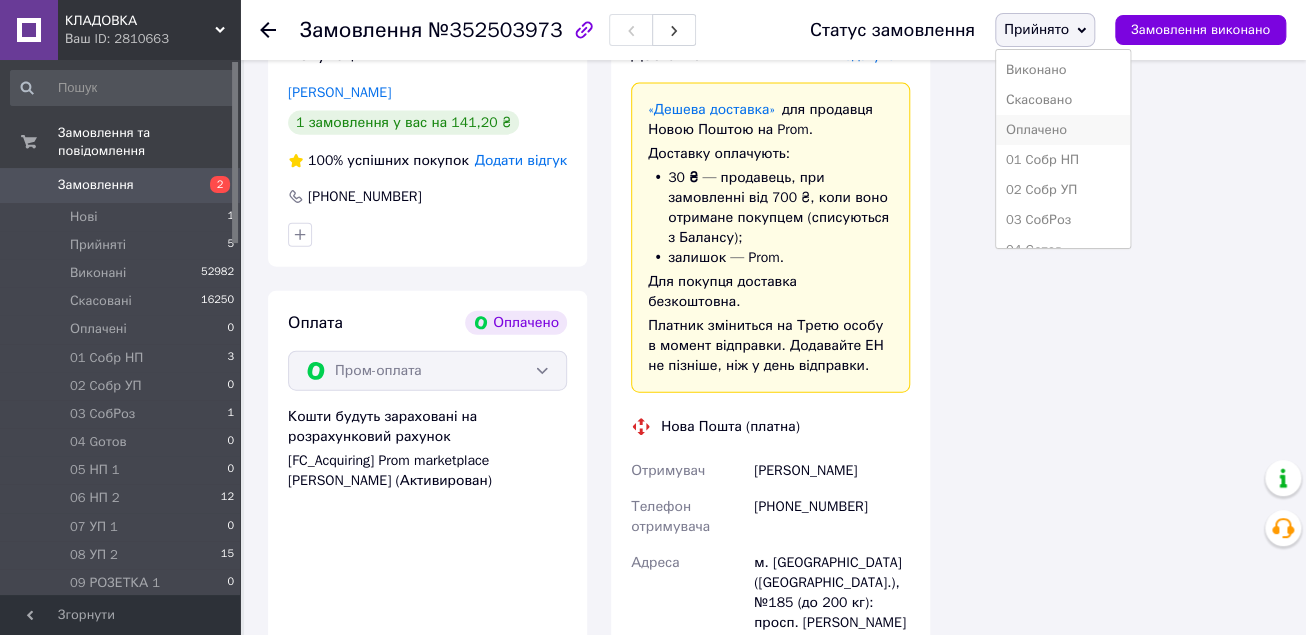 scroll, scrollTop: 320, scrollLeft: 0, axis: vertical 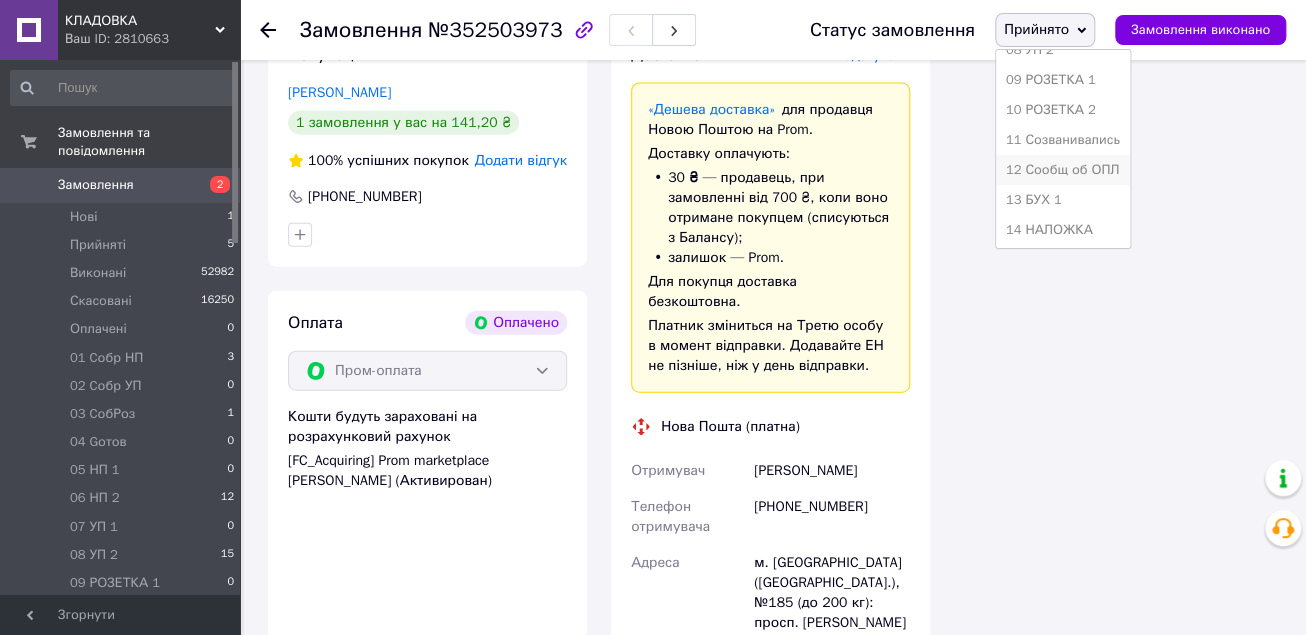 click on "12 Сообщ об ОПЛ" at bounding box center (1063, 170) 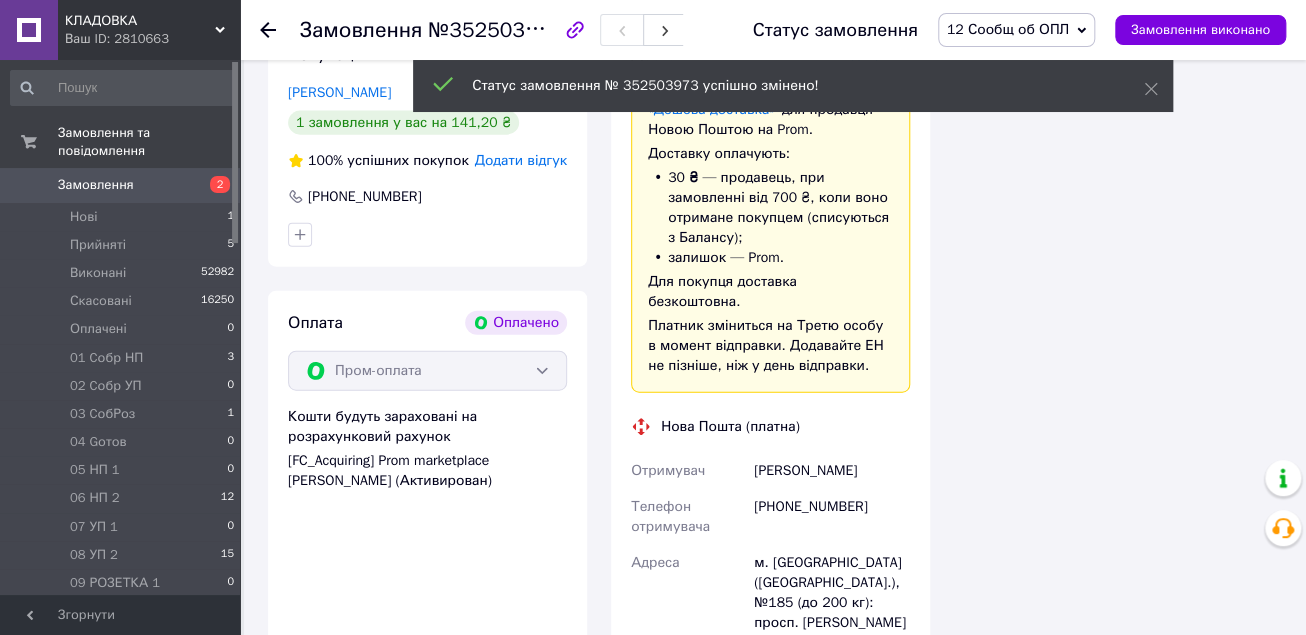 click 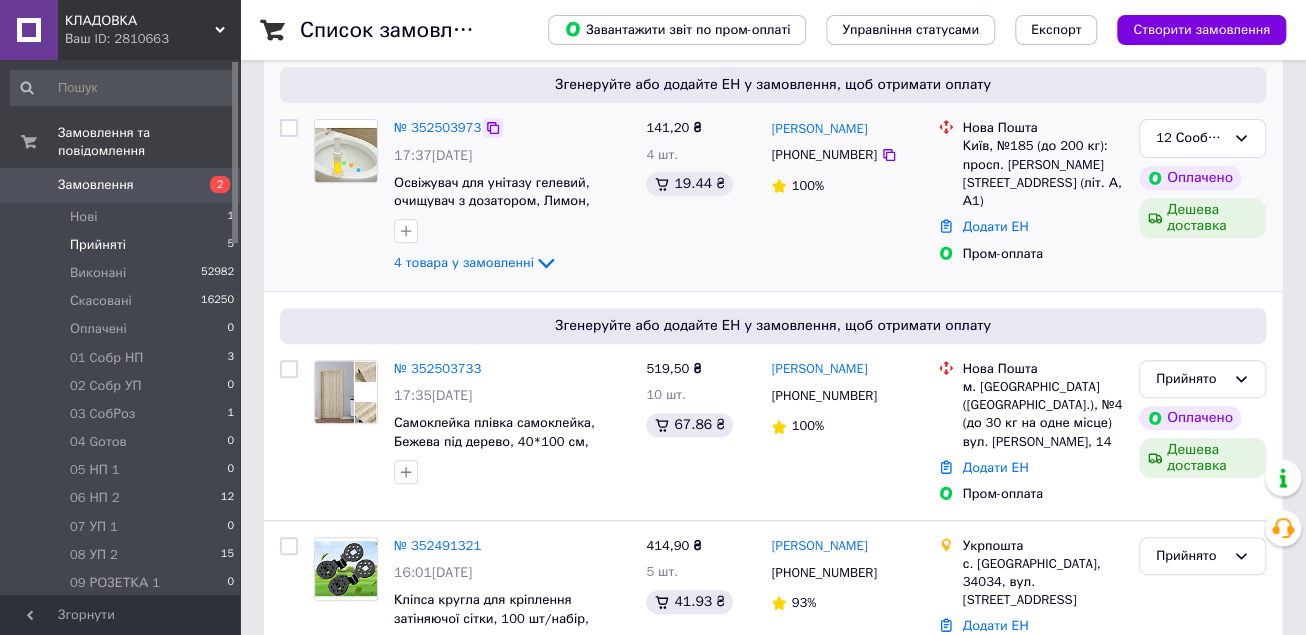 scroll, scrollTop: 240, scrollLeft: 0, axis: vertical 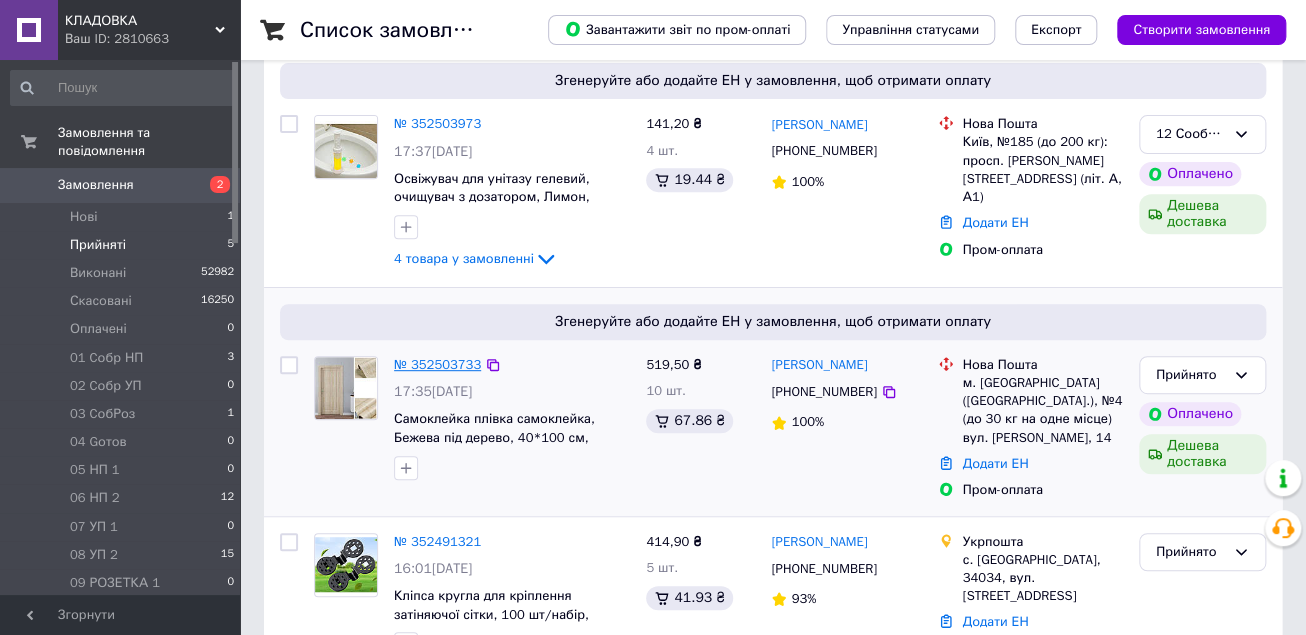 click on "№ 352503733" at bounding box center (437, 364) 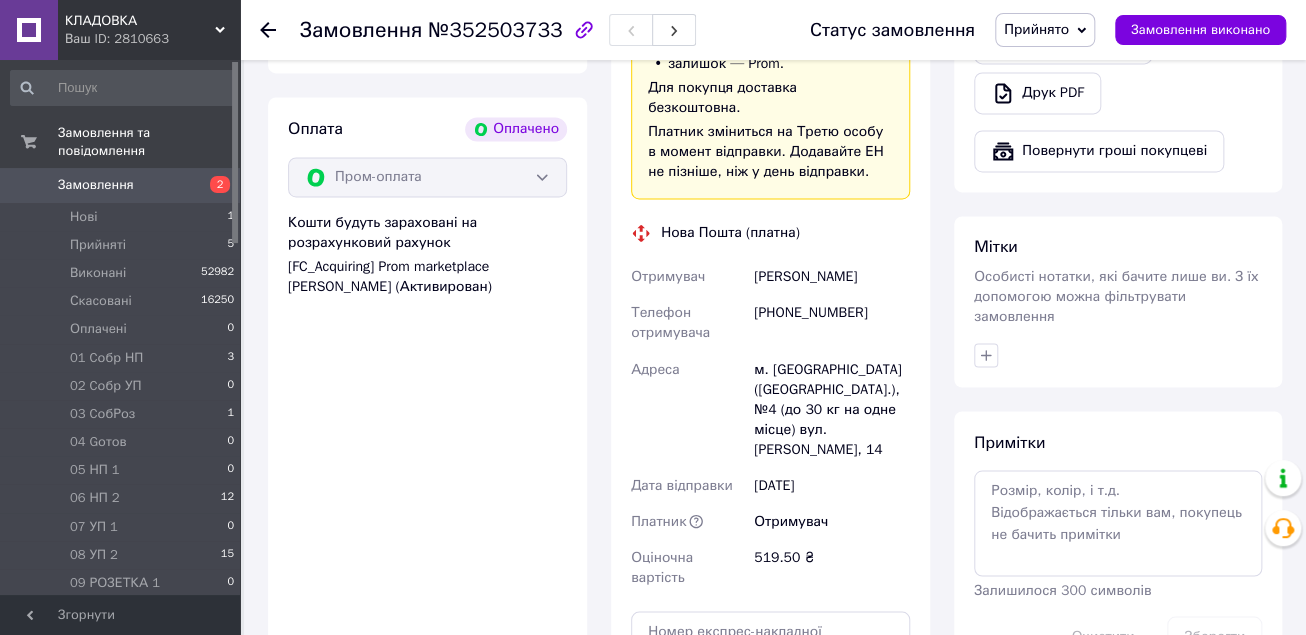 scroll, scrollTop: 1280, scrollLeft: 0, axis: vertical 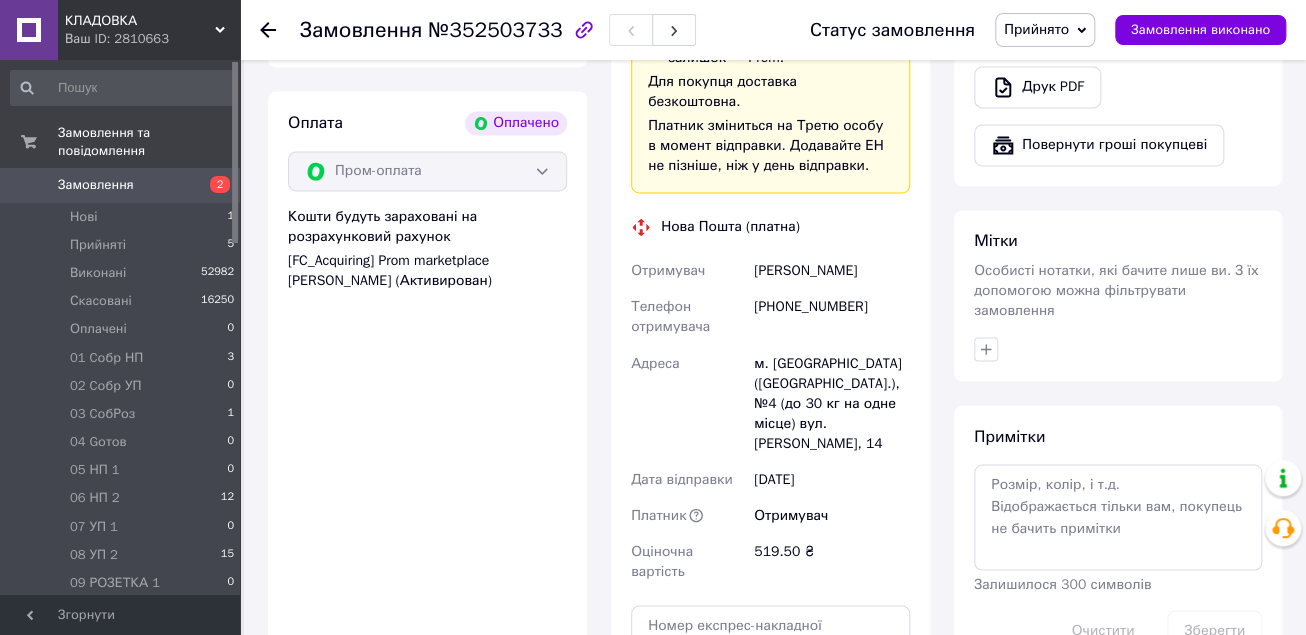 click on "Прийнято" at bounding box center (1045, 30) 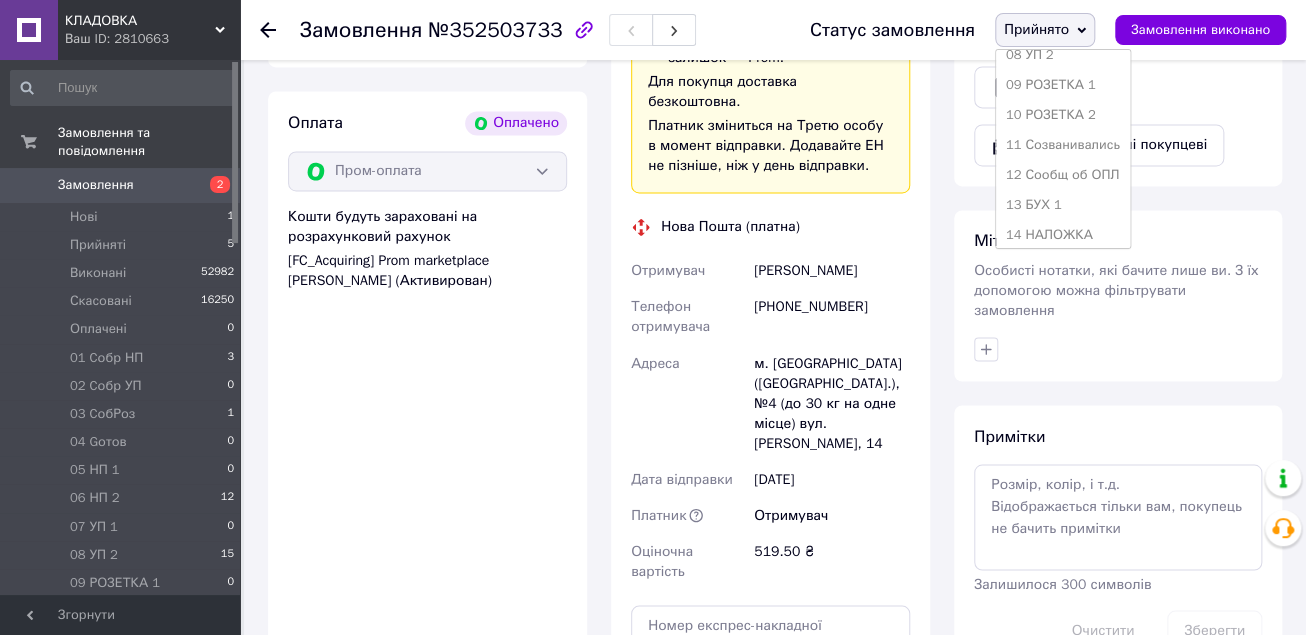 scroll, scrollTop: 320, scrollLeft: 0, axis: vertical 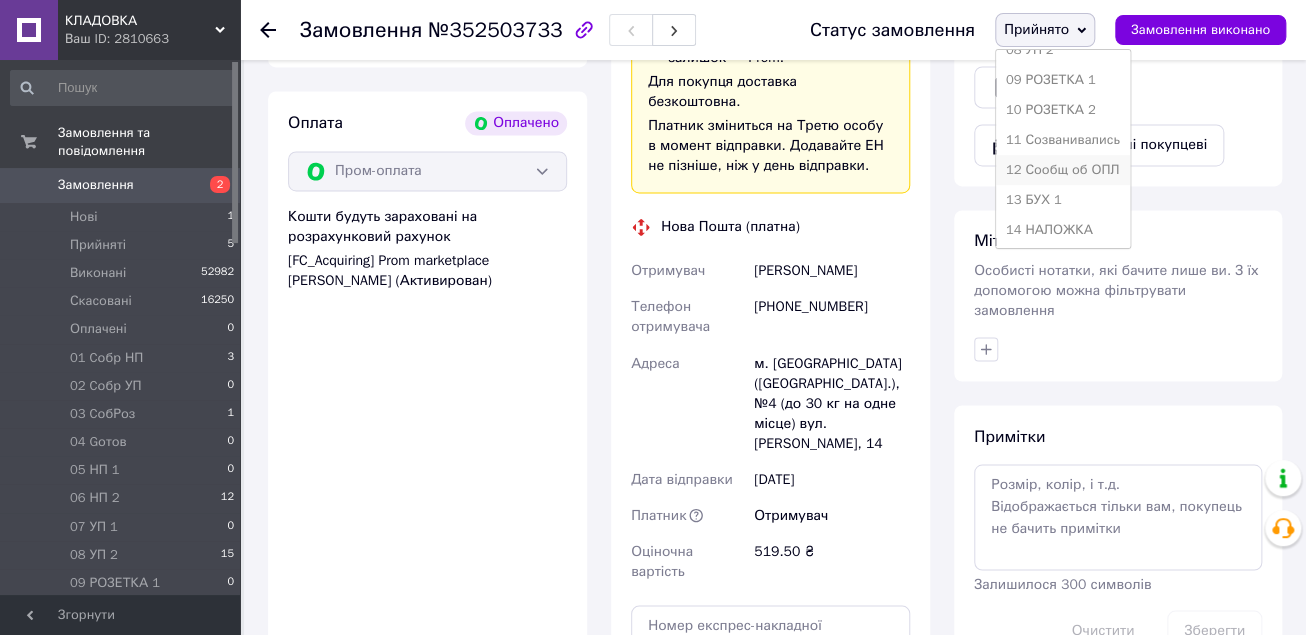 click on "12 Сообщ об ОПЛ" at bounding box center [1063, 170] 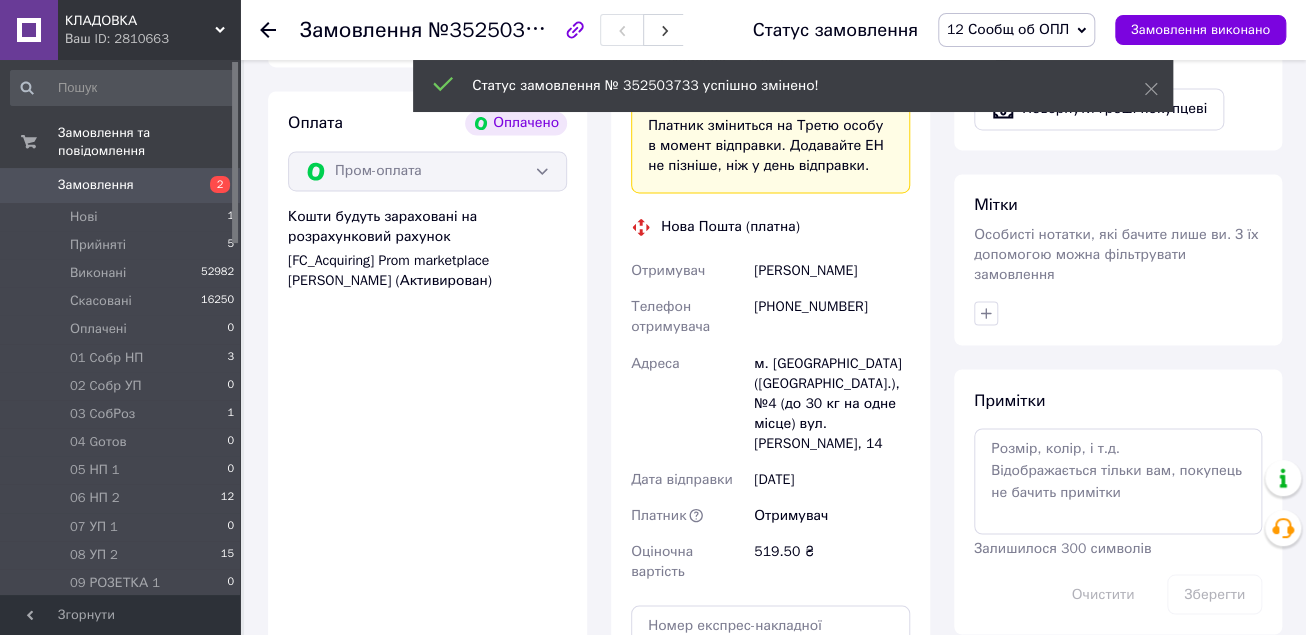 click 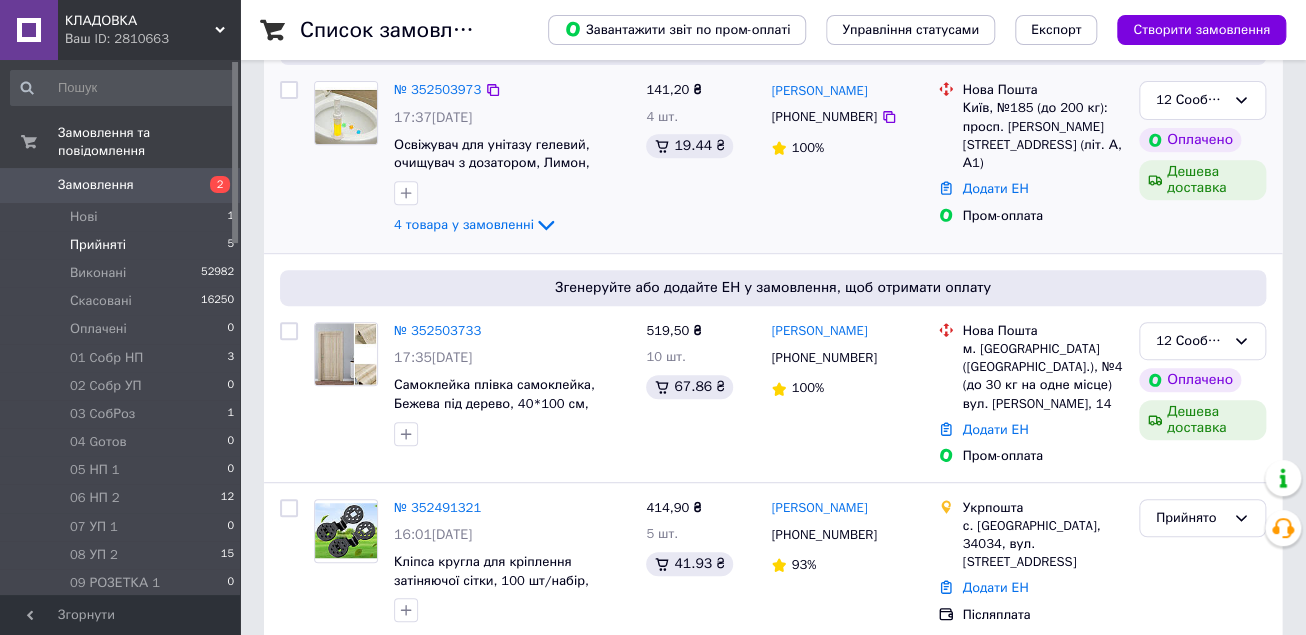 scroll, scrollTop: 320, scrollLeft: 0, axis: vertical 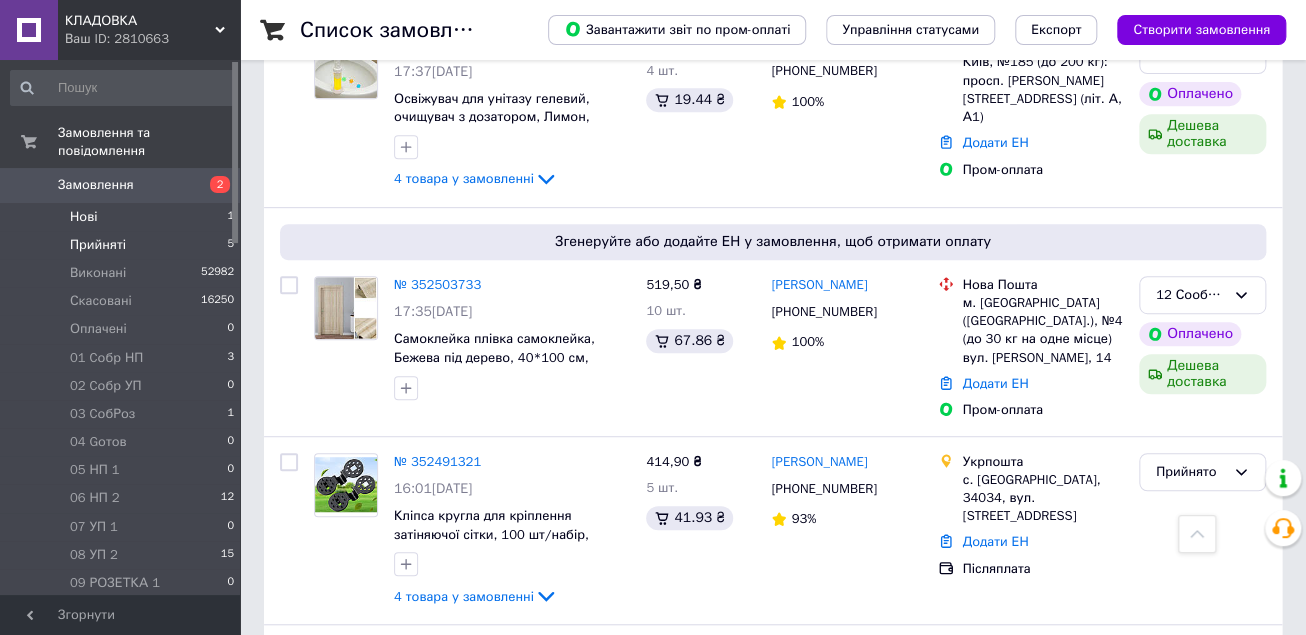 click on "Нові" at bounding box center [83, 217] 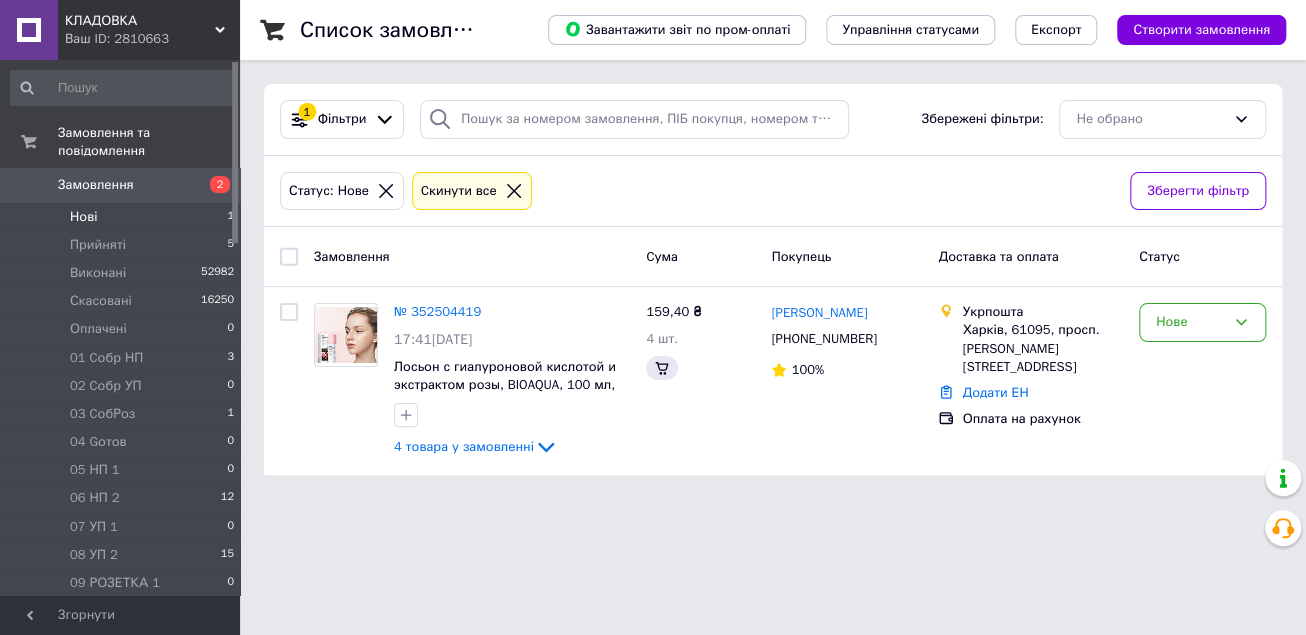 scroll, scrollTop: 0, scrollLeft: 0, axis: both 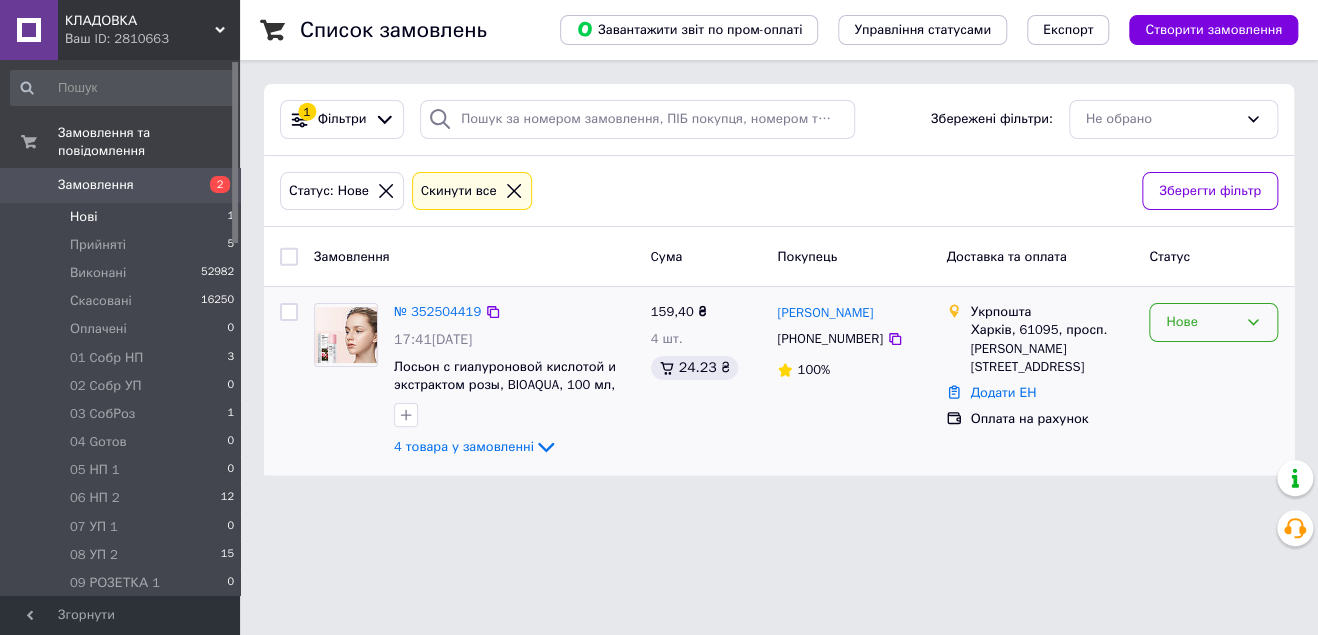 click on "Нове" at bounding box center (1213, 322) 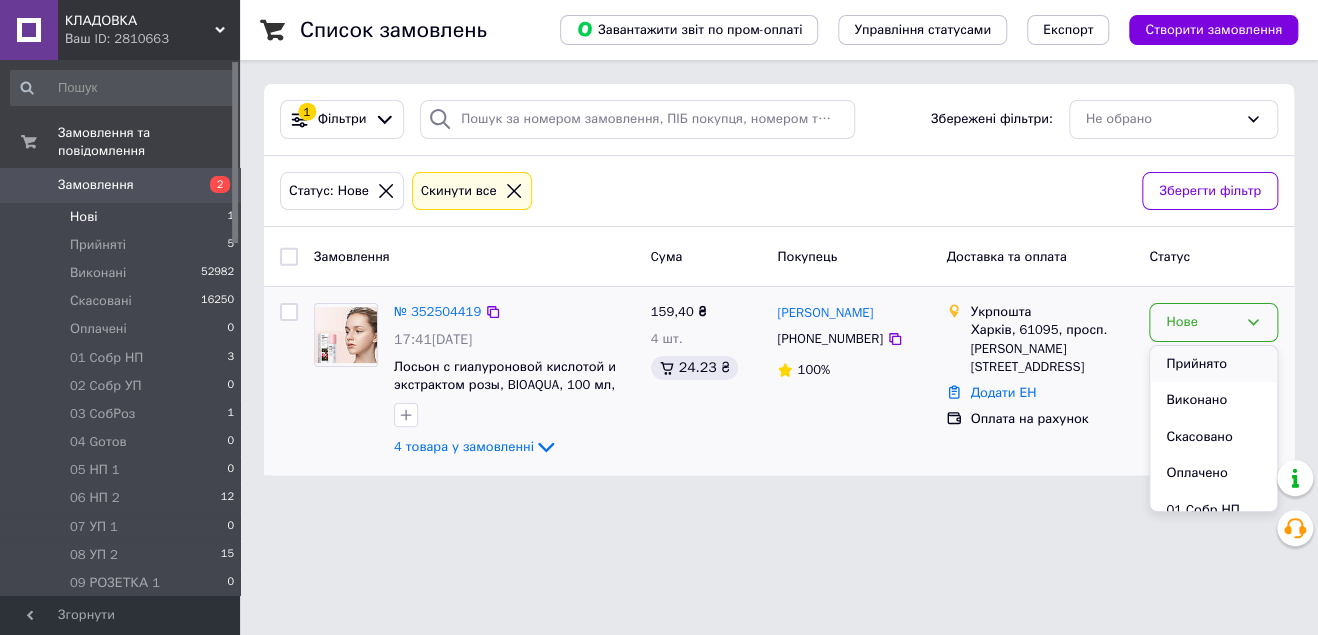 click on "Прийнято" at bounding box center [1213, 364] 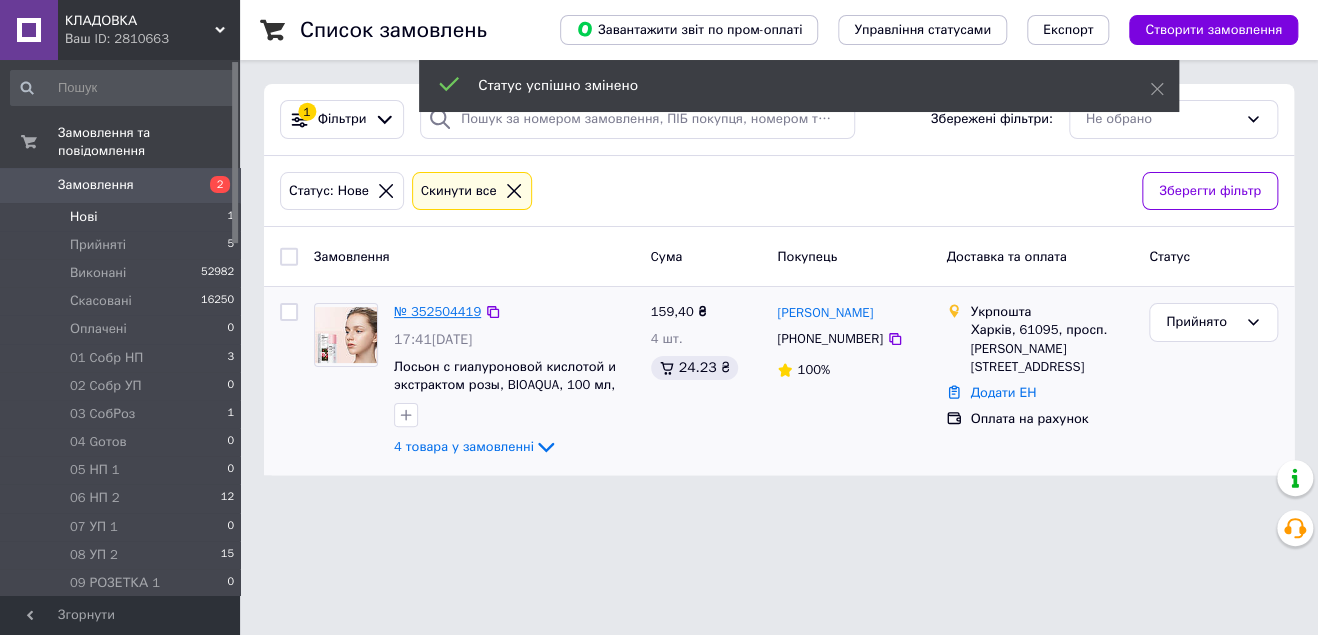 click on "№ 352504419" at bounding box center (437, 311) 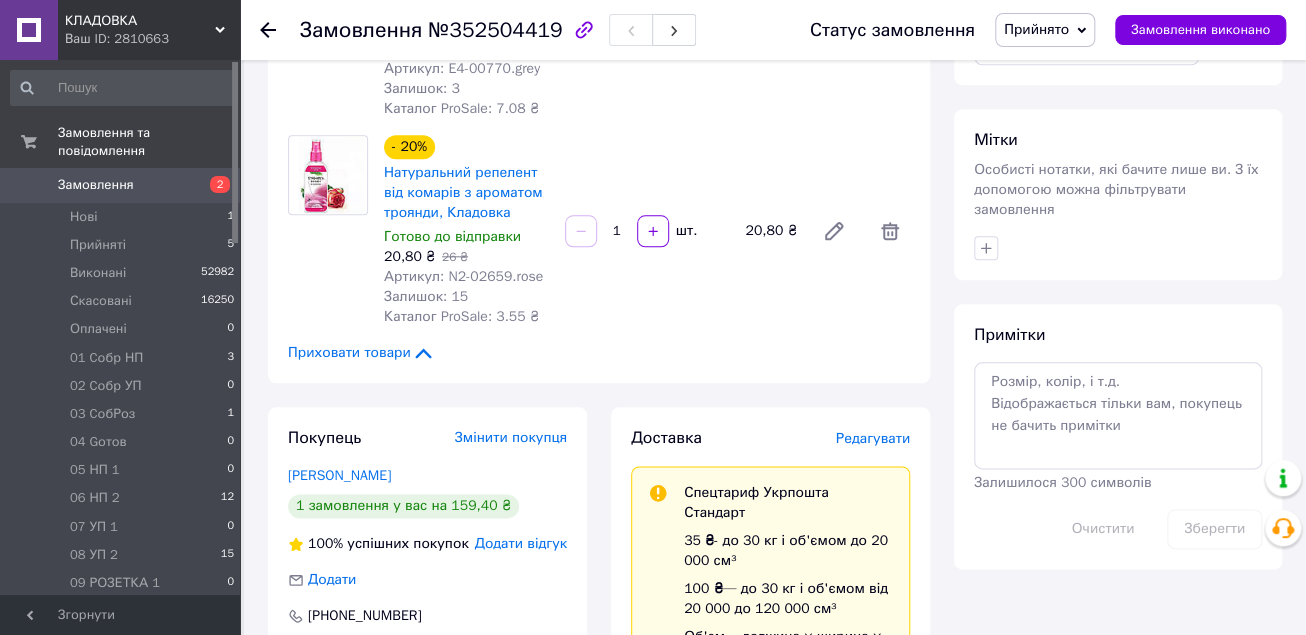 scroll, scrollTop: 880, scrollLeft: 0, axis: vertical 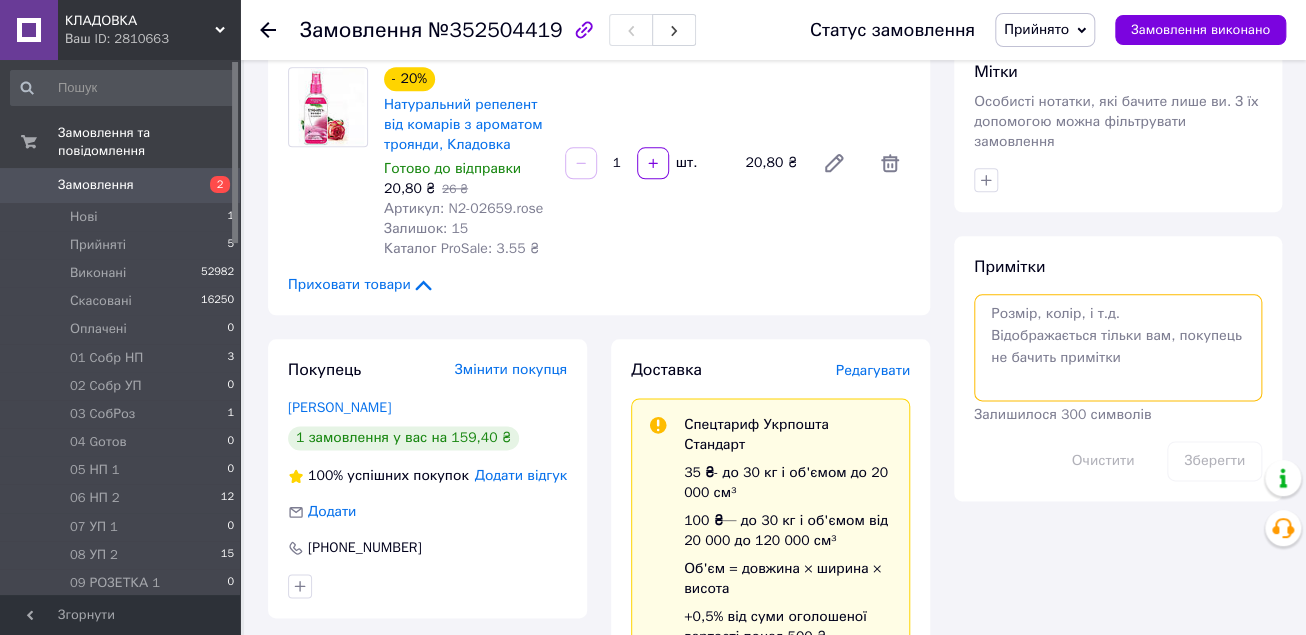 click at bounding box center [1118, 347] 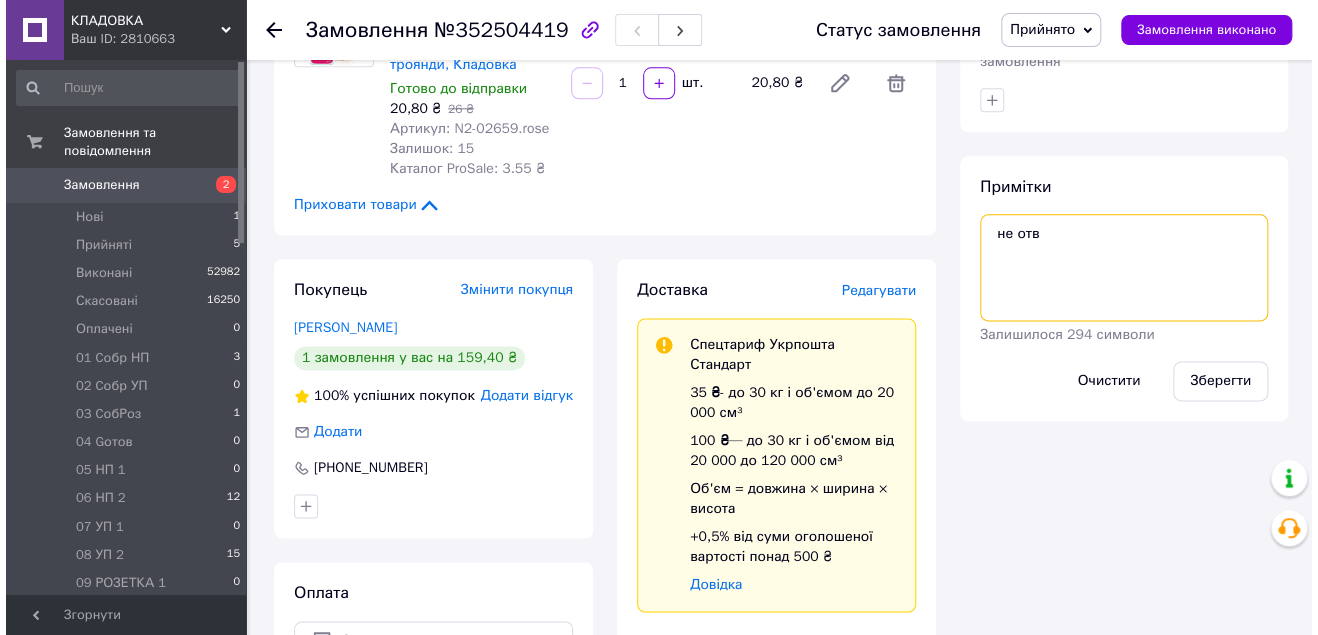 scroll, scrollTop: 960, scrollLeft: 0, axis: vertical 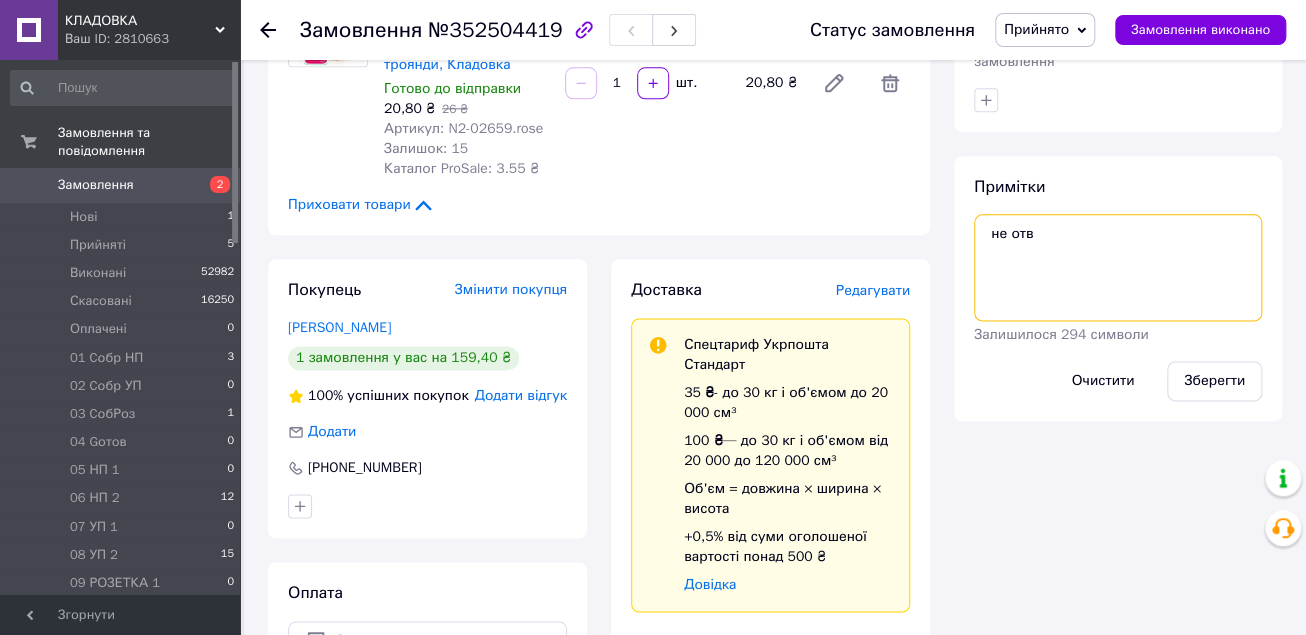 type on "не отв" 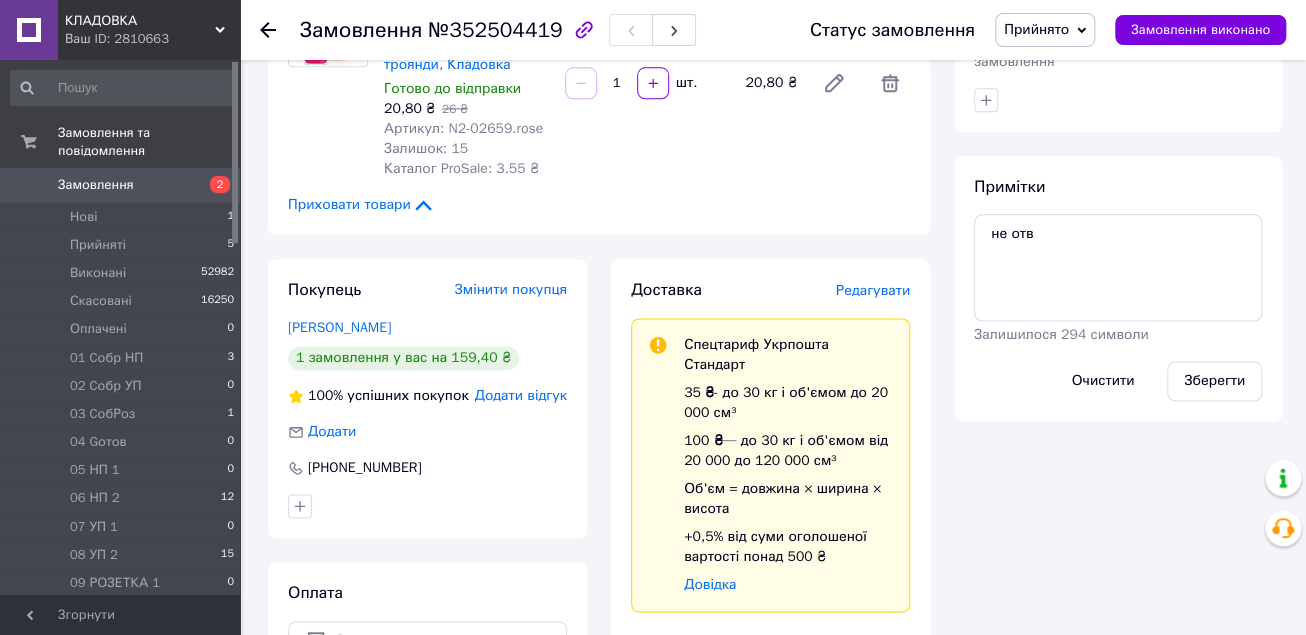 click on "Редагувати" at bounding box center (873, 290) 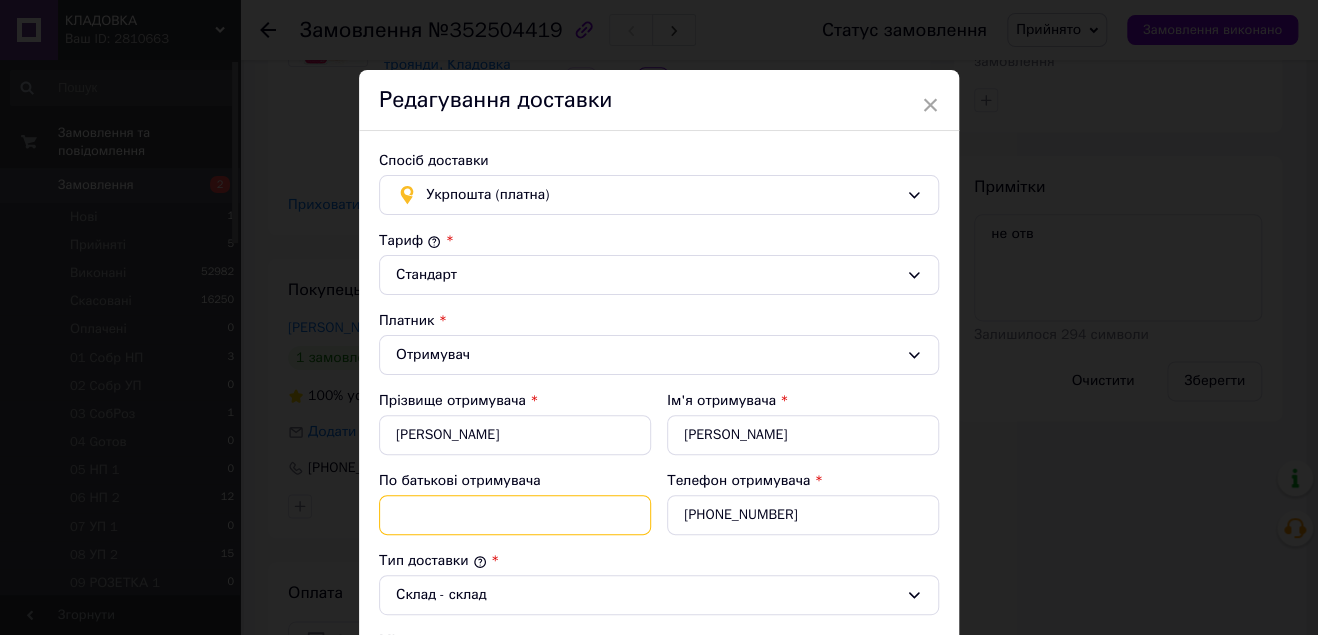 click on "По батькові отримувача" at bounding box center [515, 515] 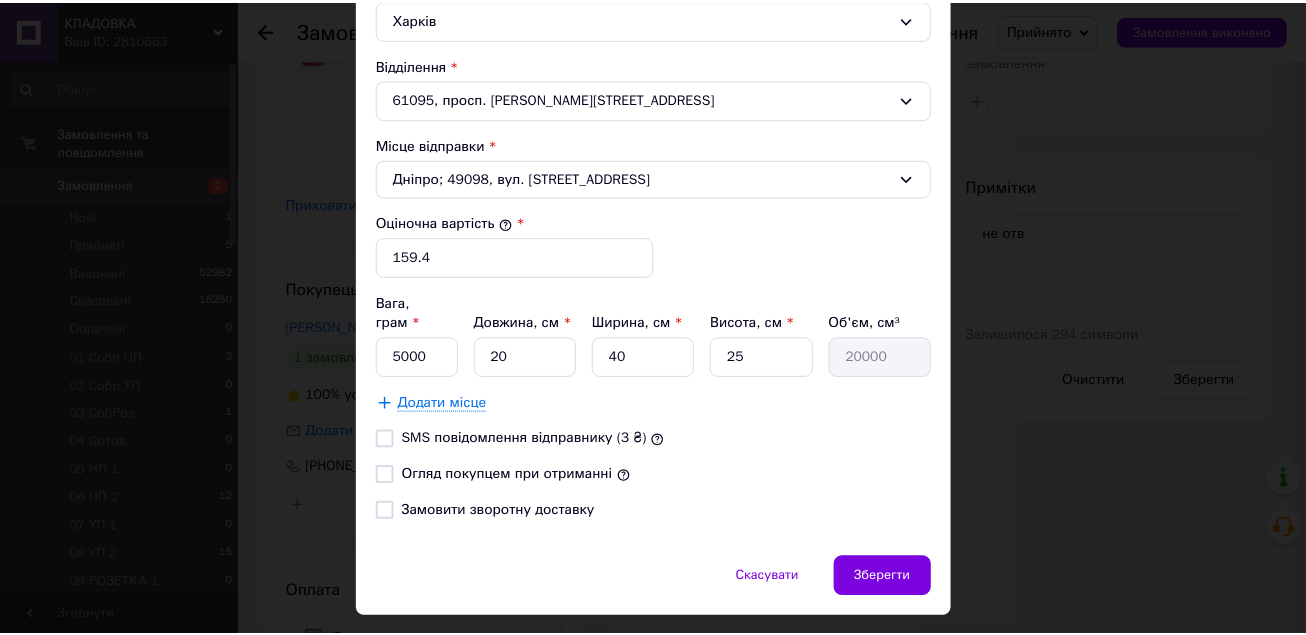 scroll, scrollTop: 683, scrollLeft: 0, axis: vertical 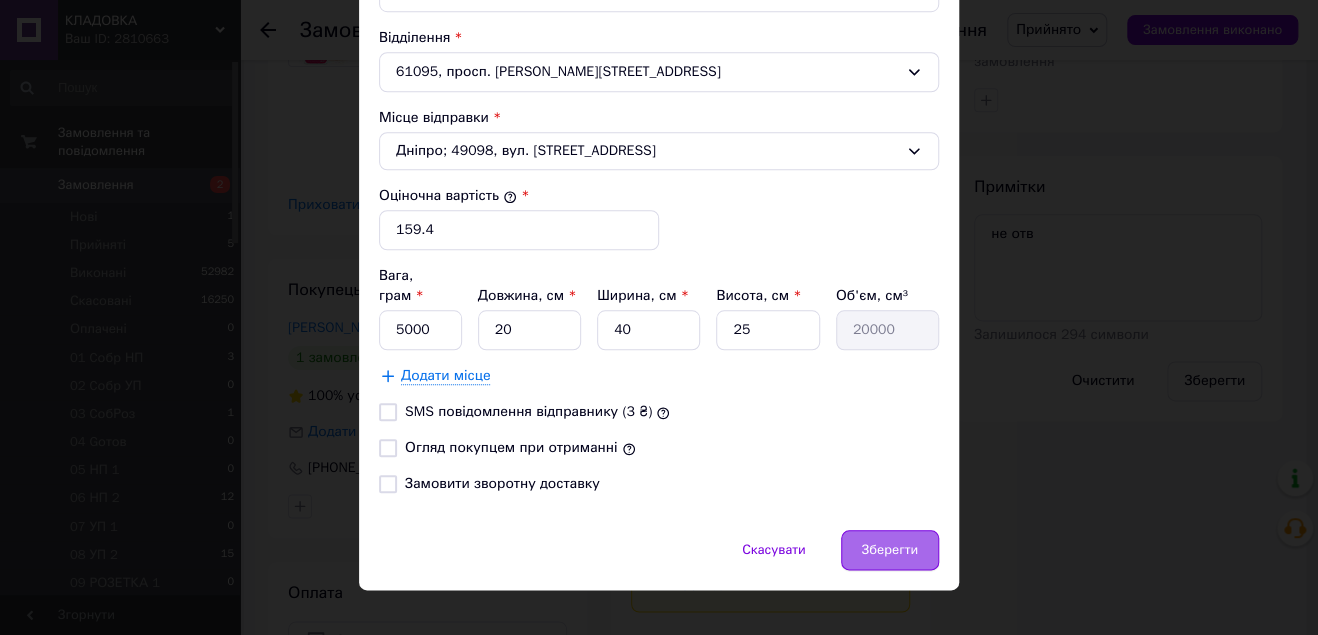 type on "[PERSON_NAME]" 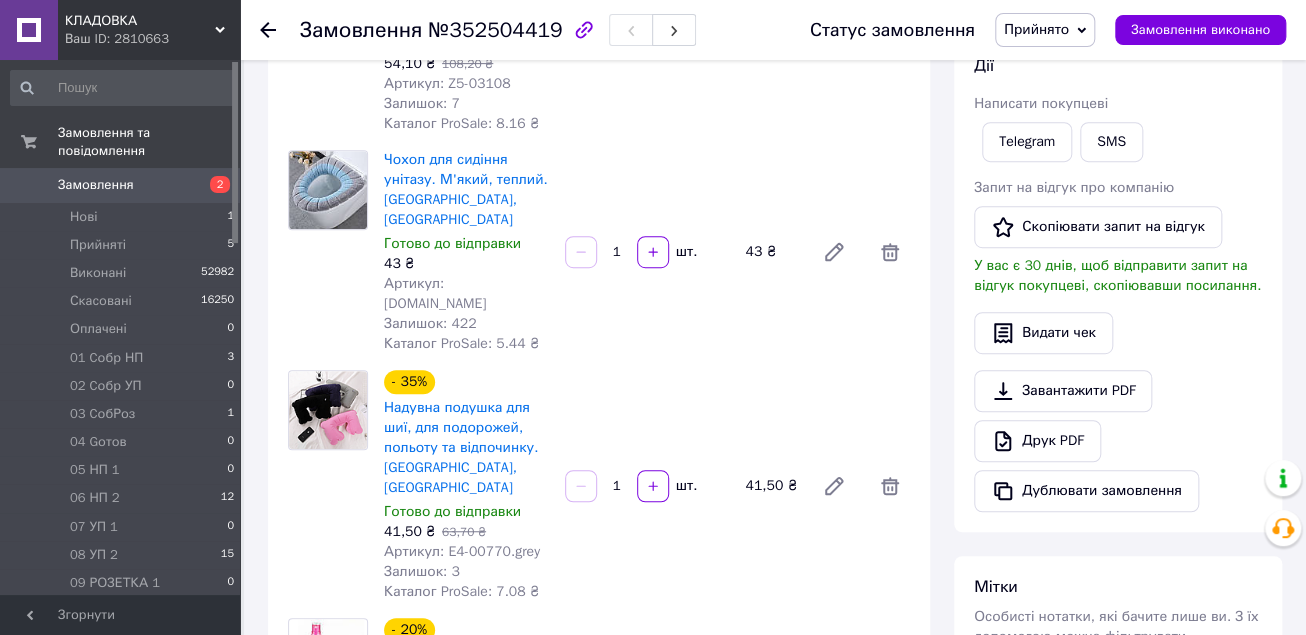 scroll, scrollTop: 320, scrollLeft: 0, axis: vertical 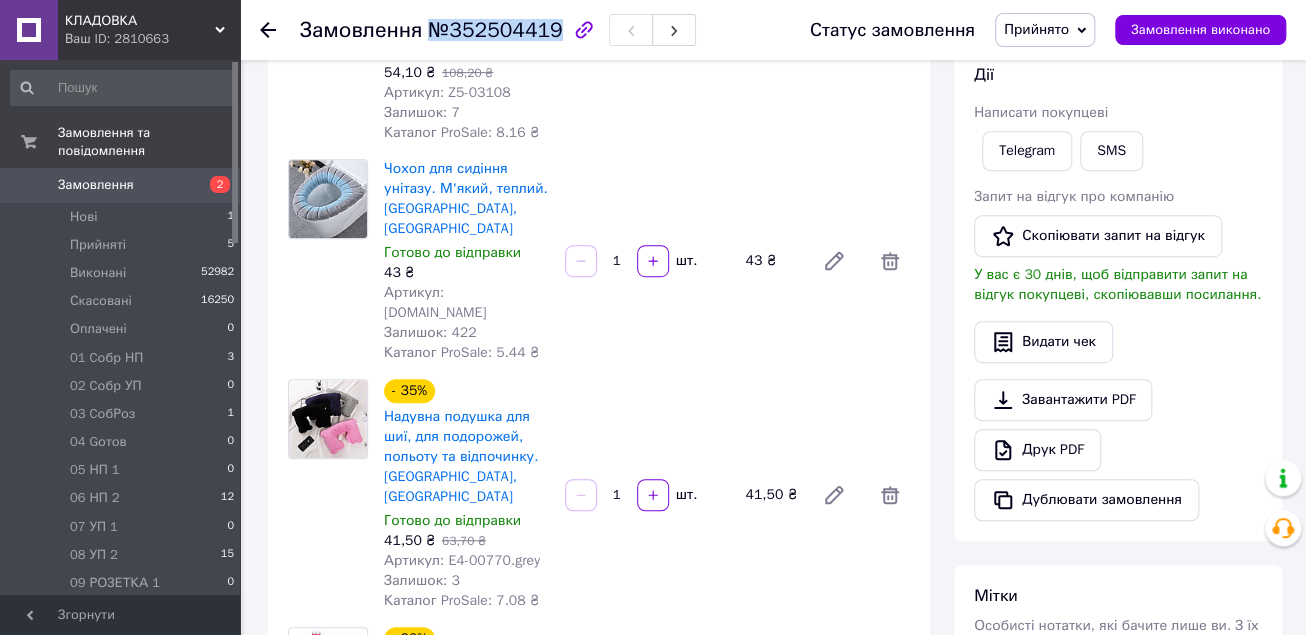 drag, startPoint x: 424, startPoint y: 31, endPoint x: 545, endPoint y: 33, distance: 121.016525 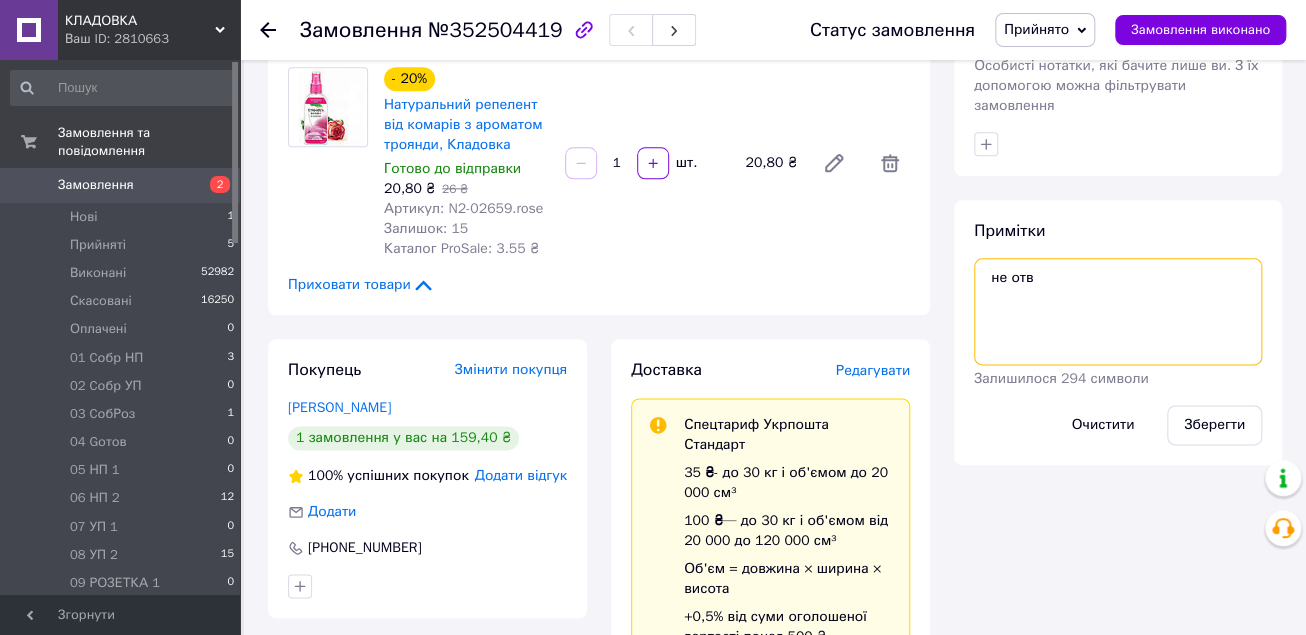 drag, startPoint x: 1059, startPoint y: 264, endPoint x: 921, endPoint y: 260, distance: 138.05795 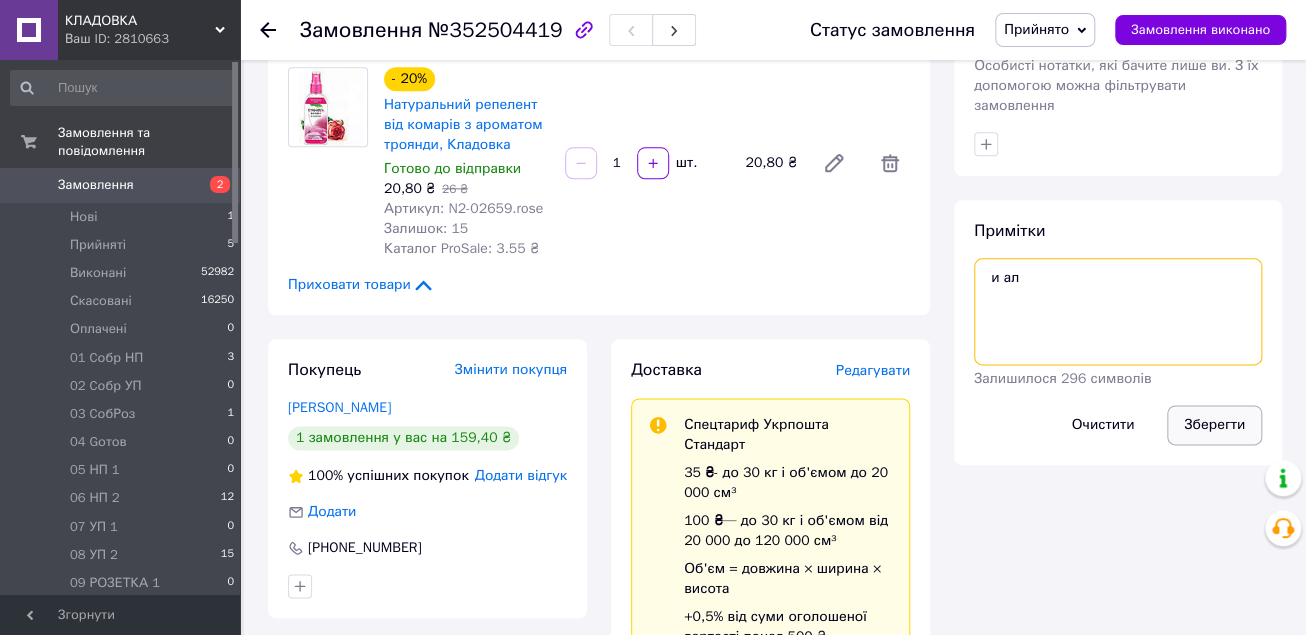 type on "и ал" 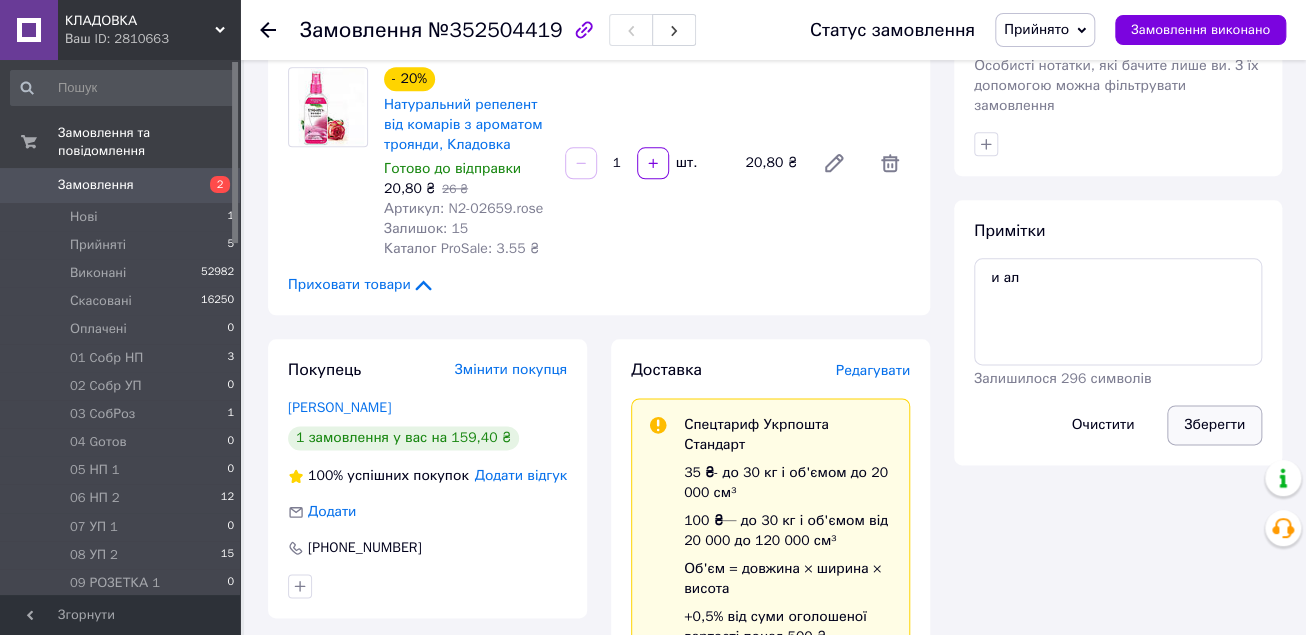 click on "Зберегти" at bounding box center [1214, 425] 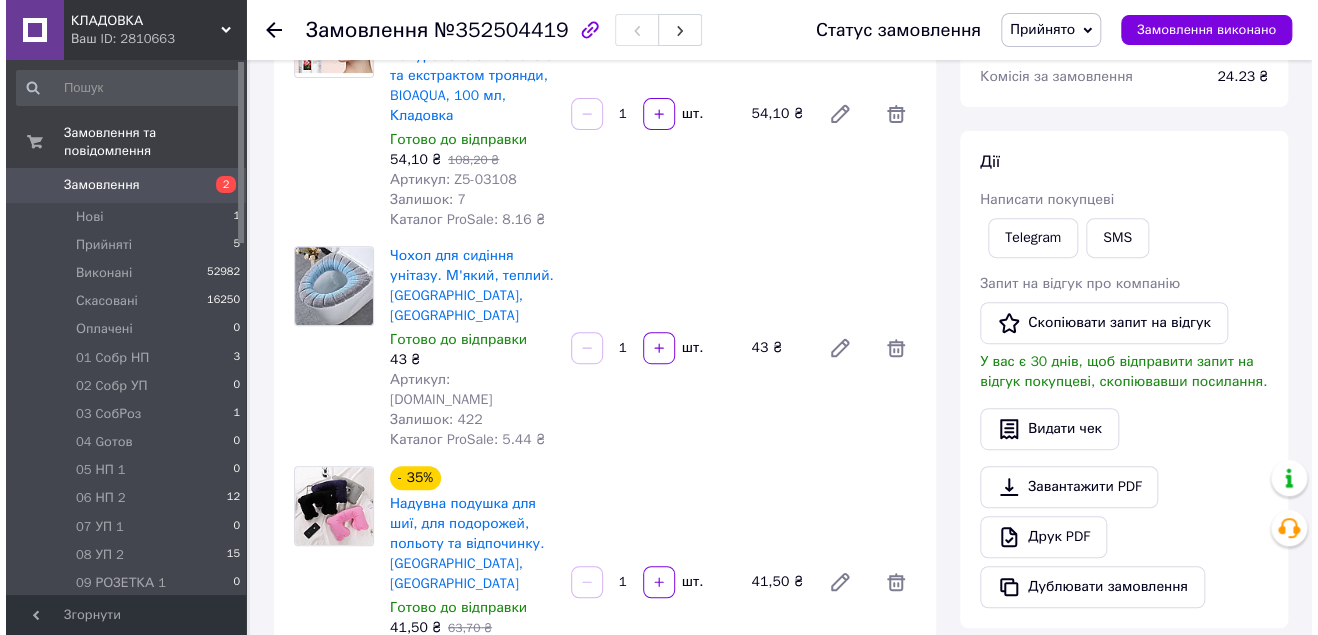 scroll, scrollTop: 240, scrollLeft: 0, axis: vertical 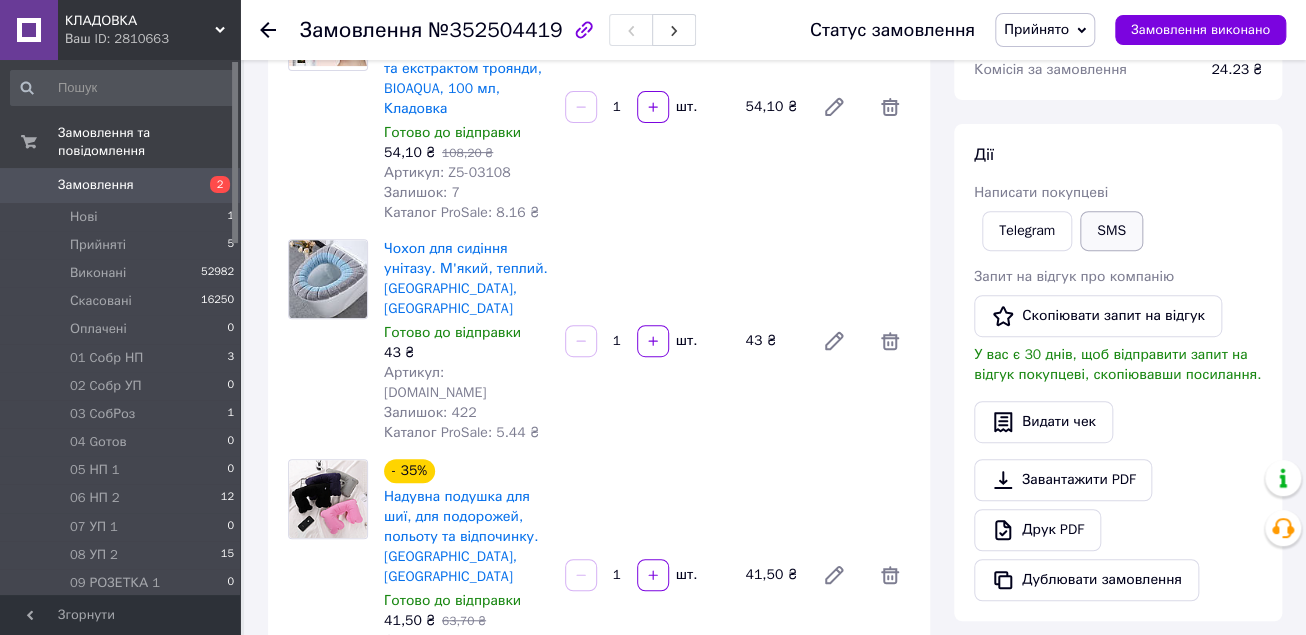 click on "SMS" at bounding box center (1111, 231) 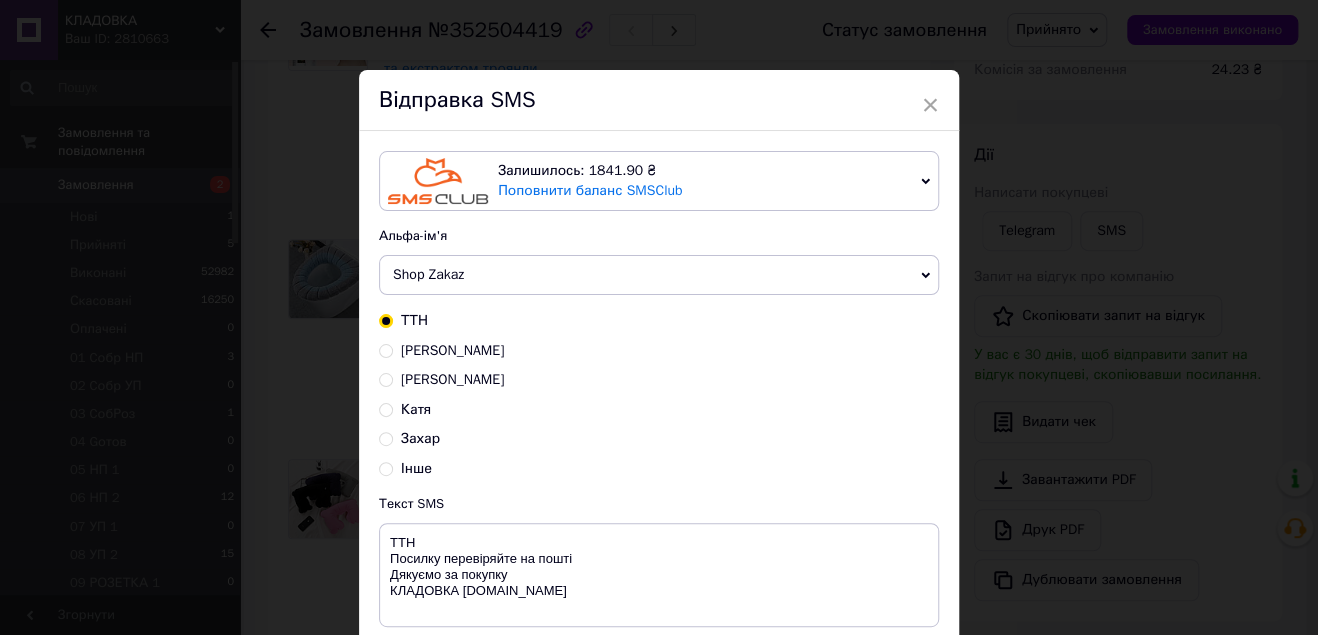 click on "Захар" at bounding box center [386, 437] 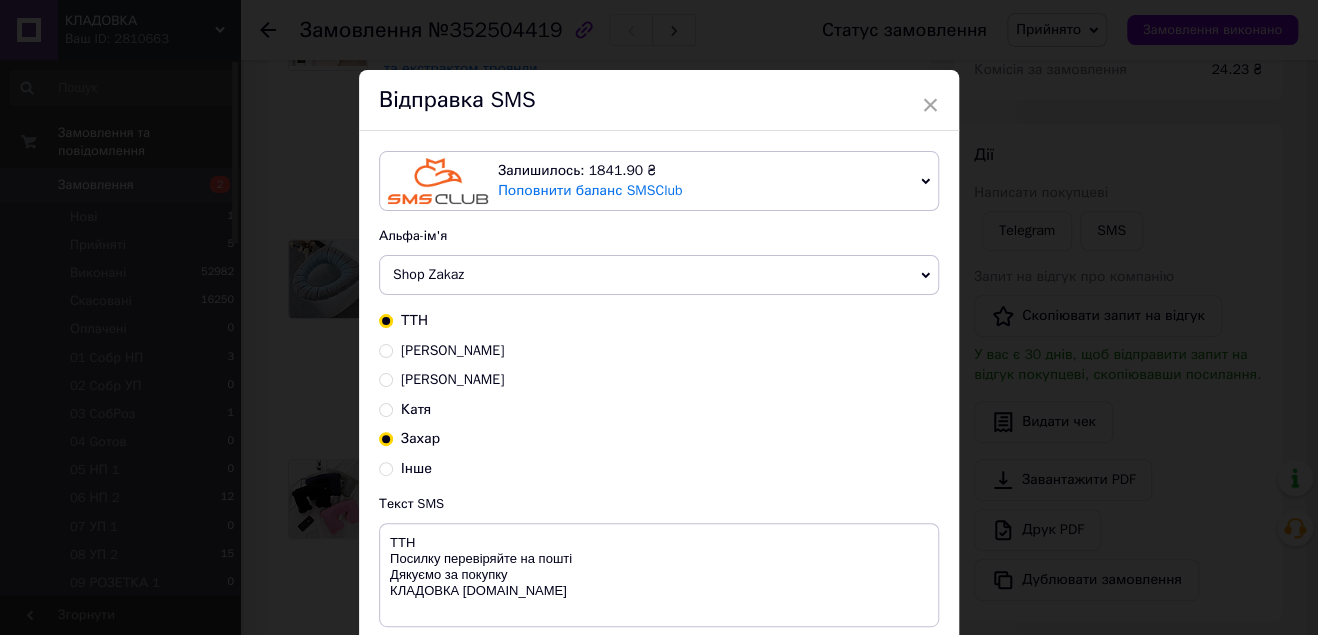 radio on "true" 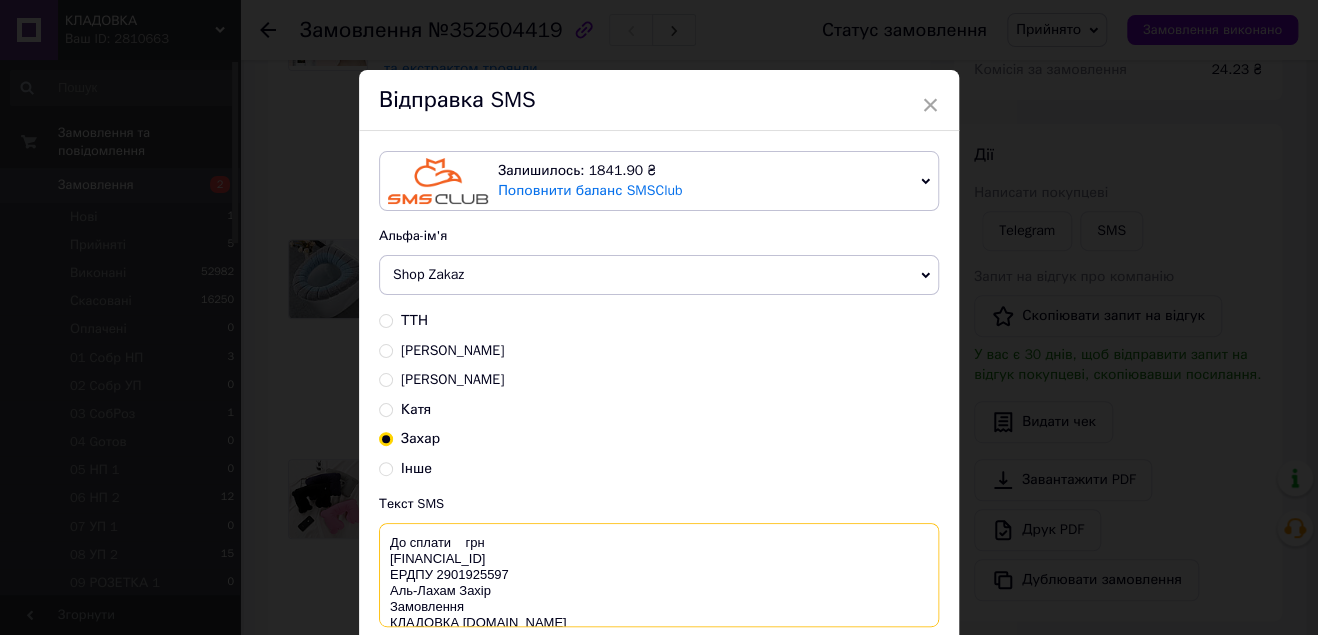 click on "До сплати    грн
[FINANCIAL_ID]
ЕРДПУ 2901925597
Аль-Лахам Захір
Замовлення
КЛАДОВКА [DOMAIN_NAME]" at bounding box center [659, 575] 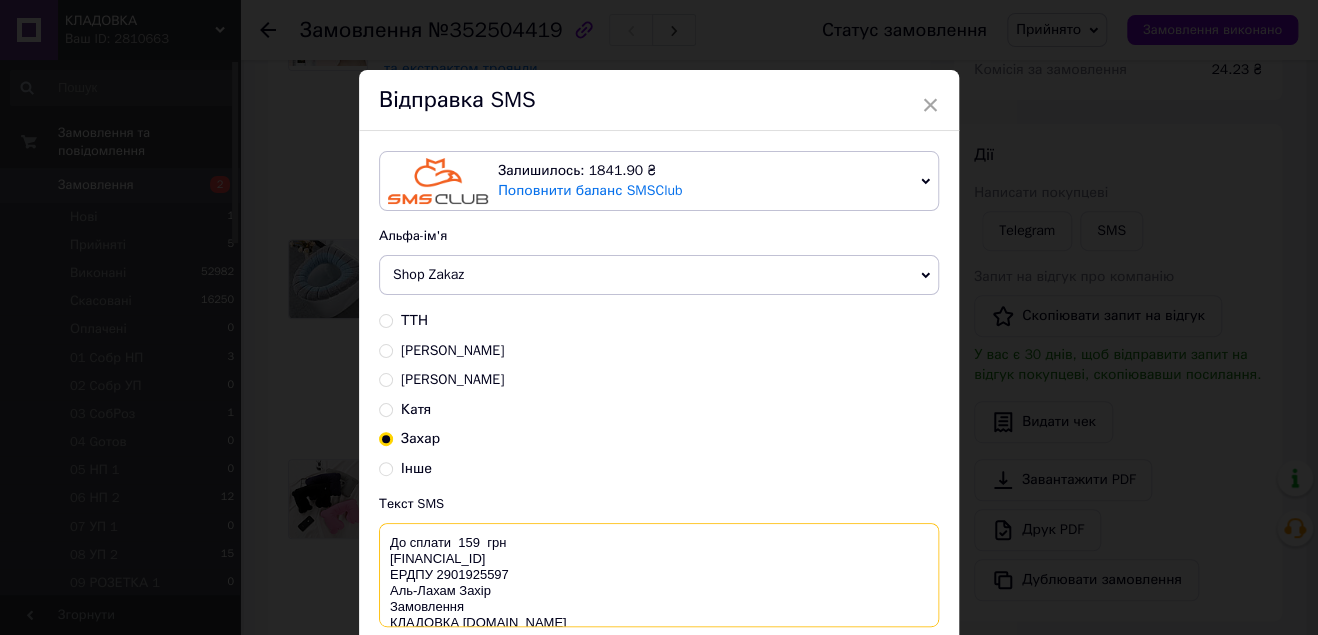 click on "До сплати  159  грн
[FINANCIAL_ID]
ЕРДПУ 2901925597
Аль-Лахам Захір
Замовлення
КЛАДОВКА [DOMAIN_NAME]" at bounding box center (659, 575) 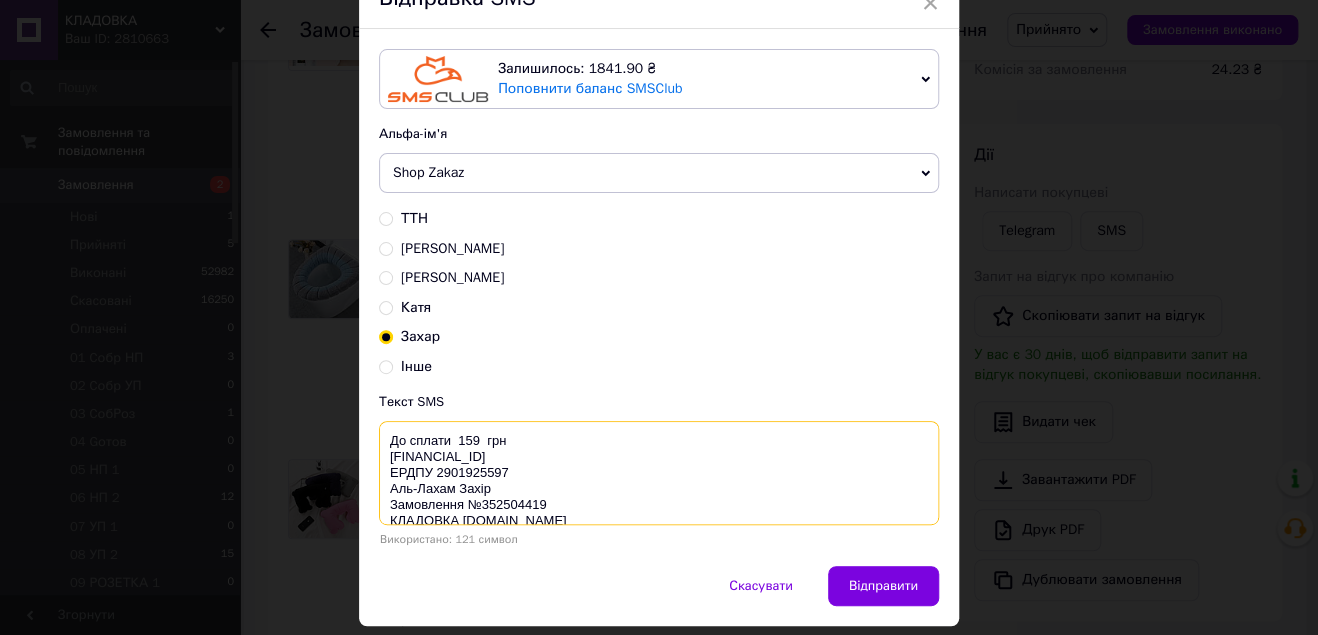scroll, scrollTop: 160, scrollLeft: 0, axis: vertical 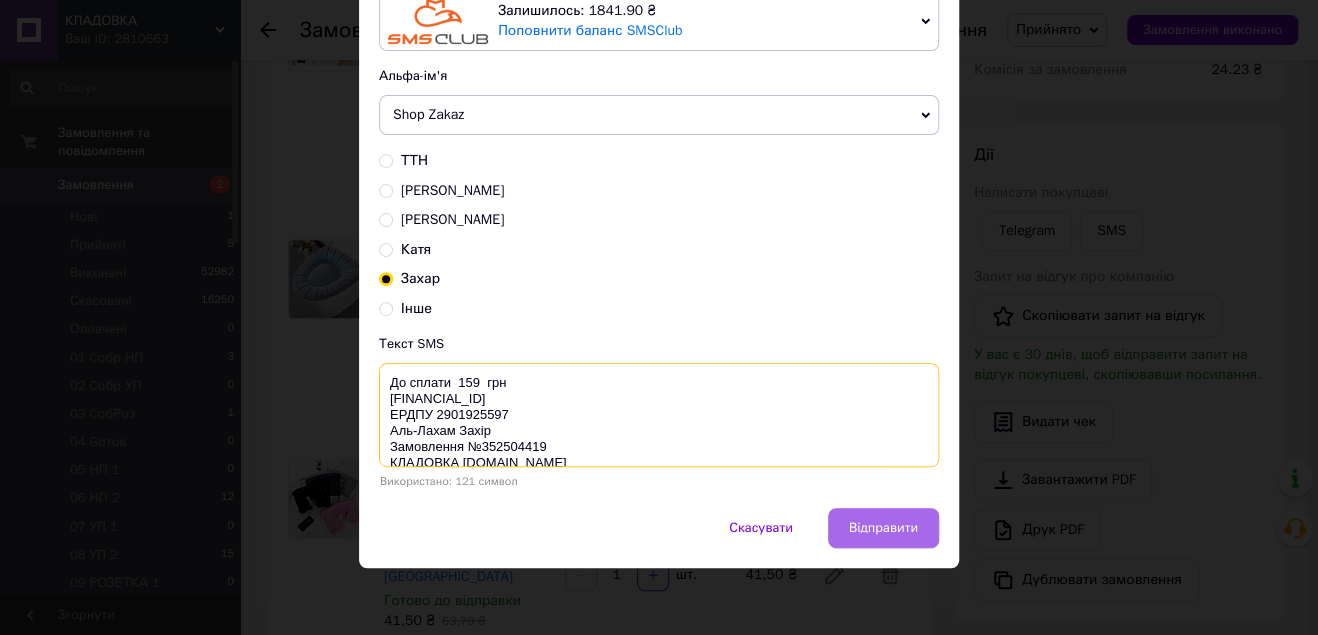 type on "До сплати  159  грн
[FINANCIAL_ID]
ЕРДПУ 2901925597
Аль-Лахам Захір
Замовлення №352504419
КЛАДОВКА [DOMAIN_NAME]" 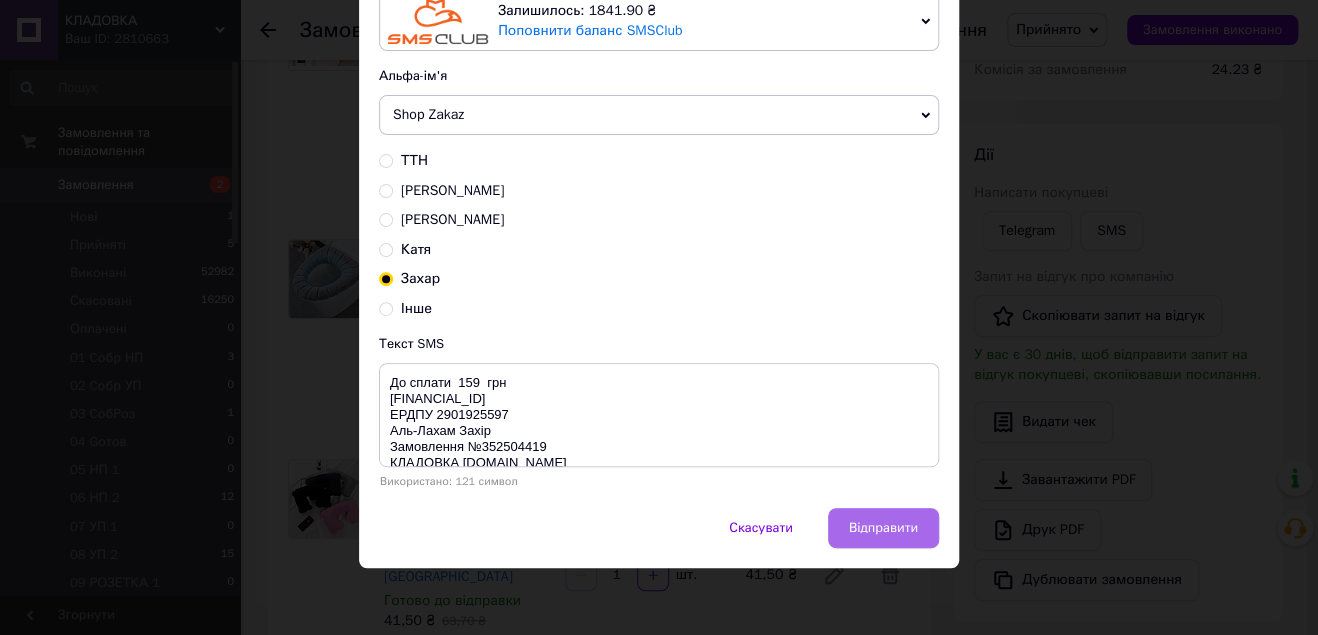 click on "Відправити" at bounding box center [883, 528] 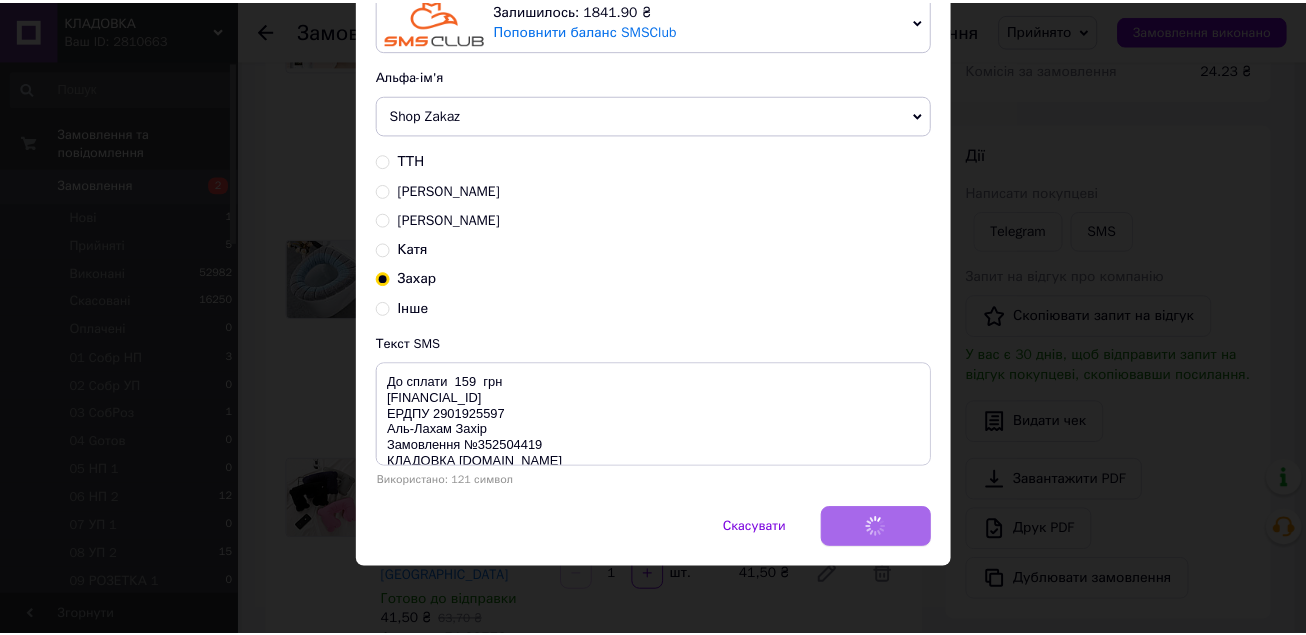 scroll, scrollTop: 0, scrollLeft: 0, axis: both 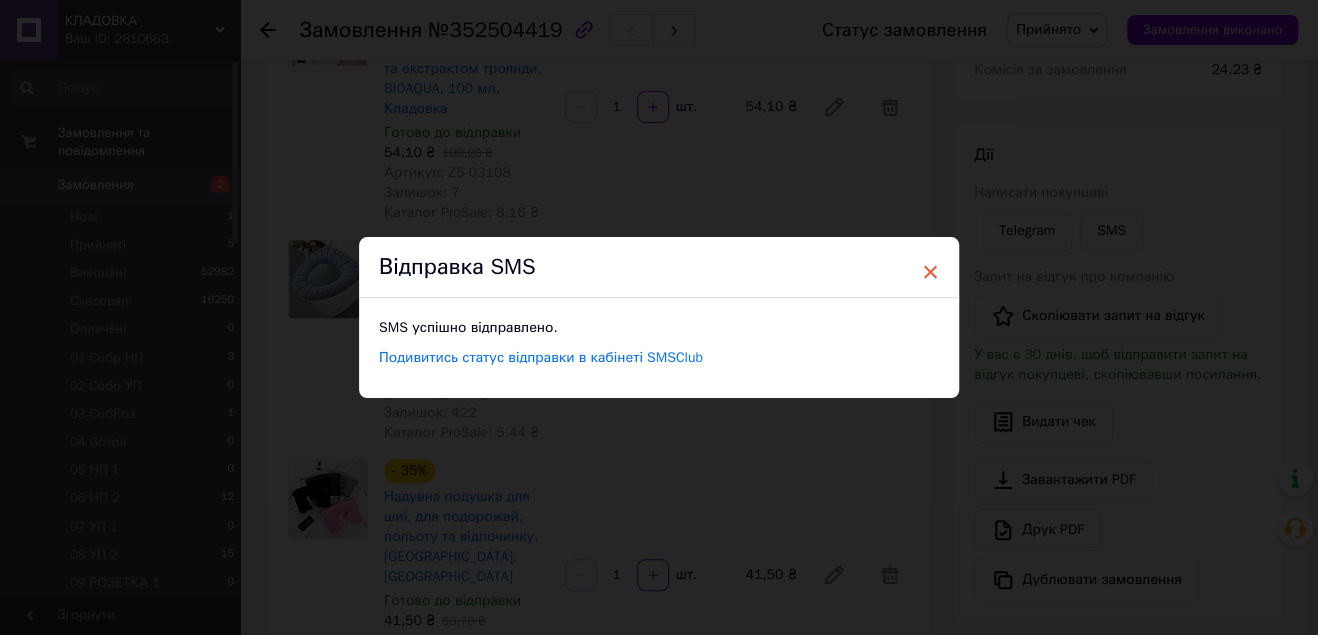 click on "×" at bounding box center (930, 272) 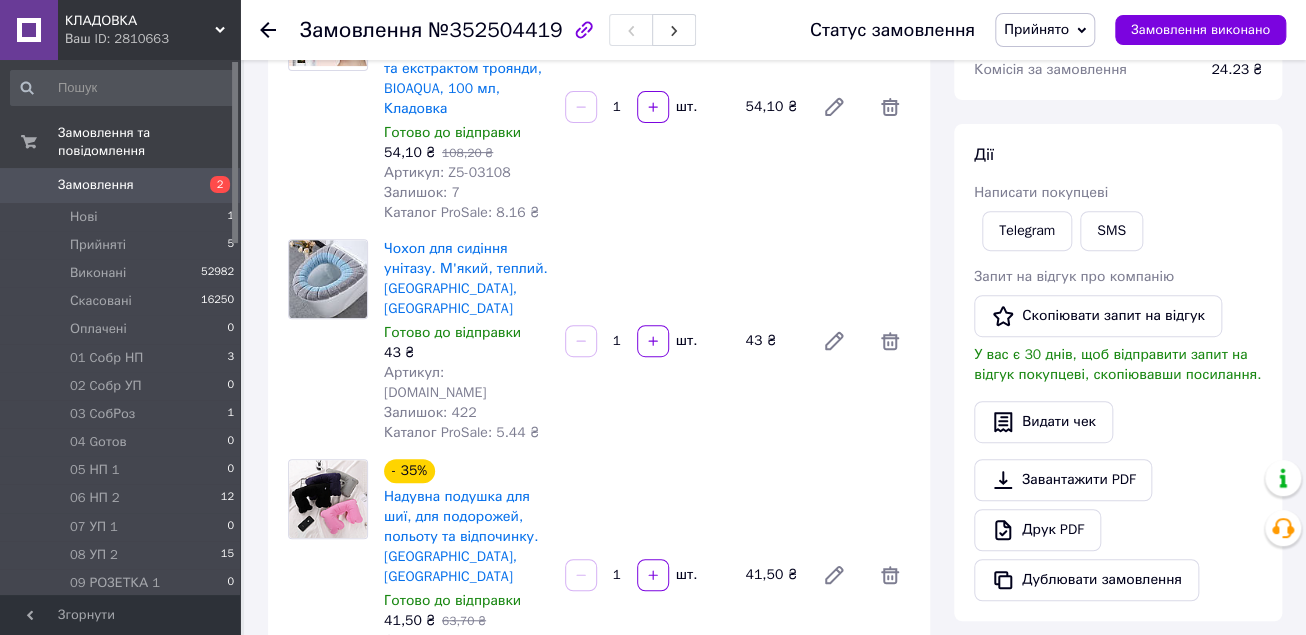 click on "Прийнято" at bounding box center (1045, 30) 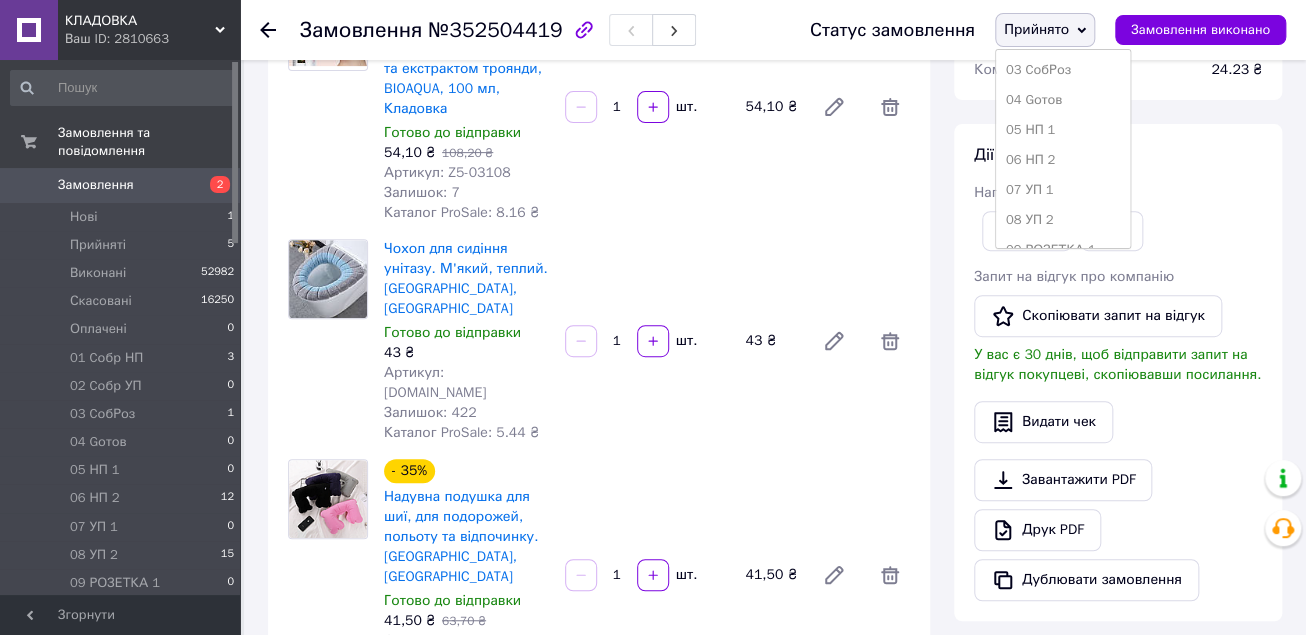 scroll, scrollTop: 400, scrollLeft: 0, axis: vertical 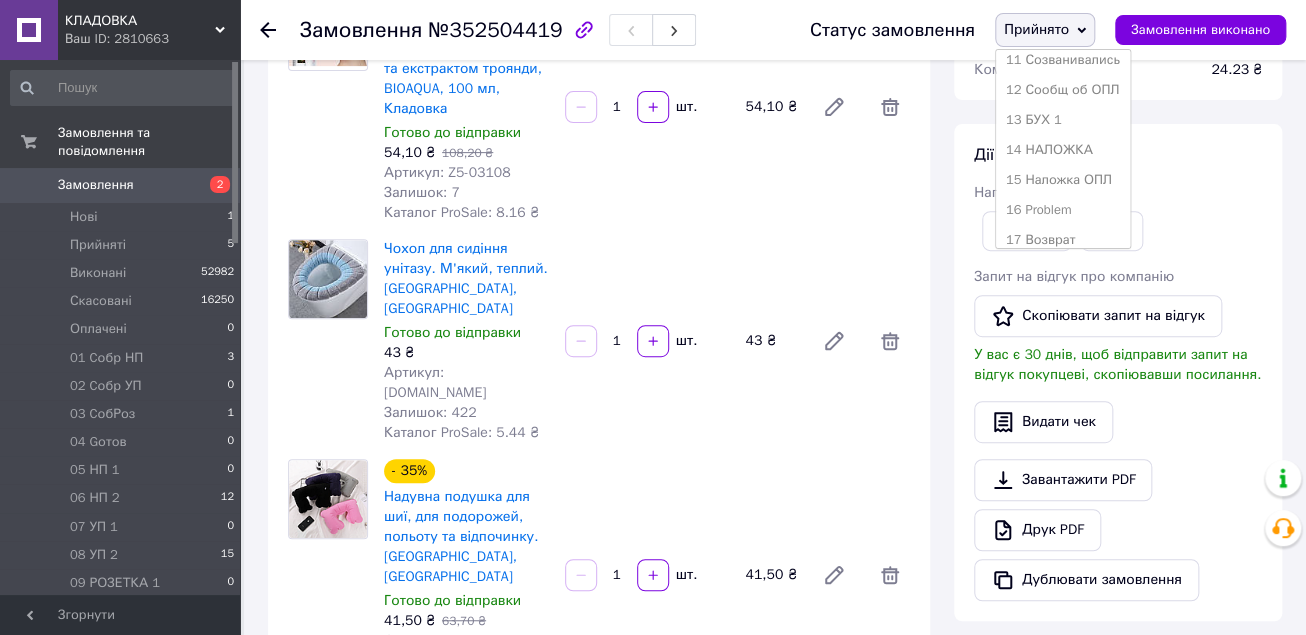 click on "11 Созванивались" at bounding box center (1063, 60) 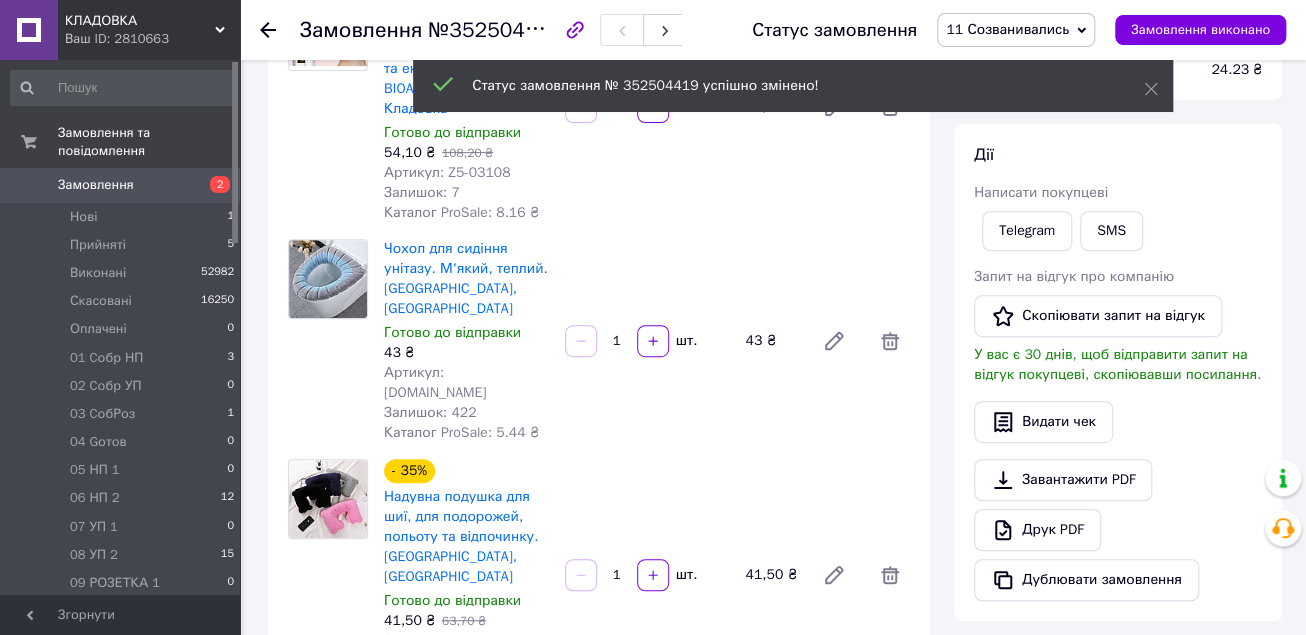 click 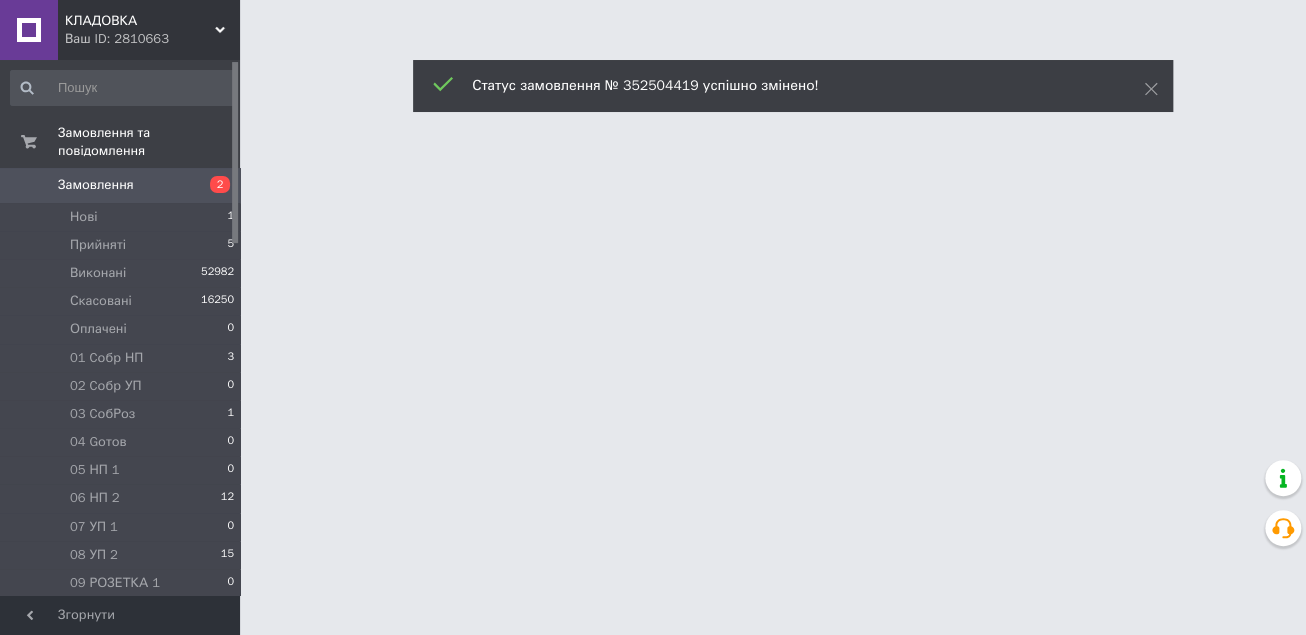 scroll, scrollTop: 0, scrollLeft: 0, axis: both 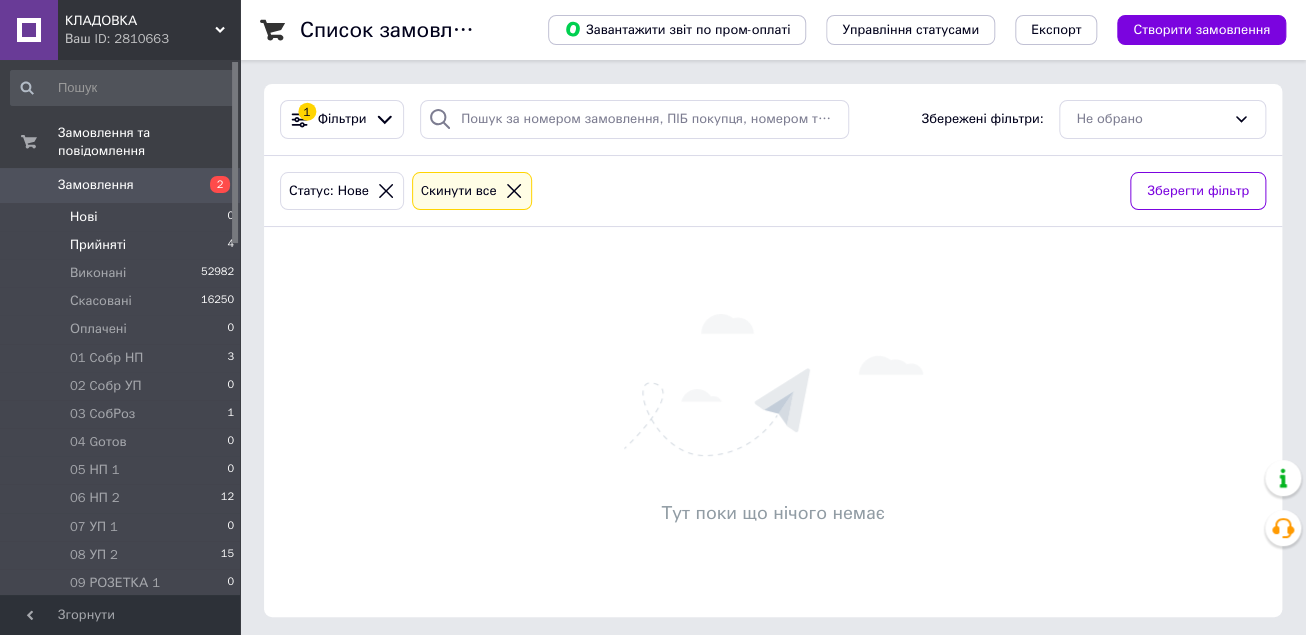 click on "Прийняті" at bounding box center (98, 245) 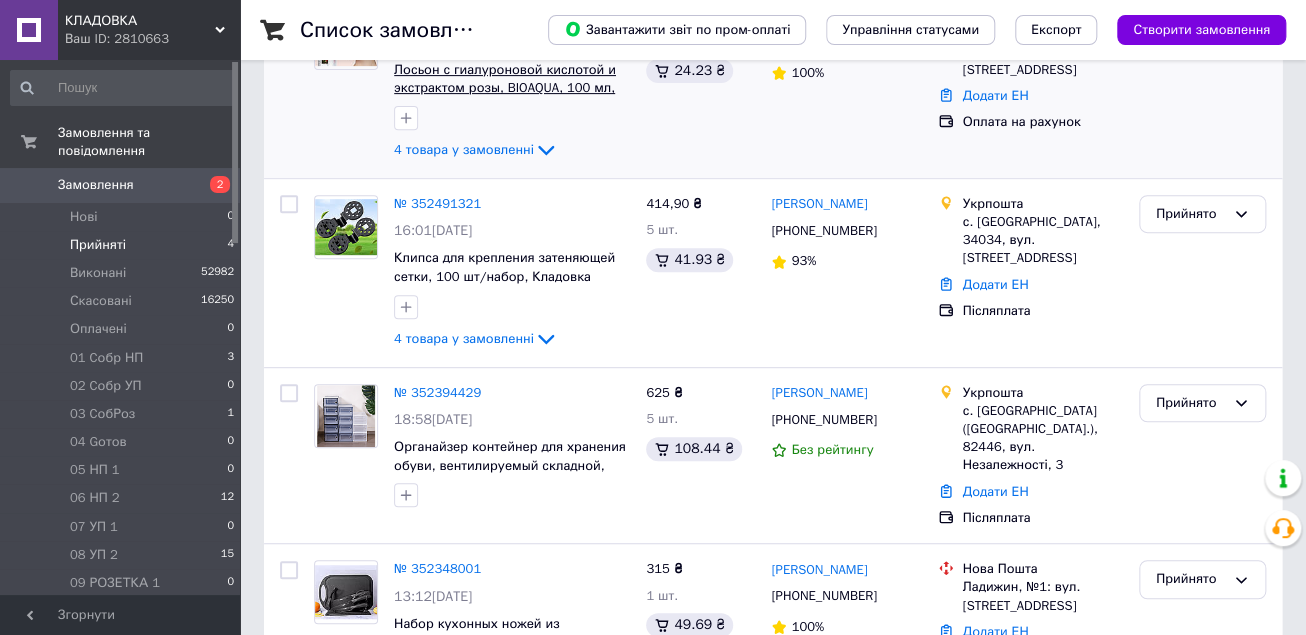 scroll, scrollTop: 365, scrollLeft: 0, axis: vertical 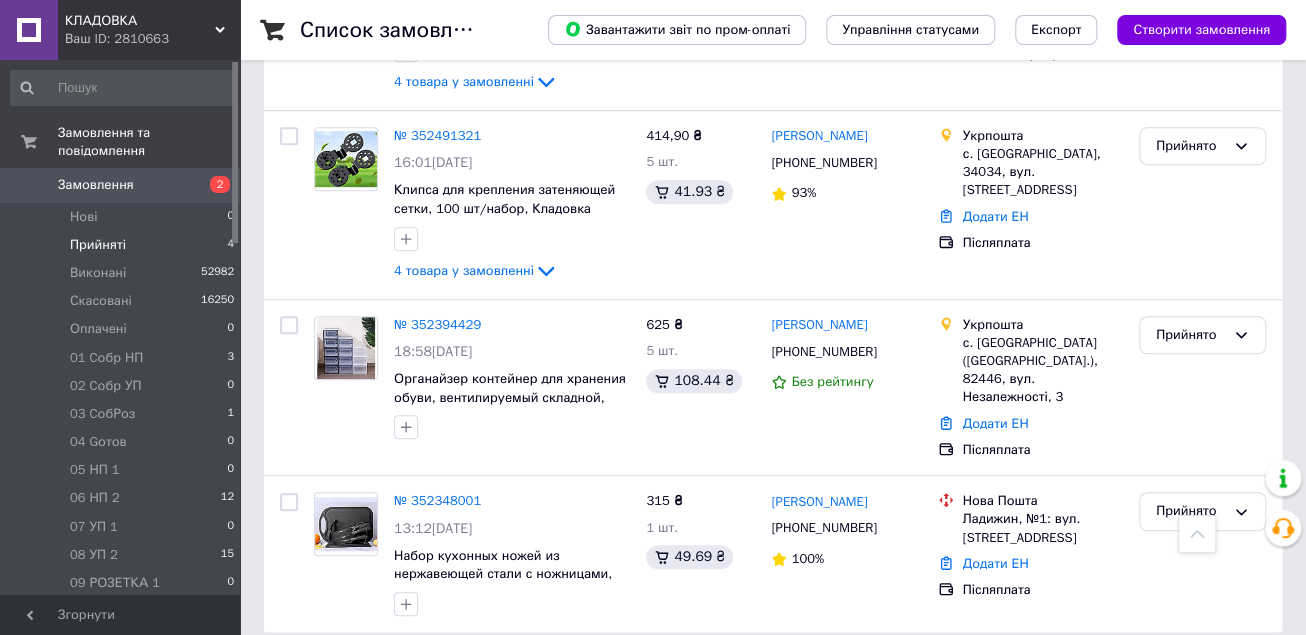click on "Прийняті" at bounding box center [98, 245] 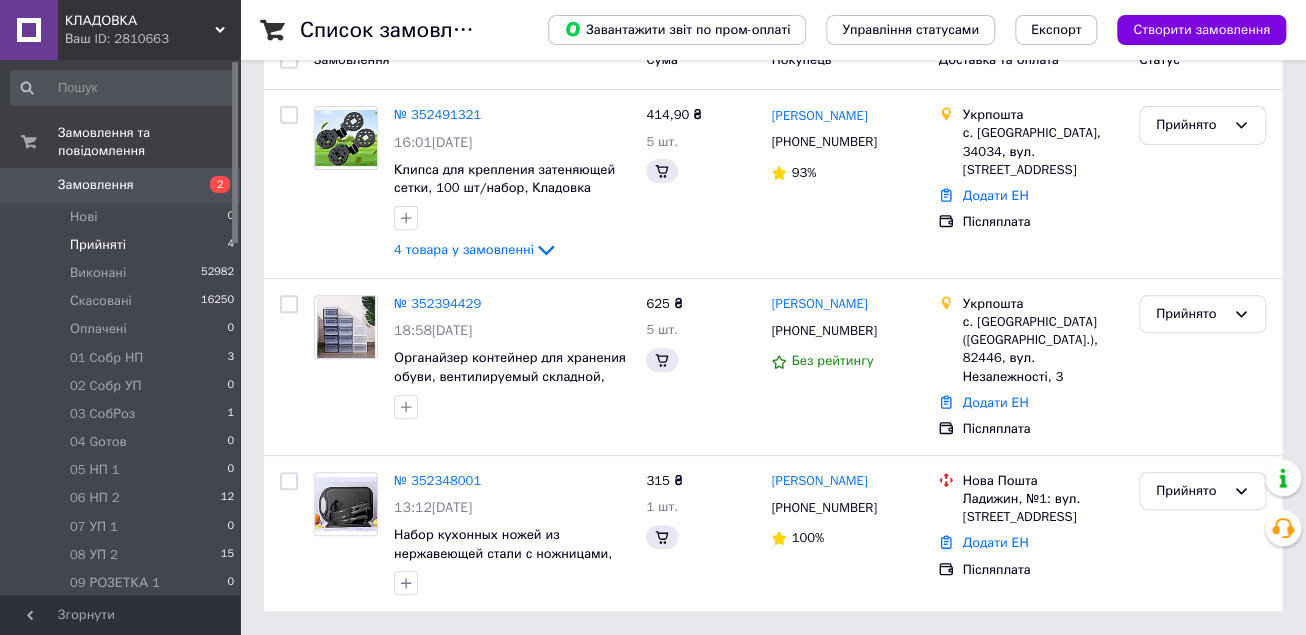 scroll, scrollTop: 0, scrollLeft: 0, axis: both 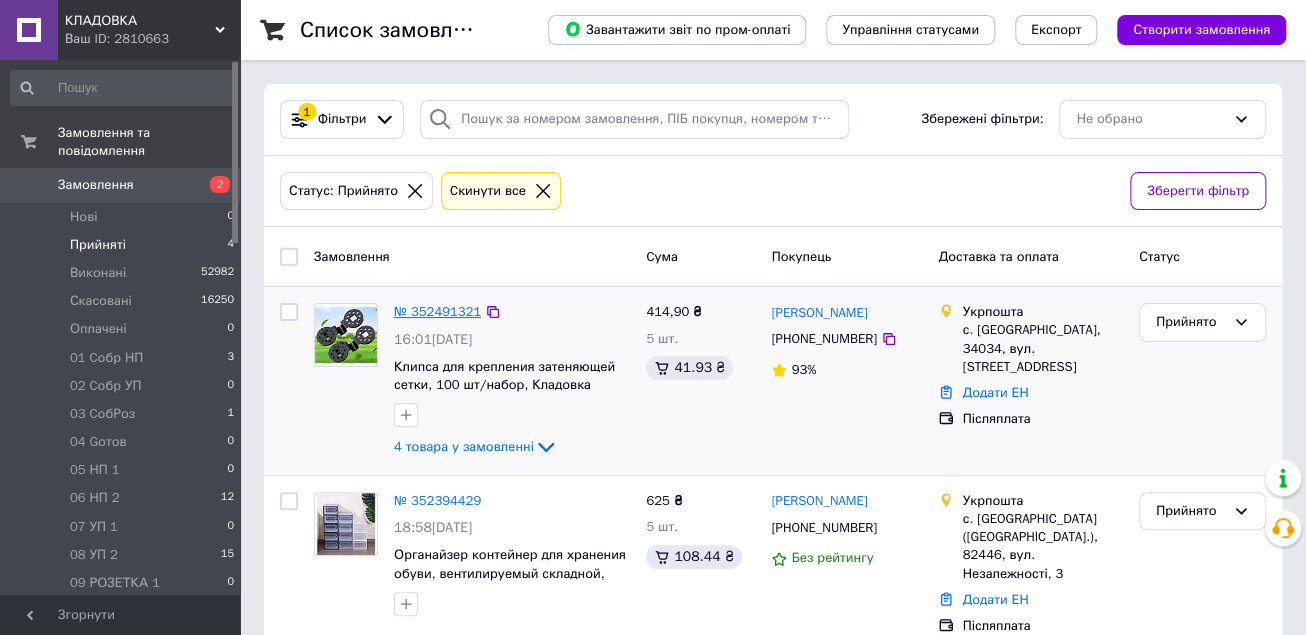 click on "№ 352491321" at bounding box center [437, 311] 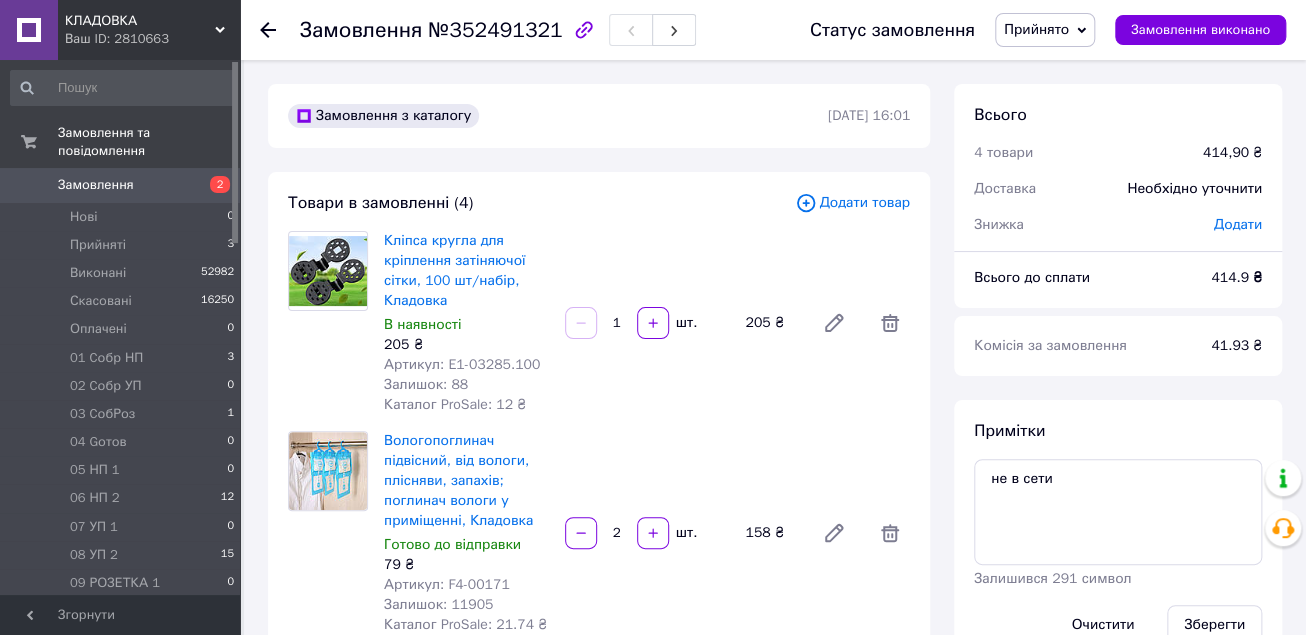 click 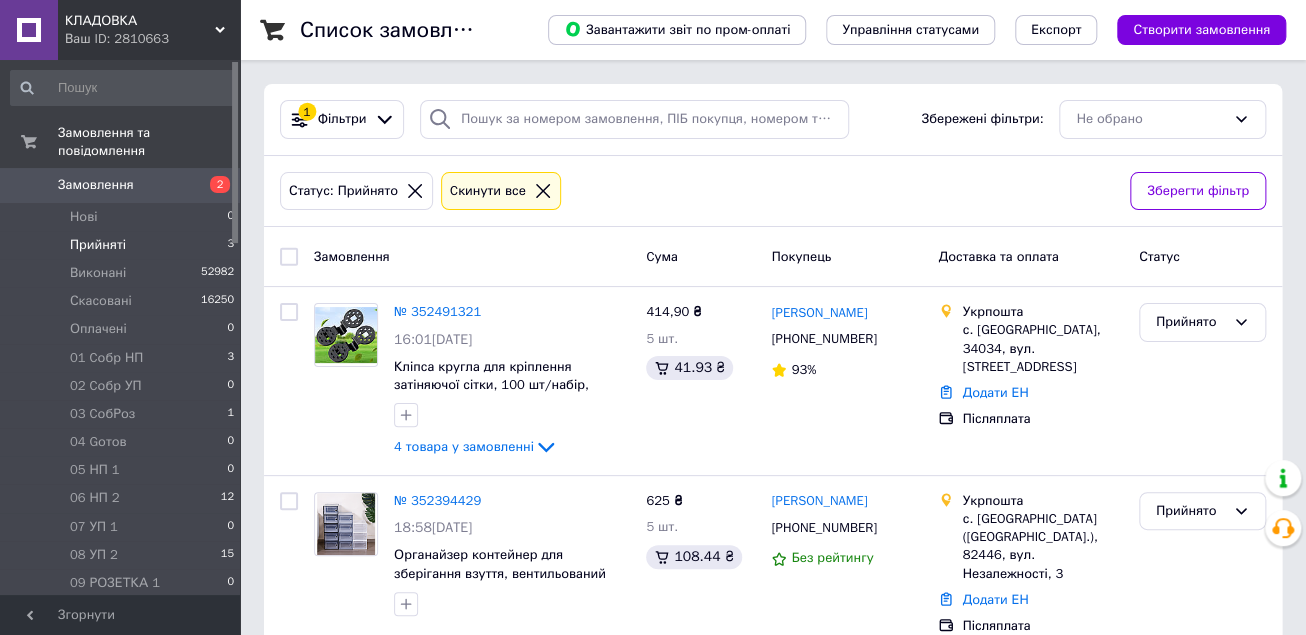 click on "Прийняті" at bounding box center [98, 245] 